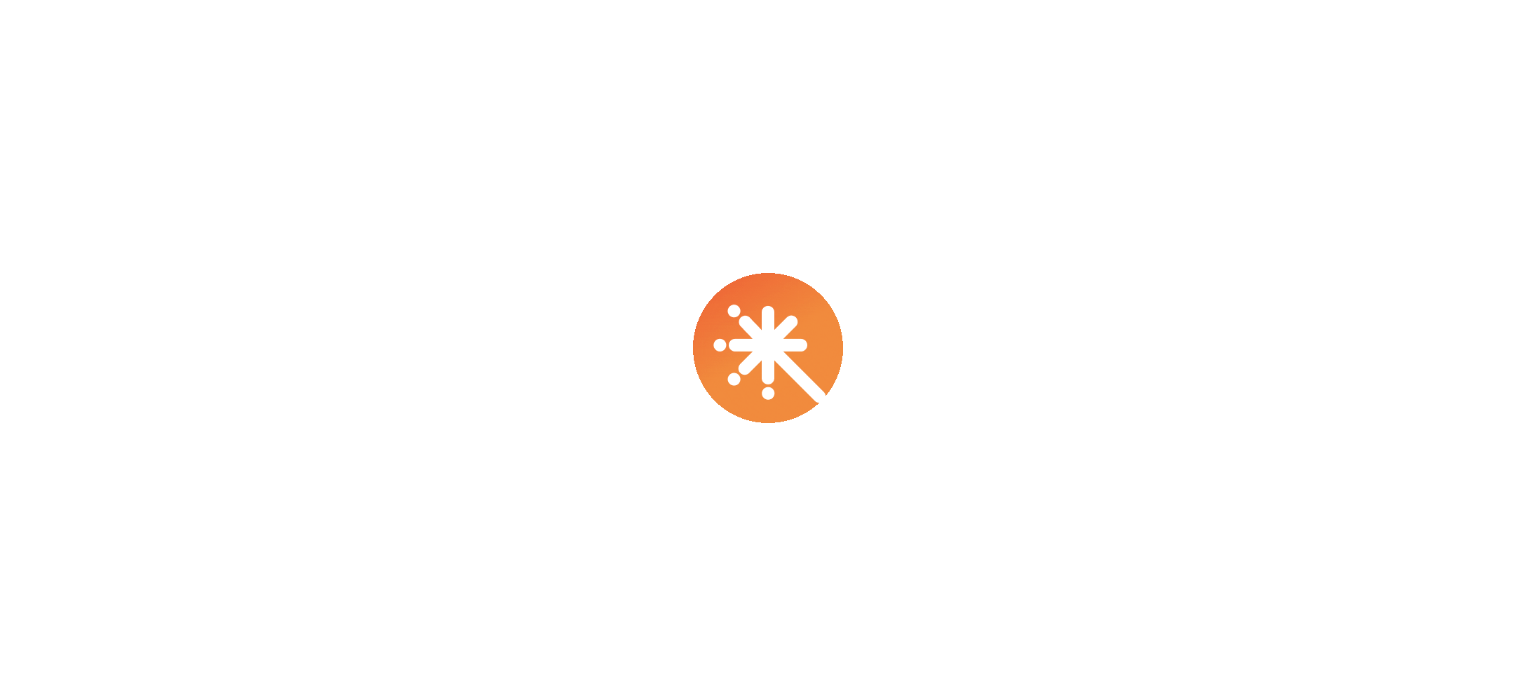scroll, scrollTop: 0, scrollLeft: 0, axis: both 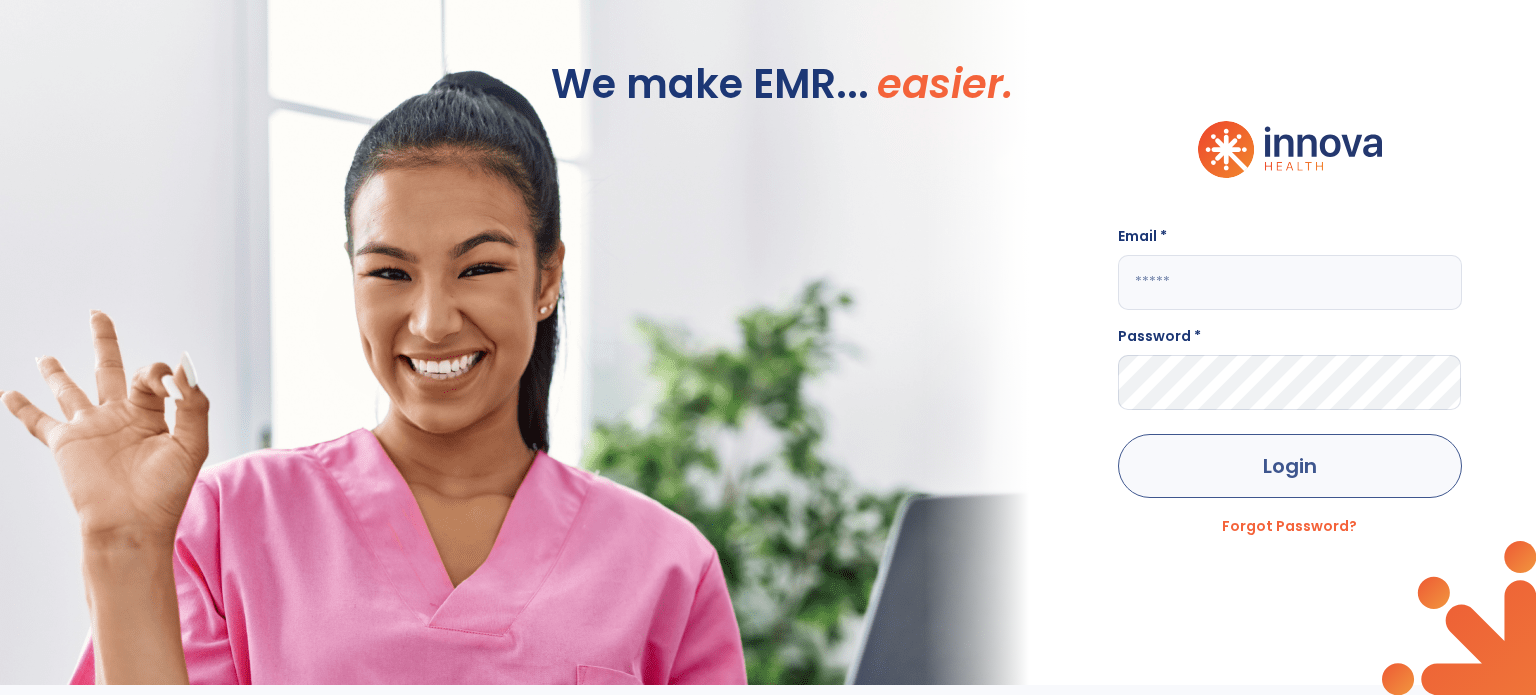 type on "**********" 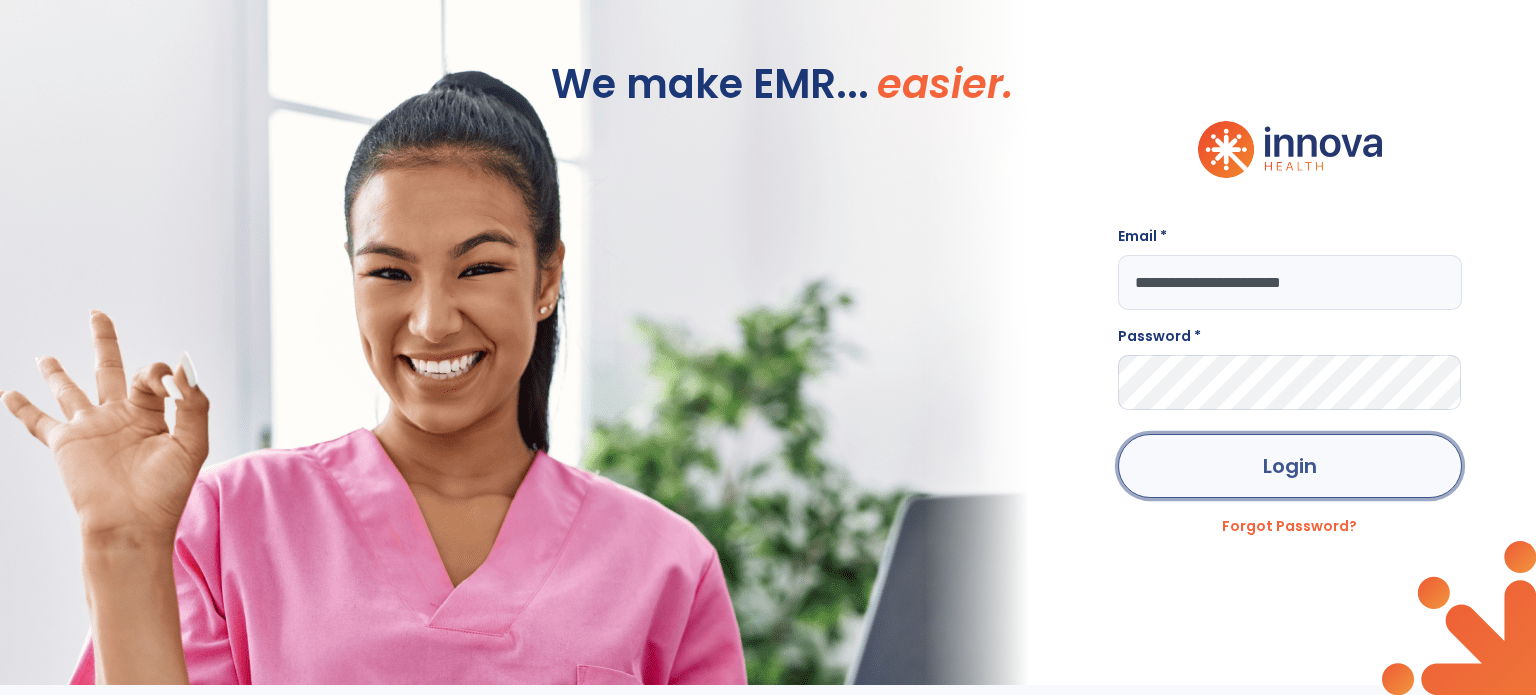 click on "Login" 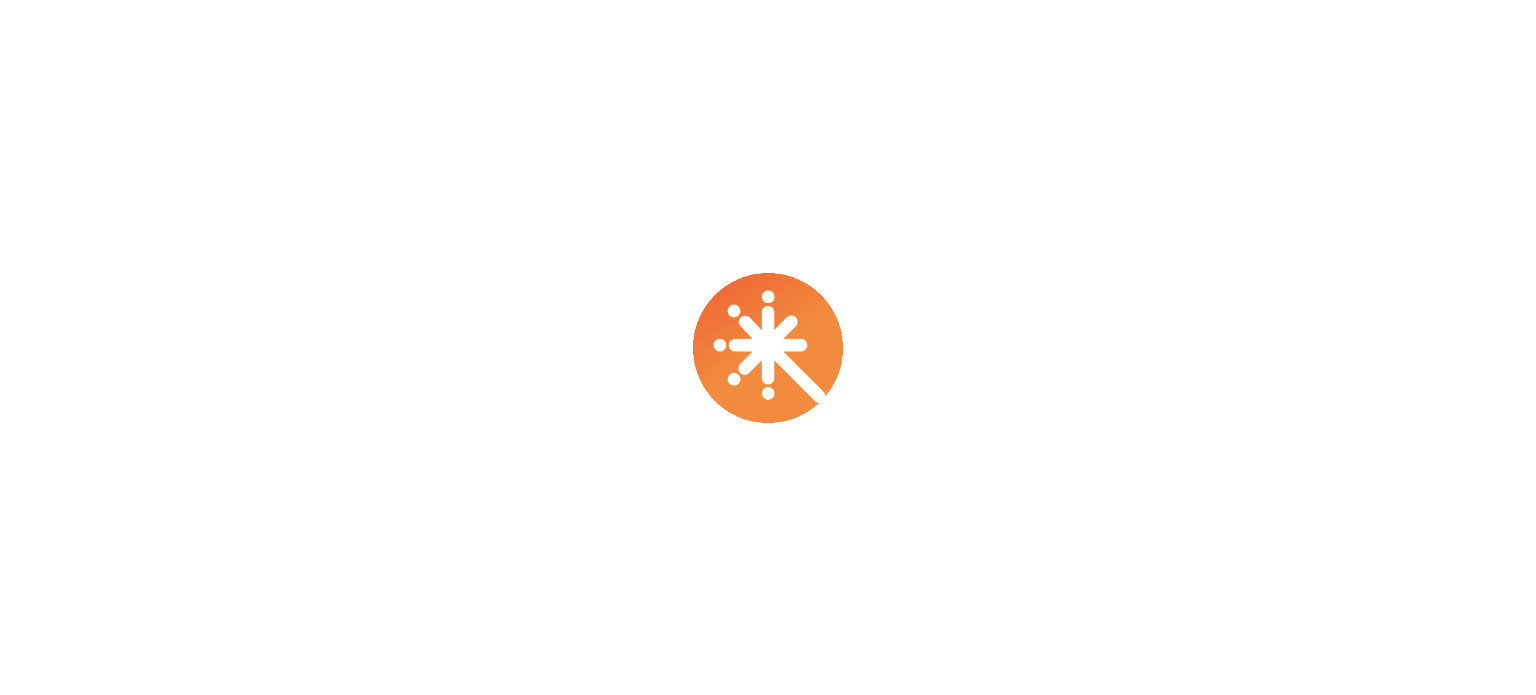 scroll, scrollTop: 0, scrollLeft: 0, axis: both 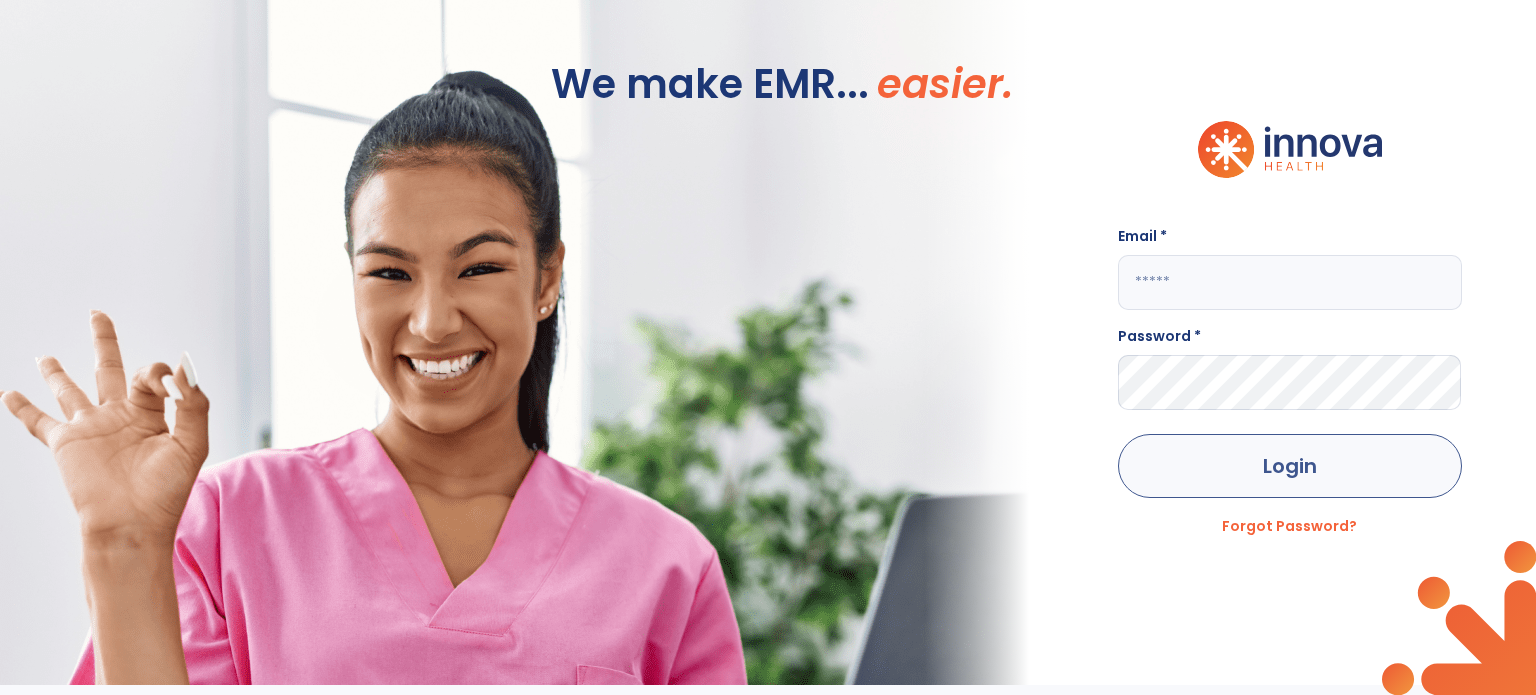 type on "**********" 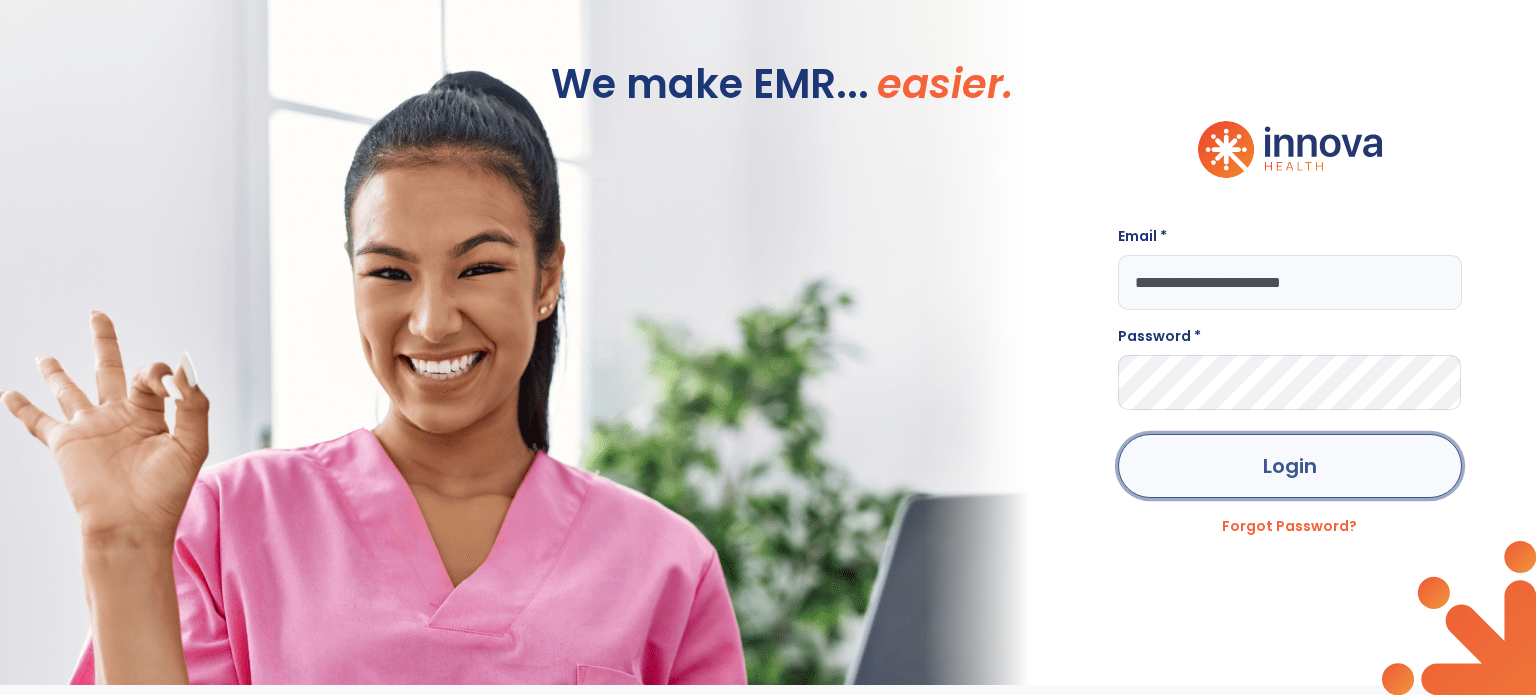 click on "Login" 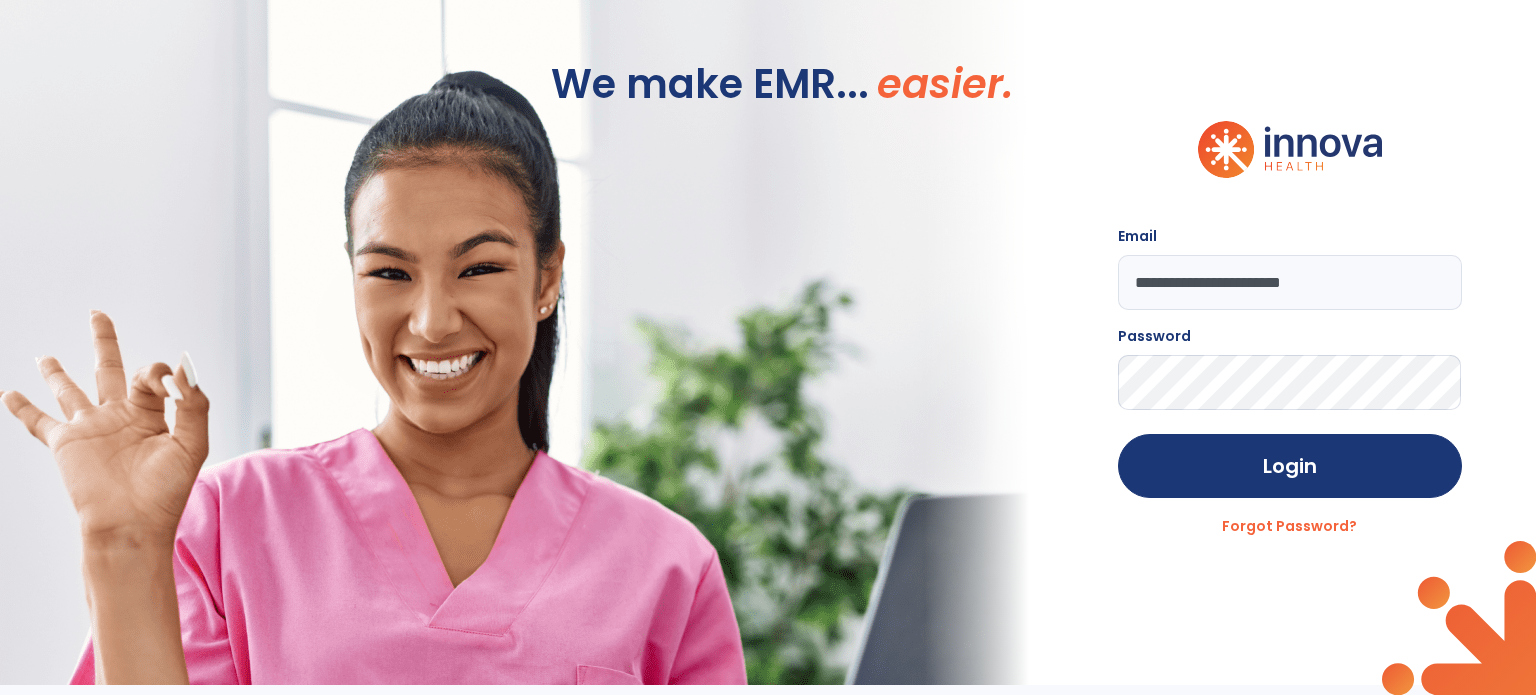 click on "Login" 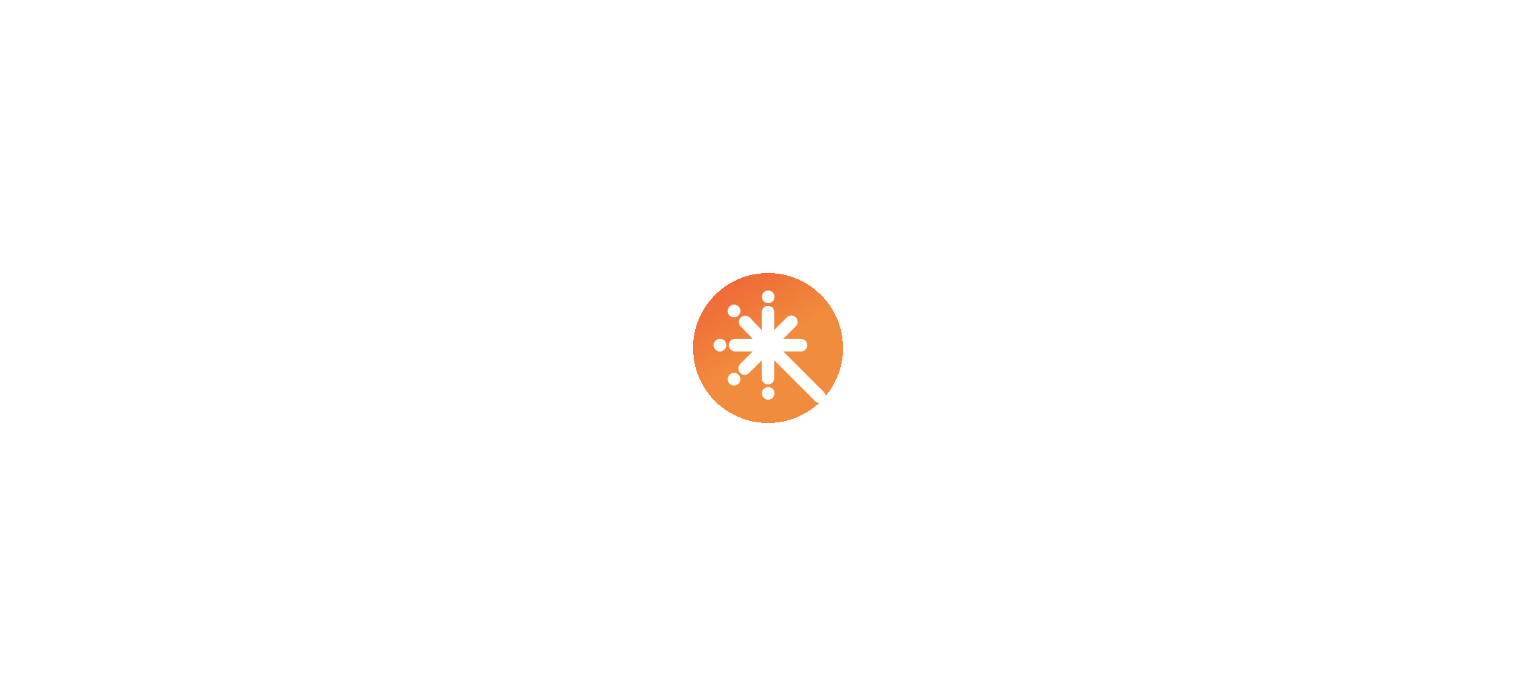 scroll, scrollTop: 0, scrollLeft: 0, axis: both 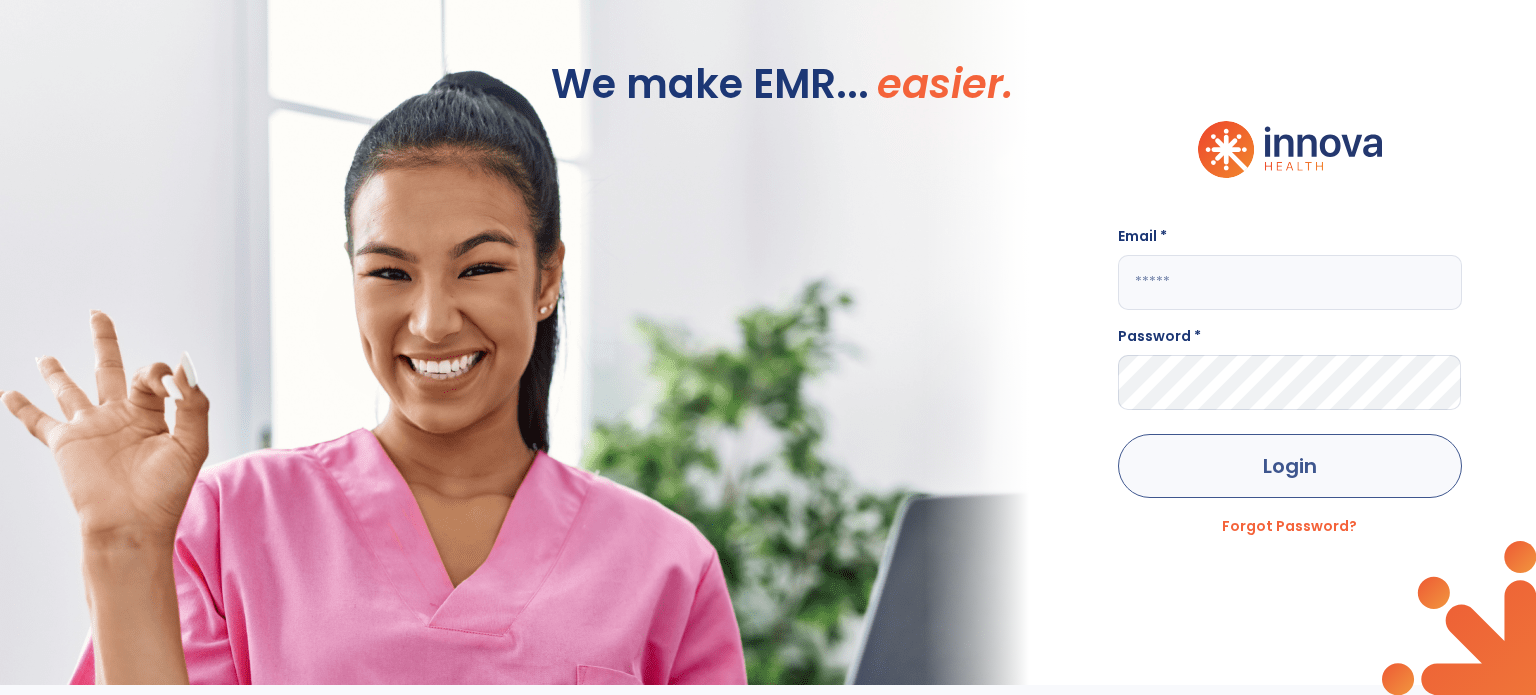 type on "**********" 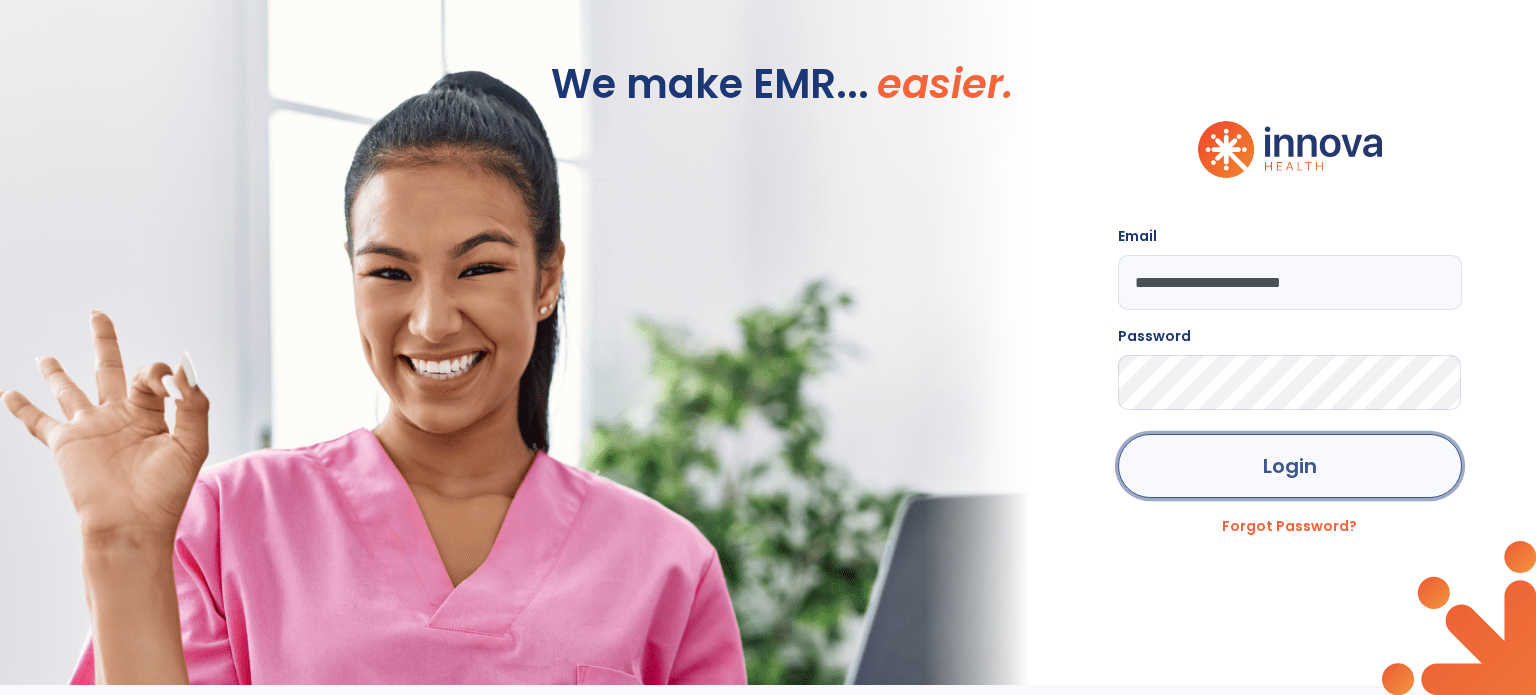 click on "Login" 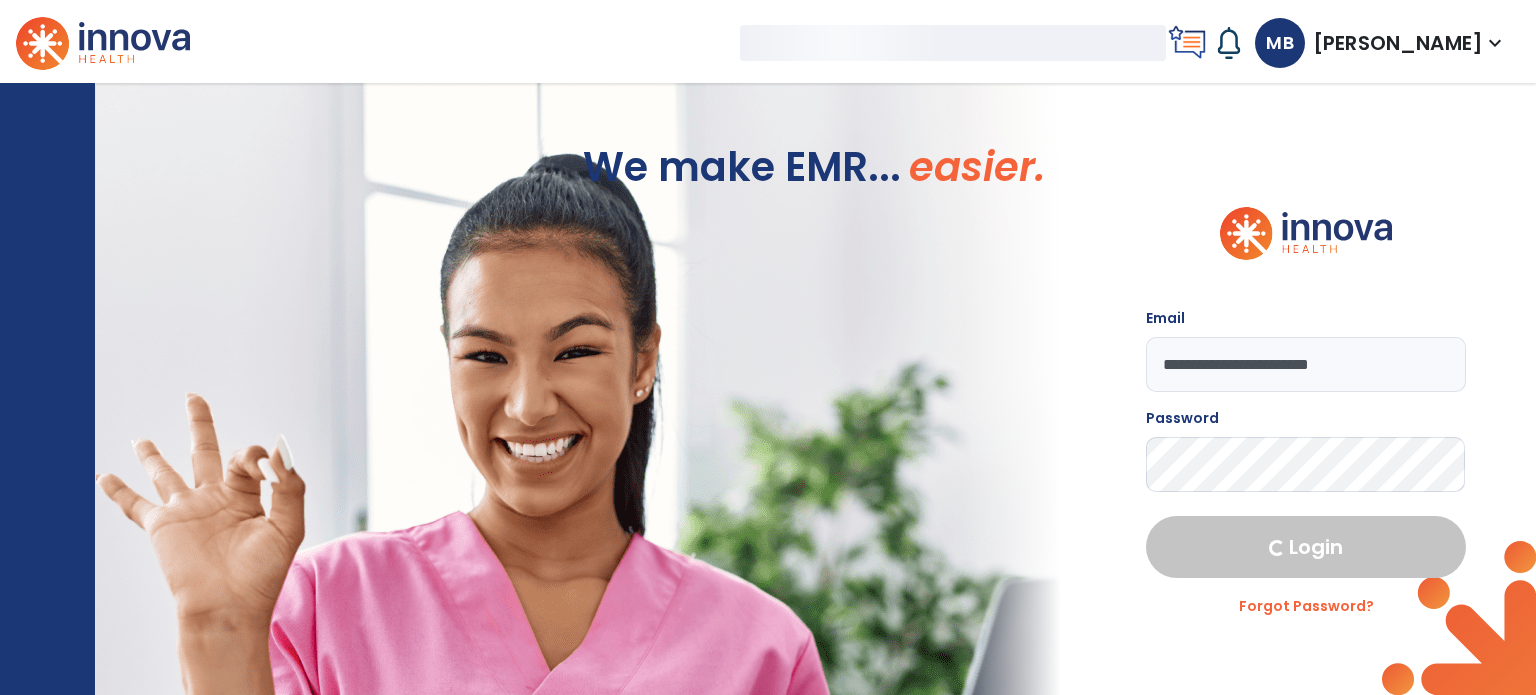 select on "****" 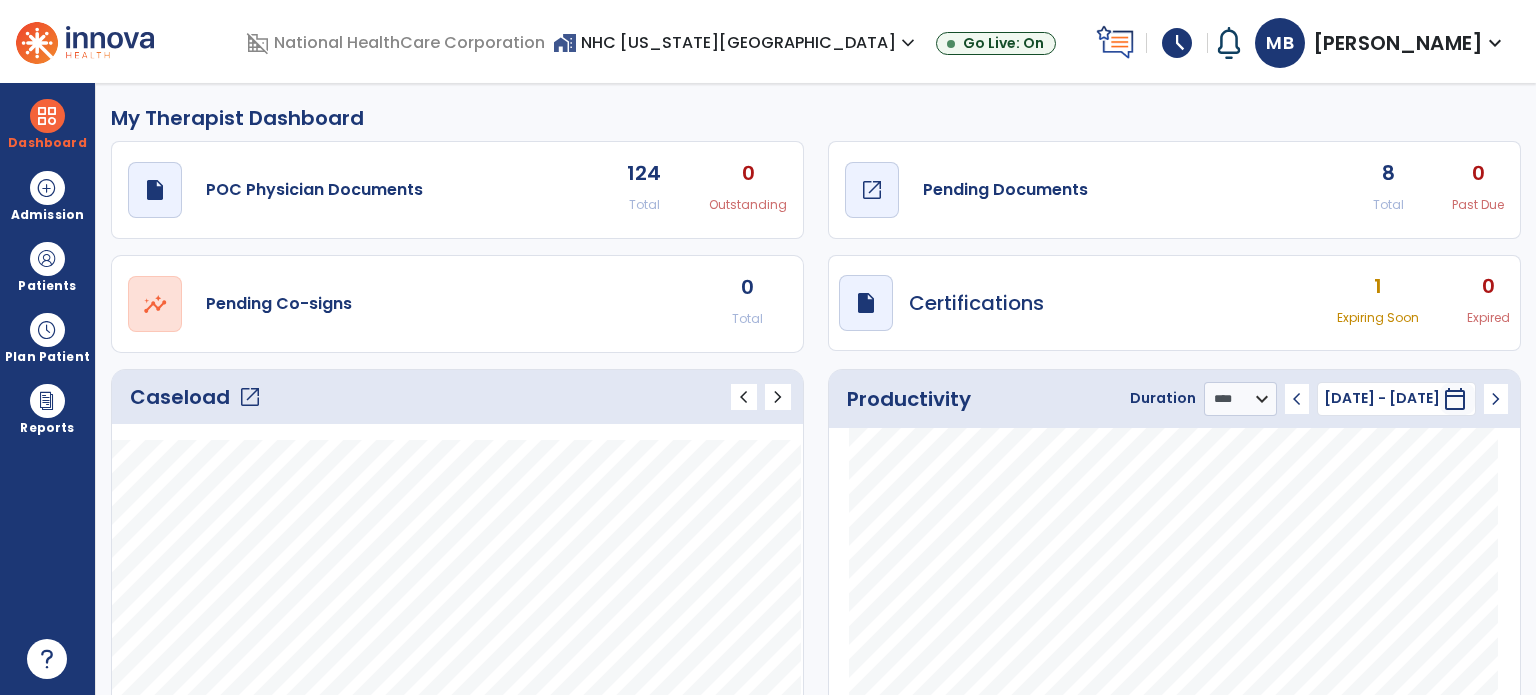 click on "draft   open_in_new  Pending Documents" 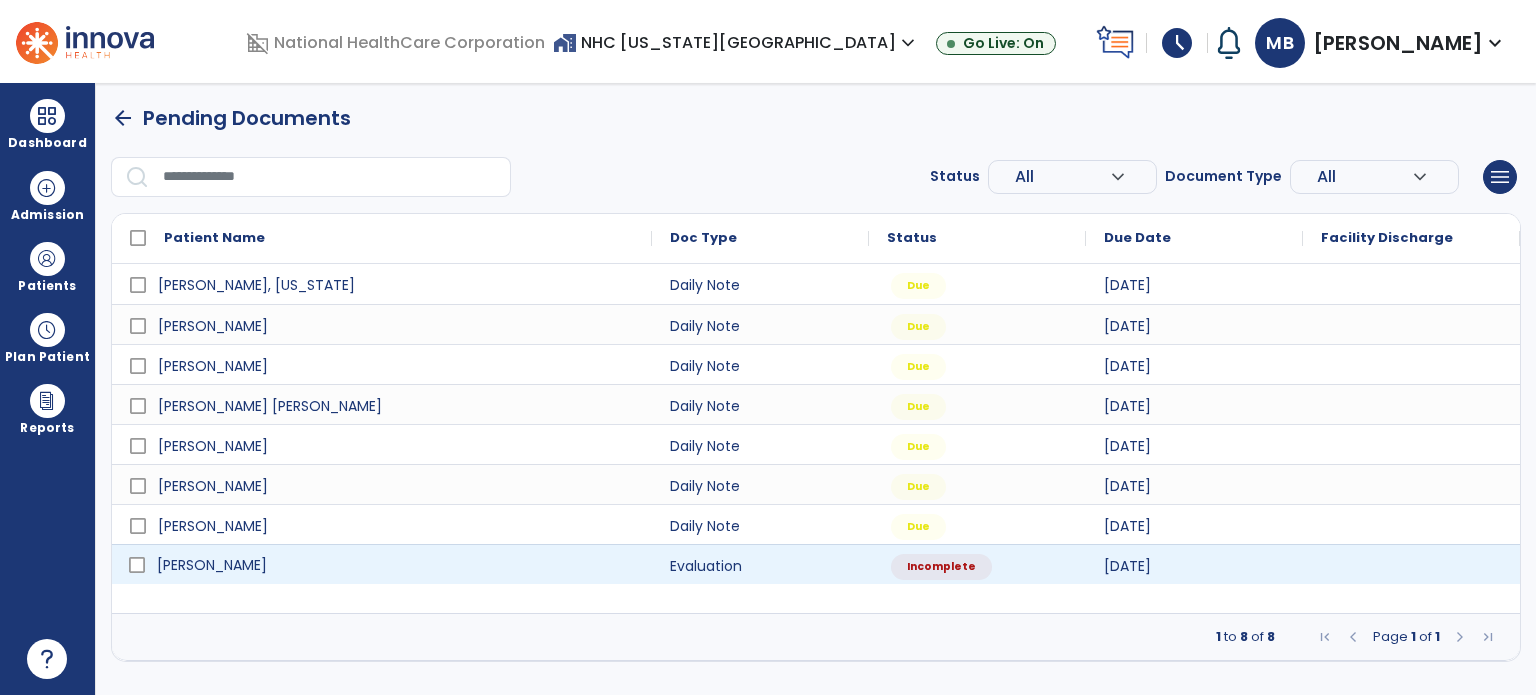 click on "[PERSON_NAME]" at bounding box center [396, 565] 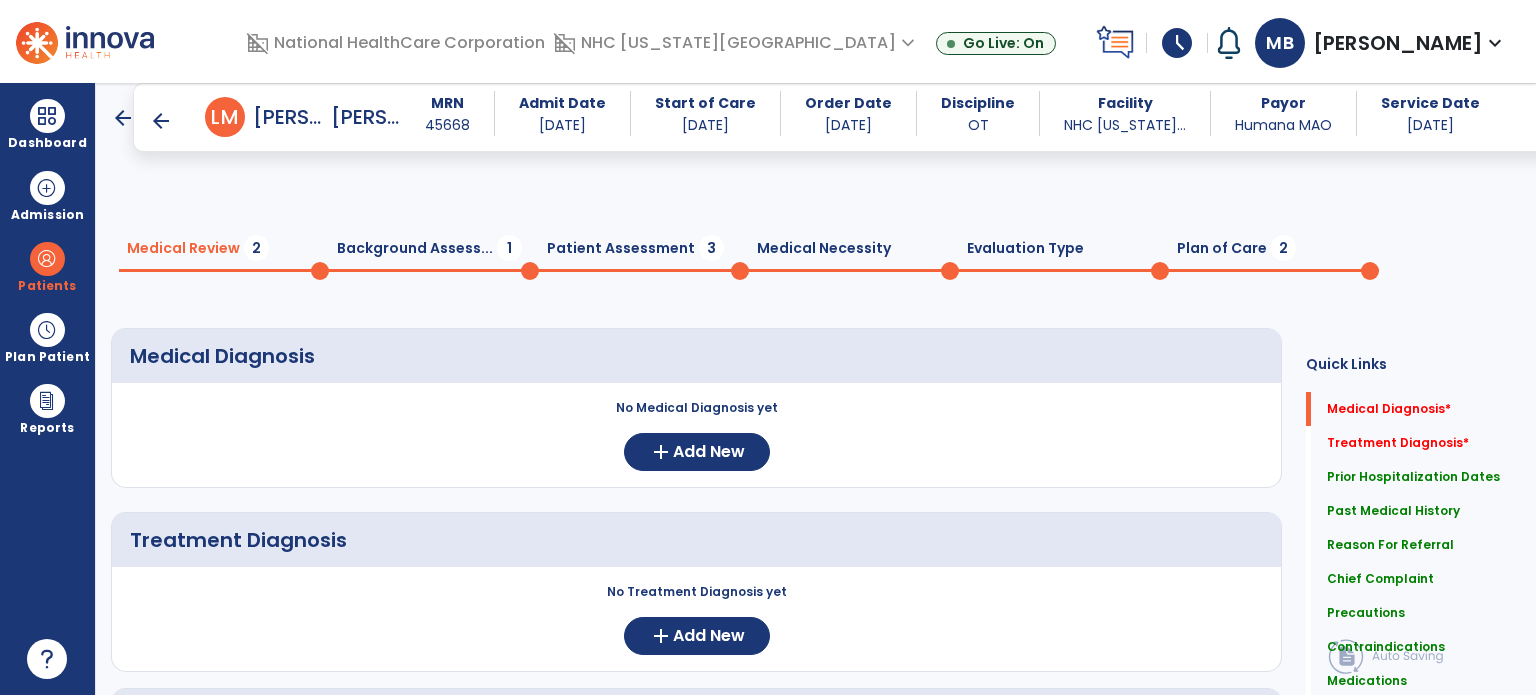 scroll, scrollTop: 236, scrollLeft: 0, axis: vertical 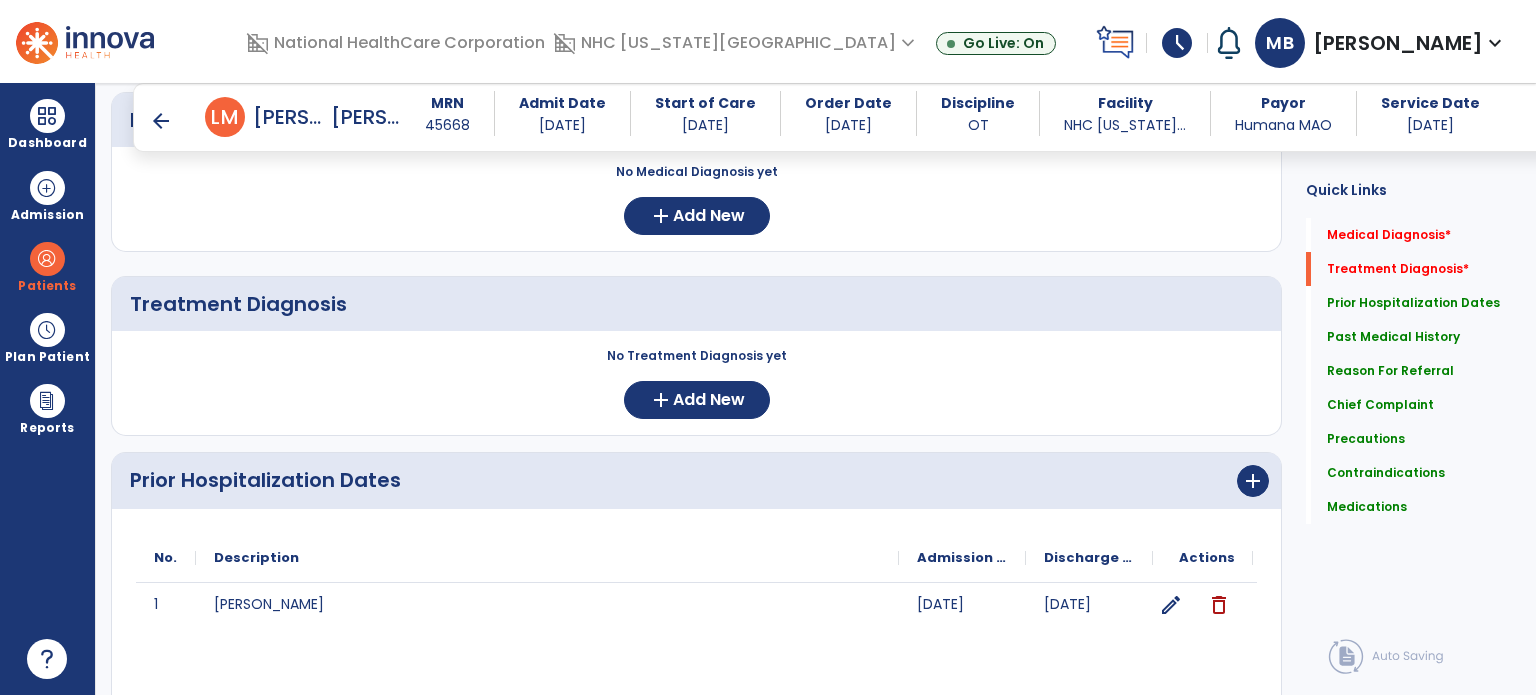 click on "No Treatment Diagnosis yet  add  Add New" 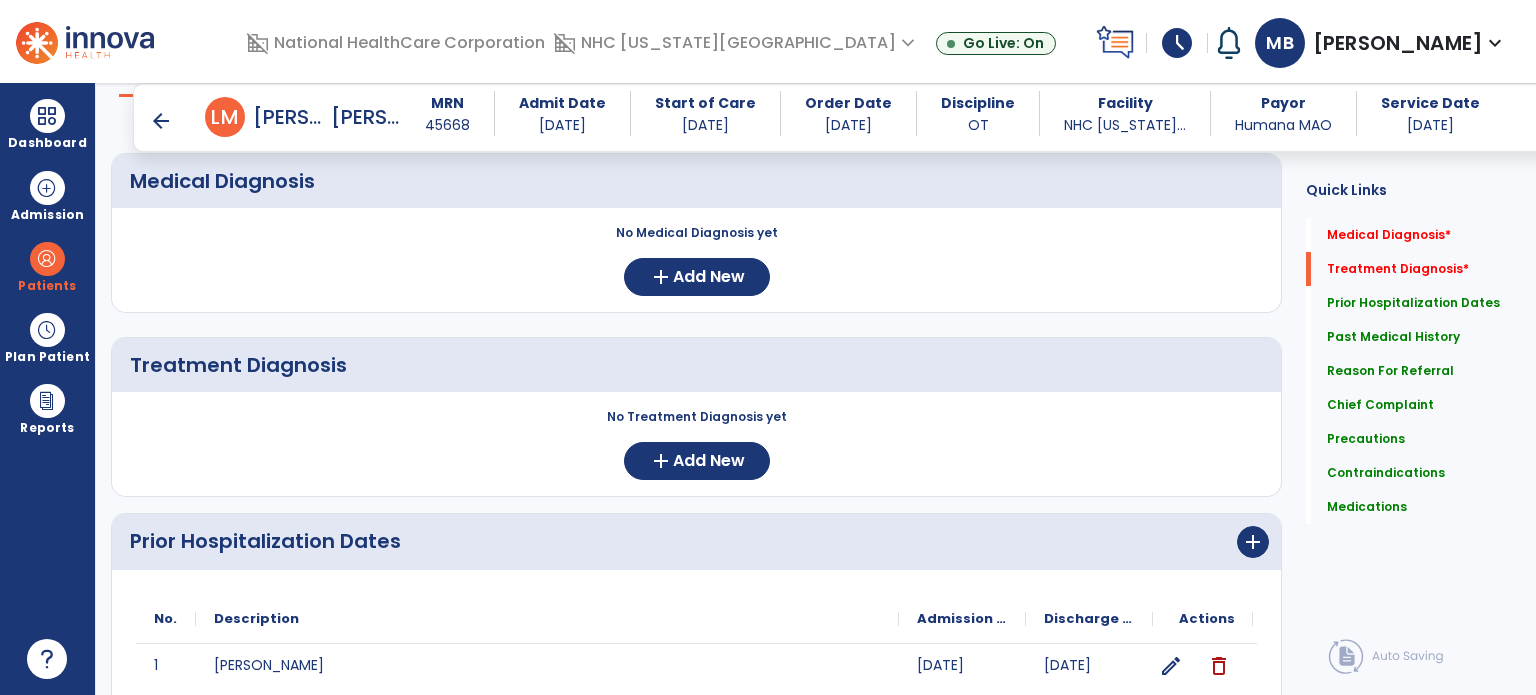scroll, scrollTop: 176, scrollLeft: 0, axis: vertical 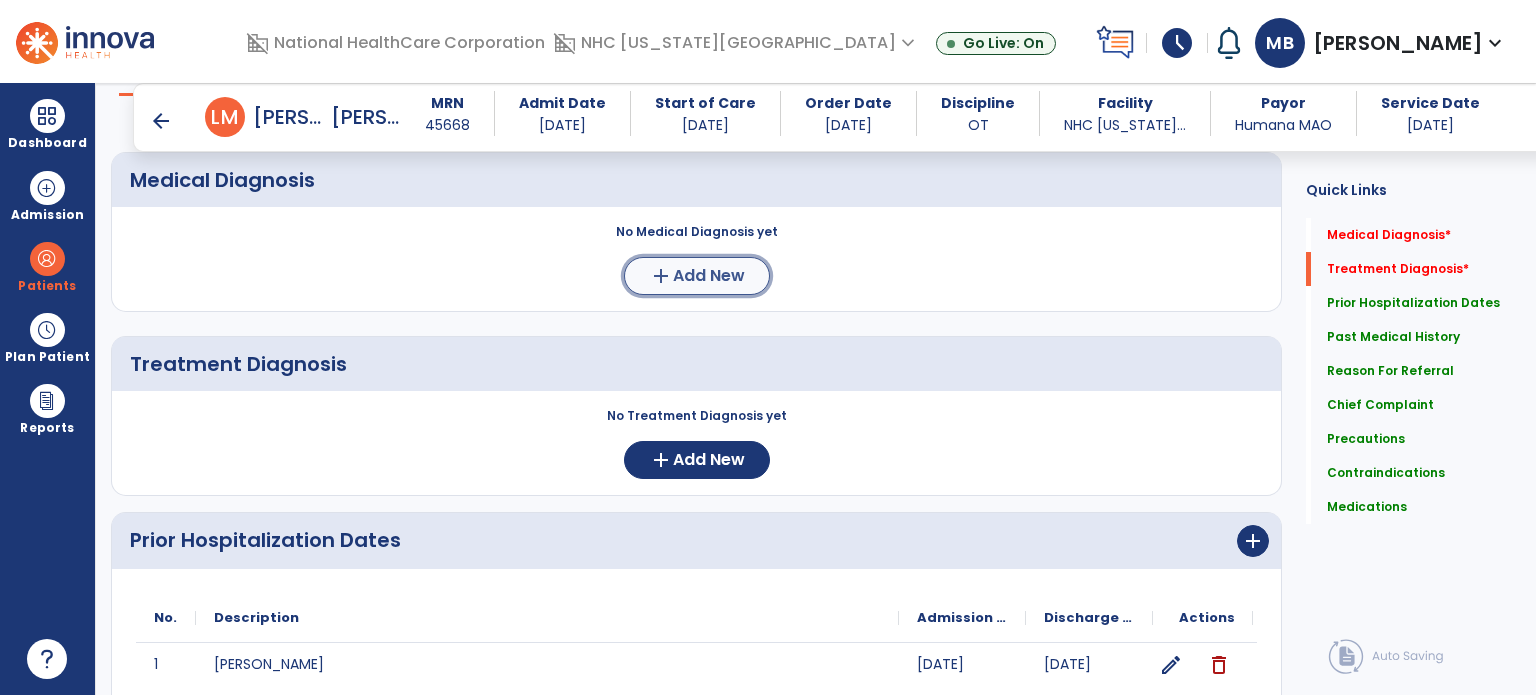 click on "add  Add New" 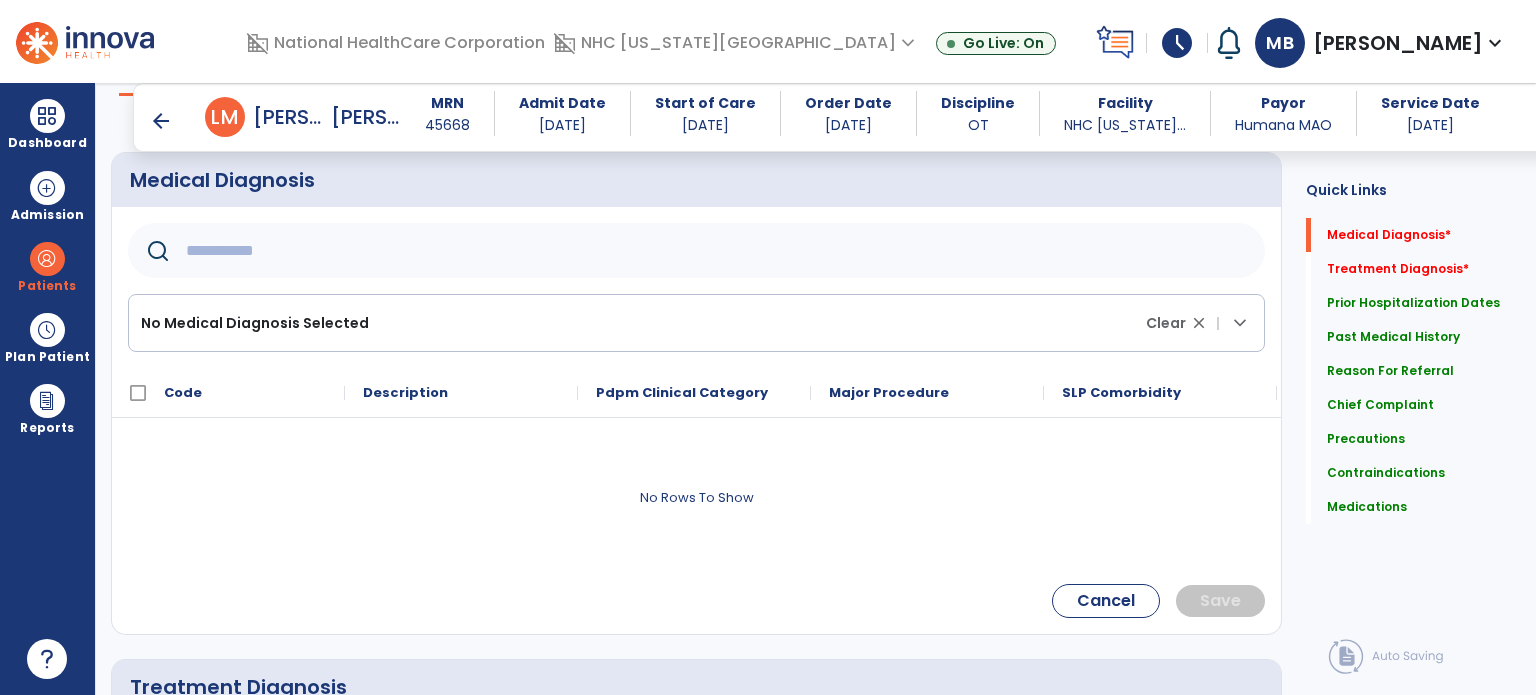 click 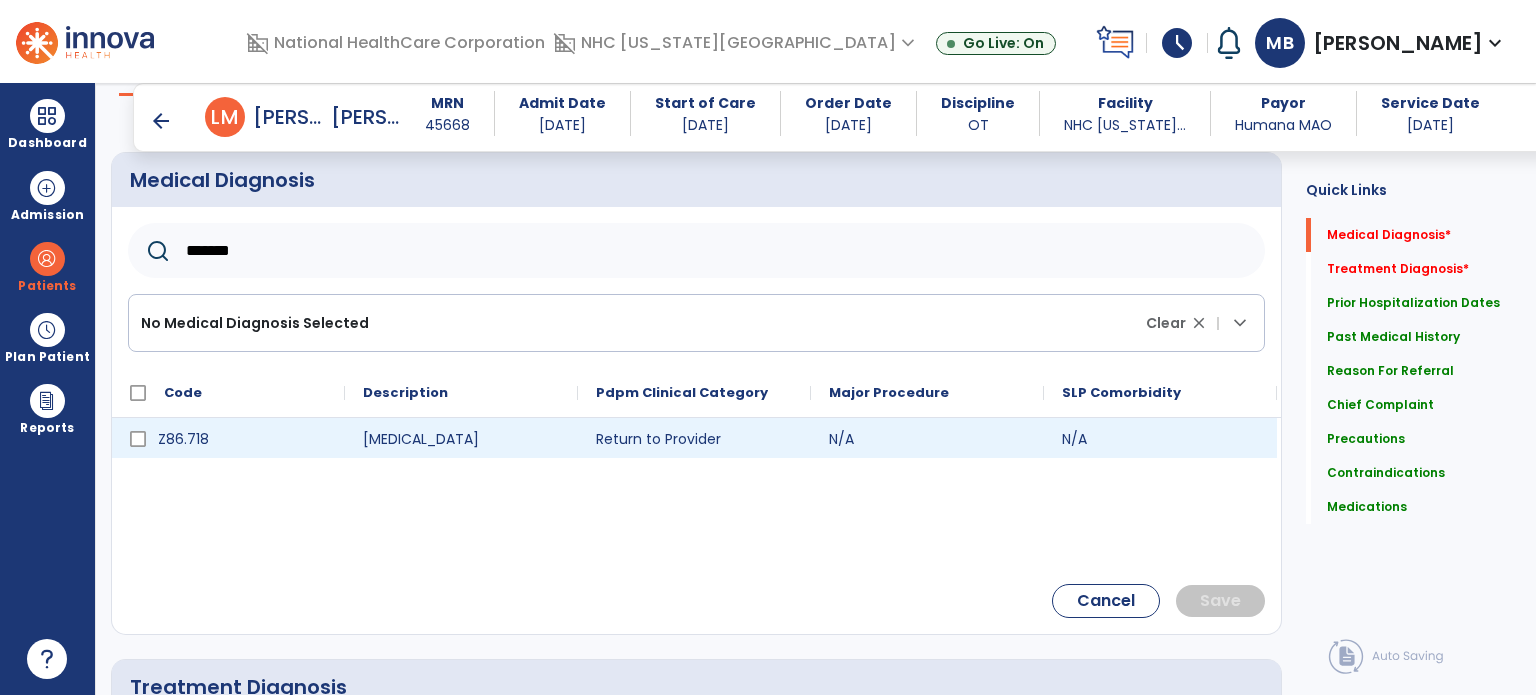 type on "*******" 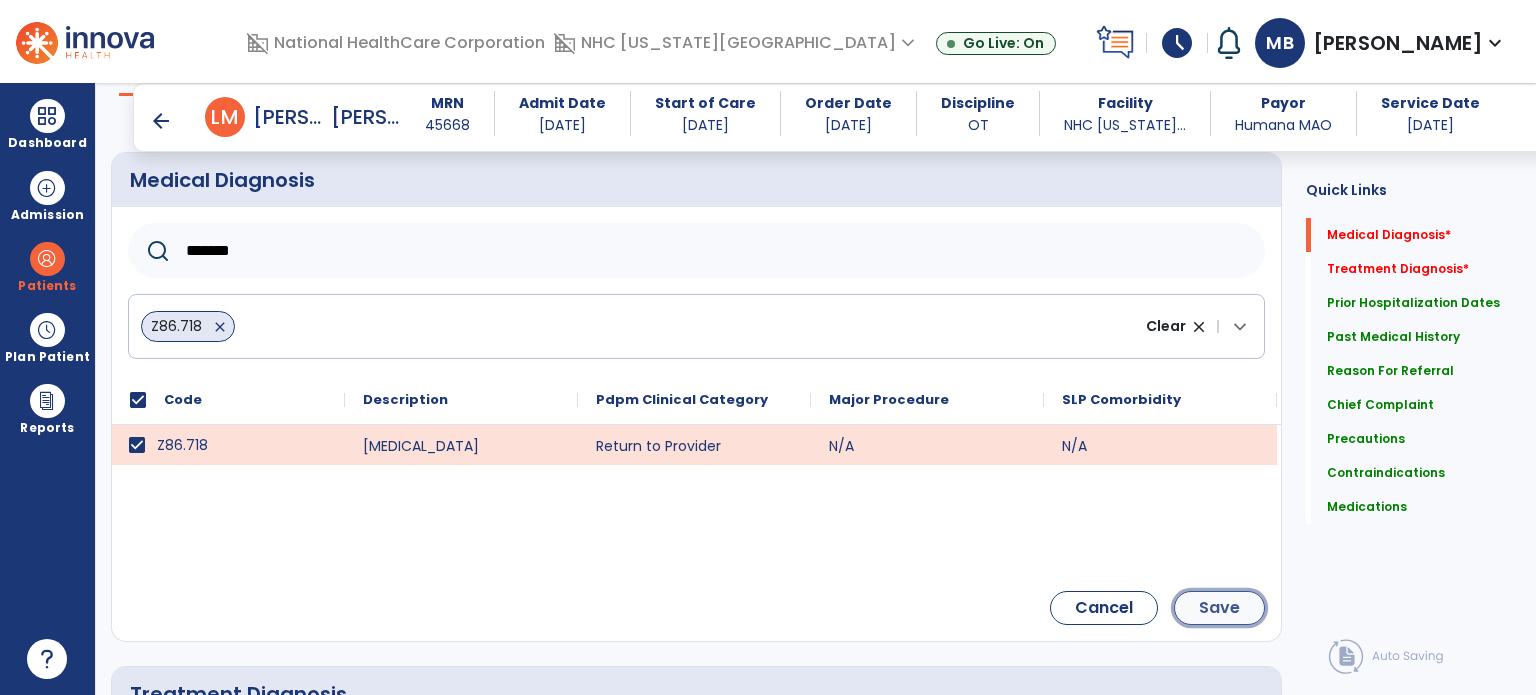 click on "Save" 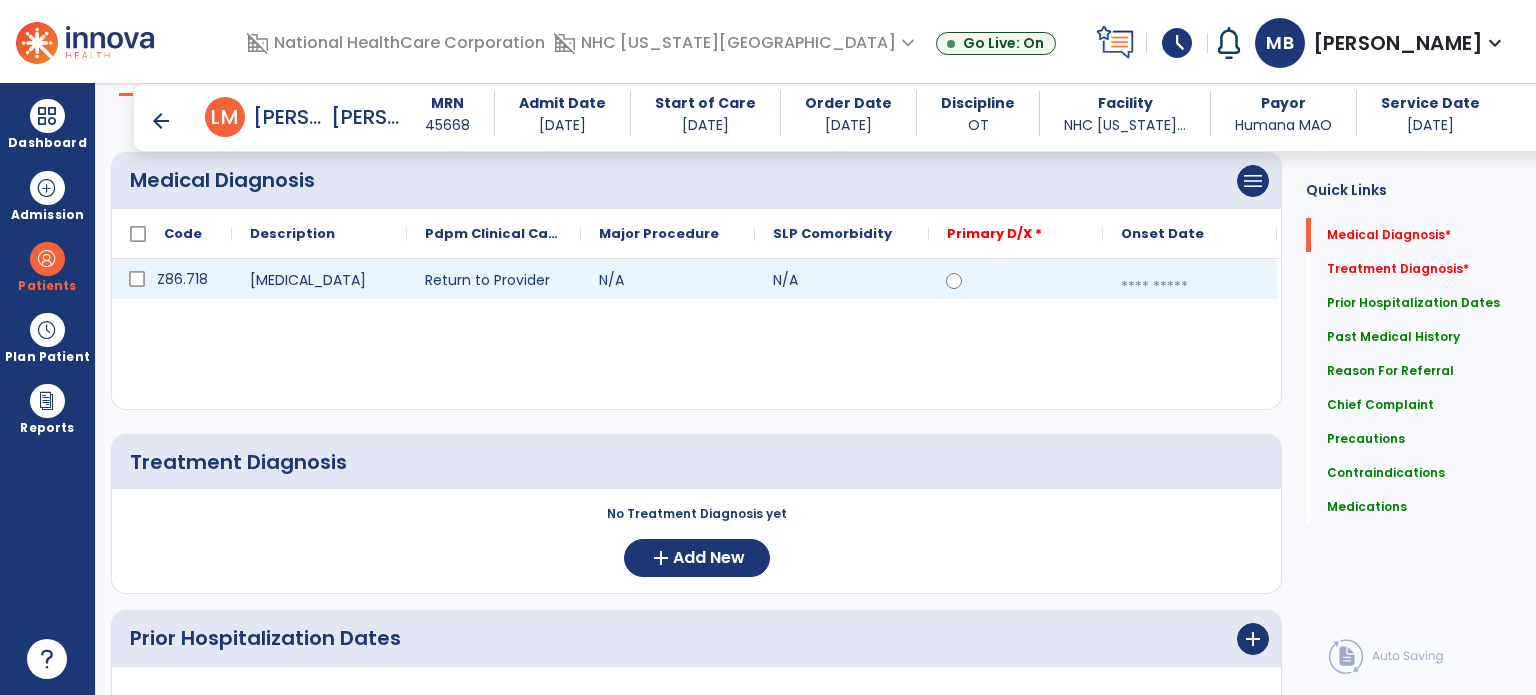 click 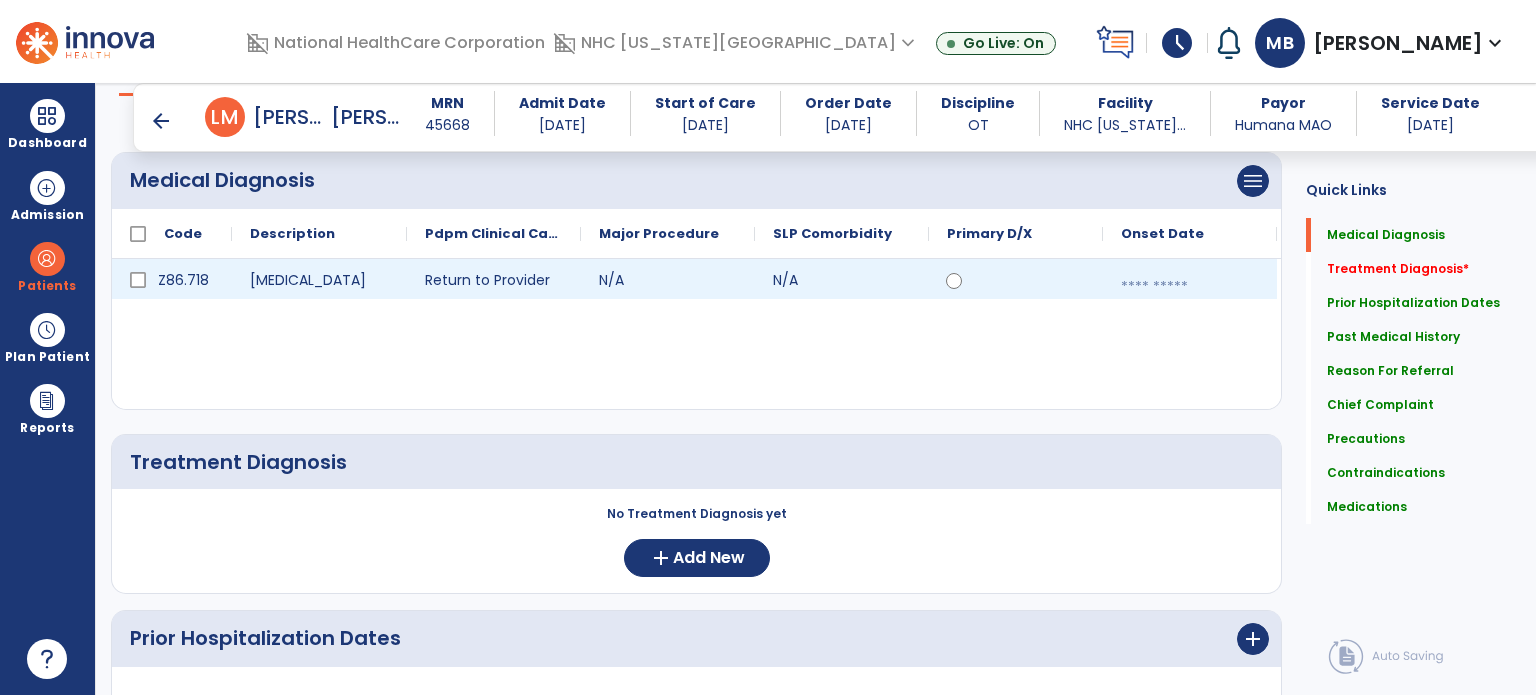 click at bounding box center (1190, 287) 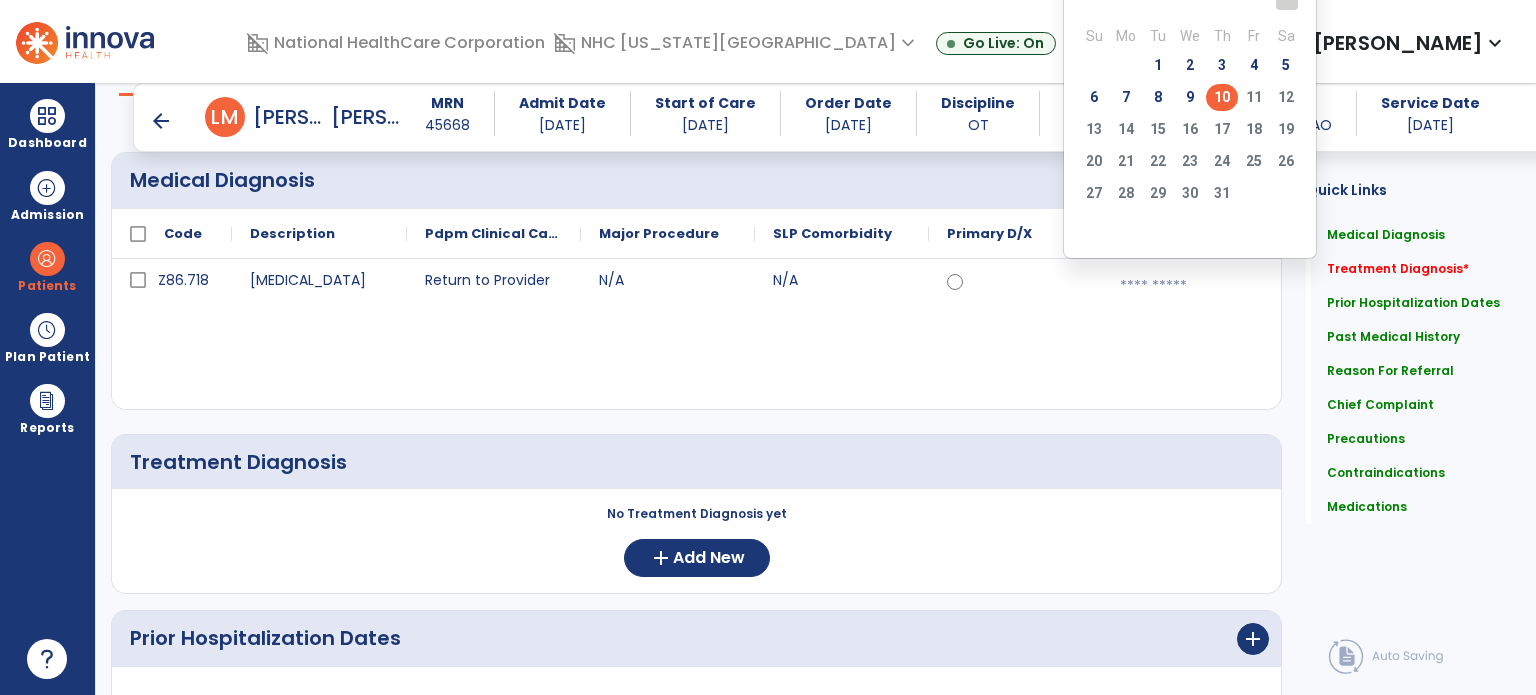 click on "10" 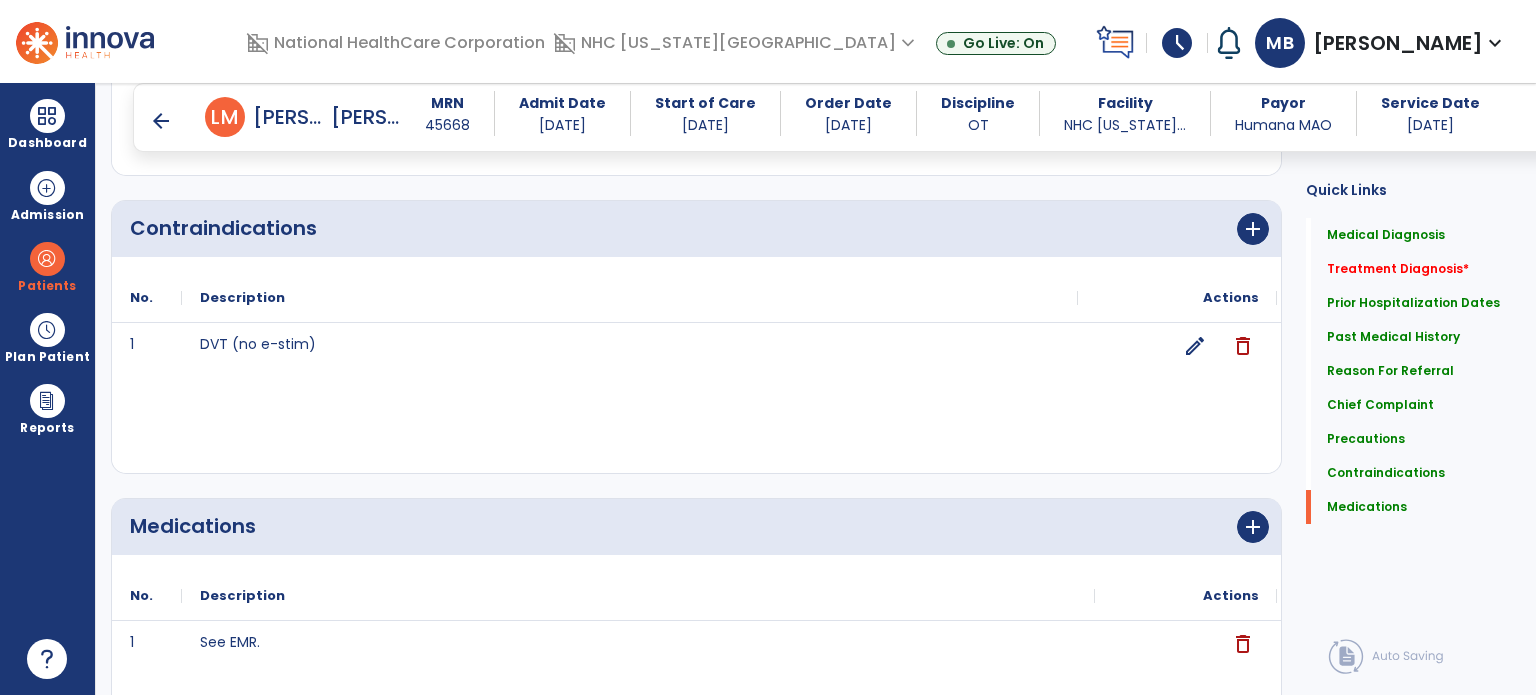 scroll, scrollTop: 2209, scrollLeft: 0, axis: vertical 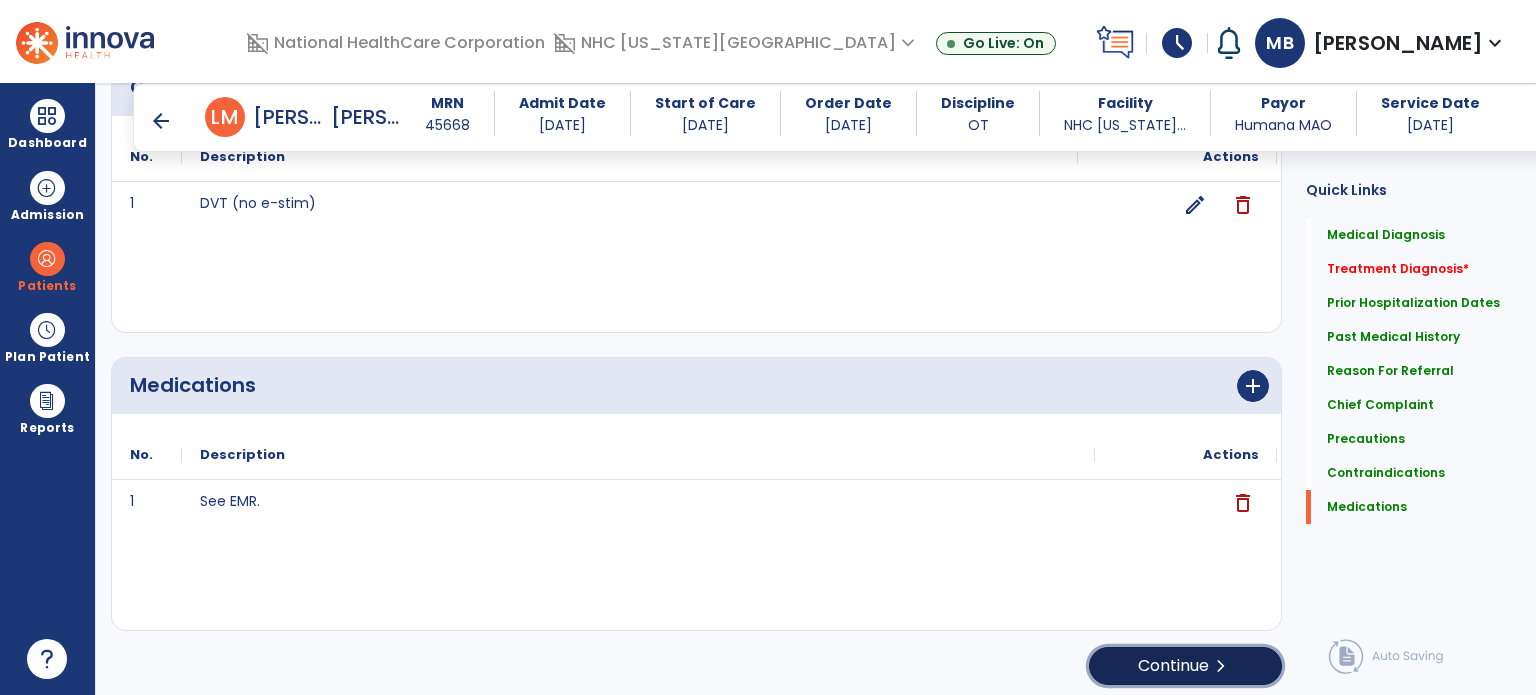 click on "Continue  chevron_right" 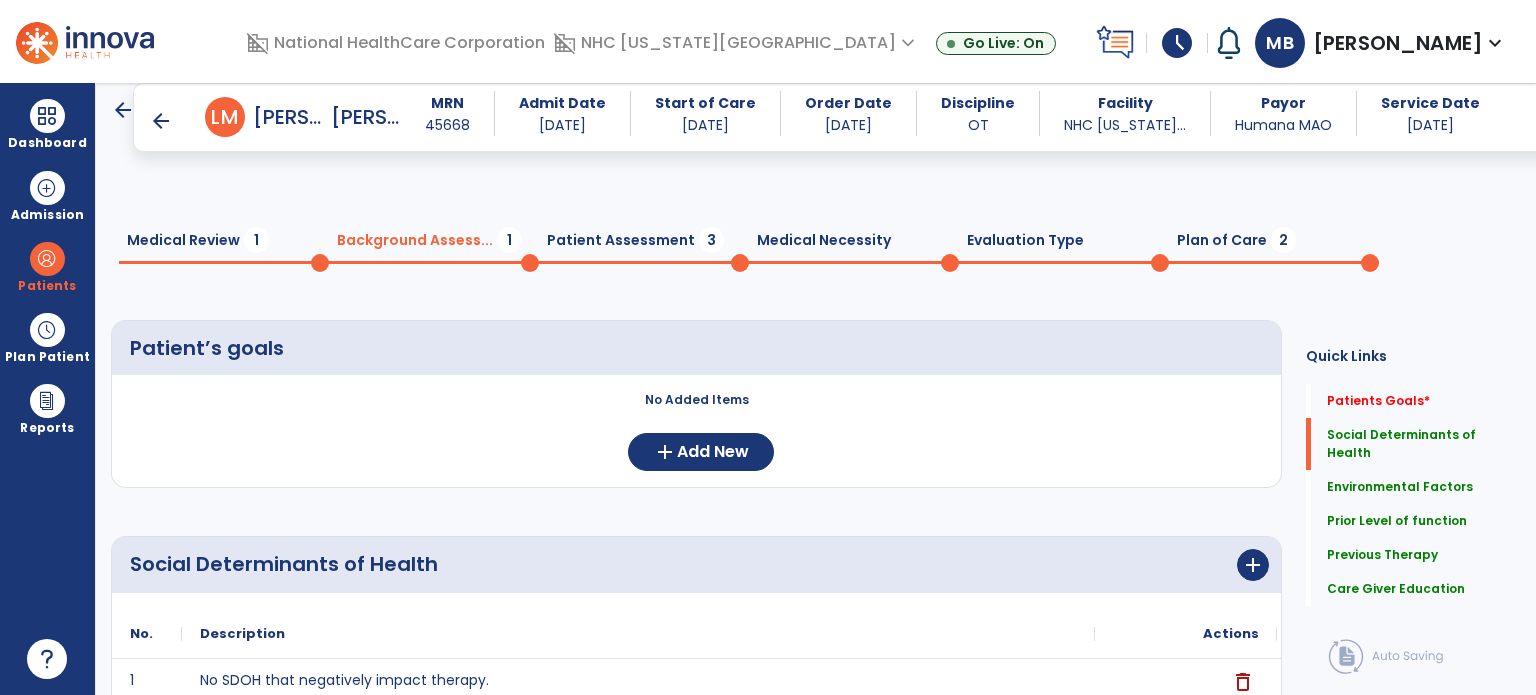 scroll, scrollTop: 173, scrollLeft: 0, axis: vertical 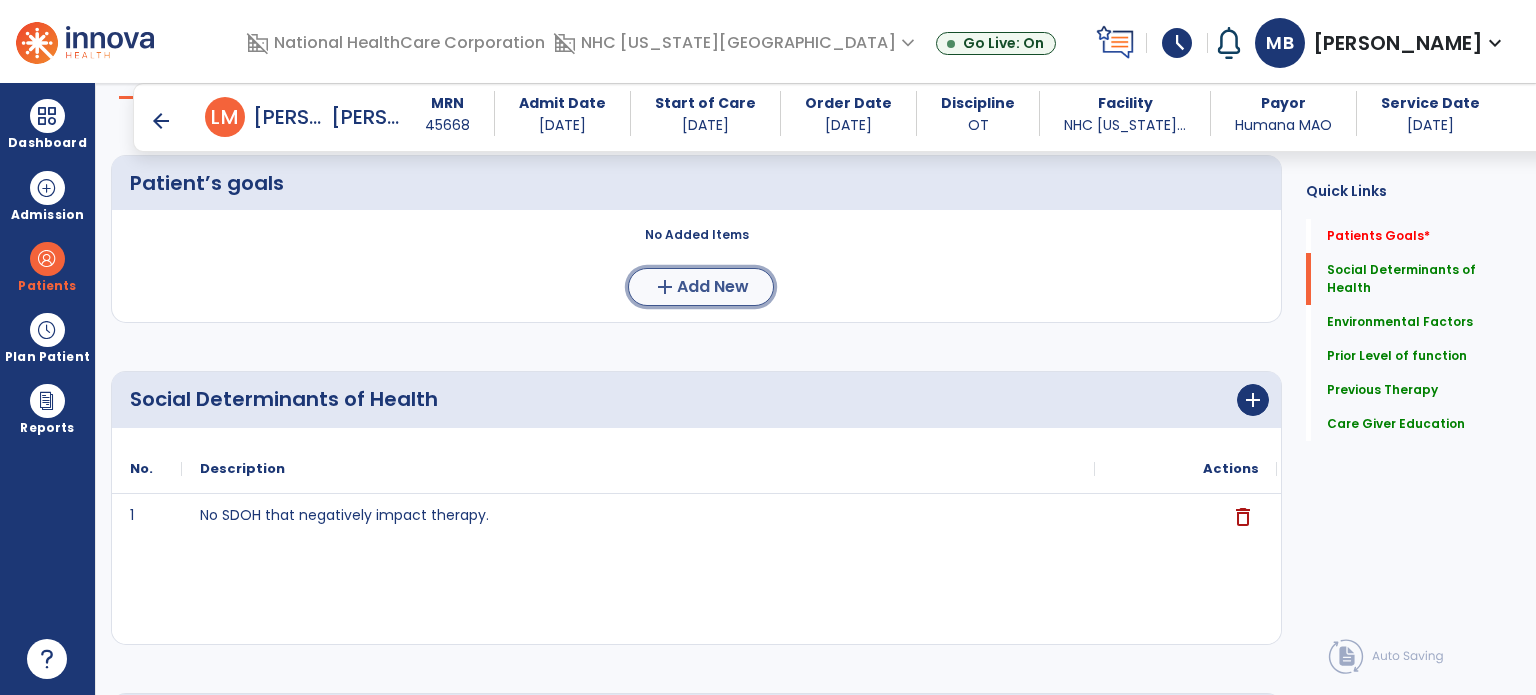 click on "add" 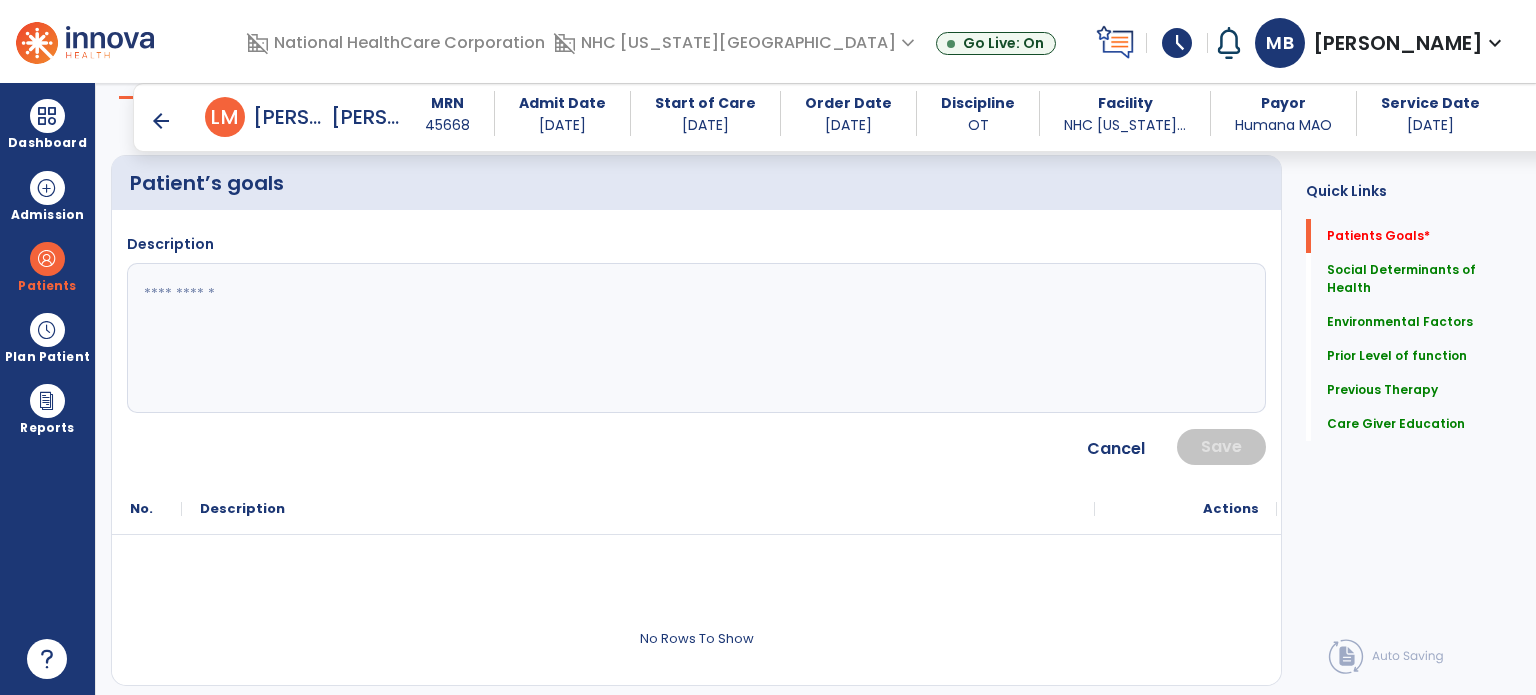 click 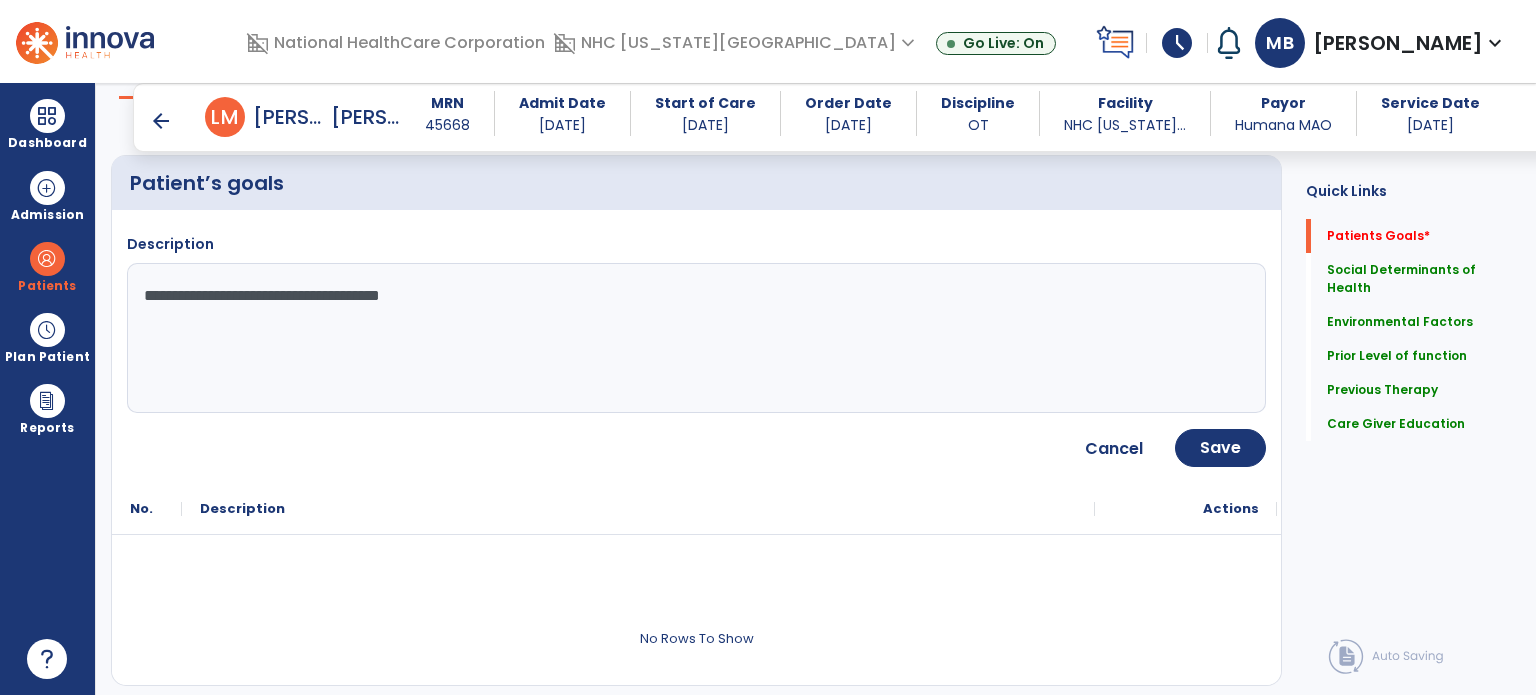 type on "**********" 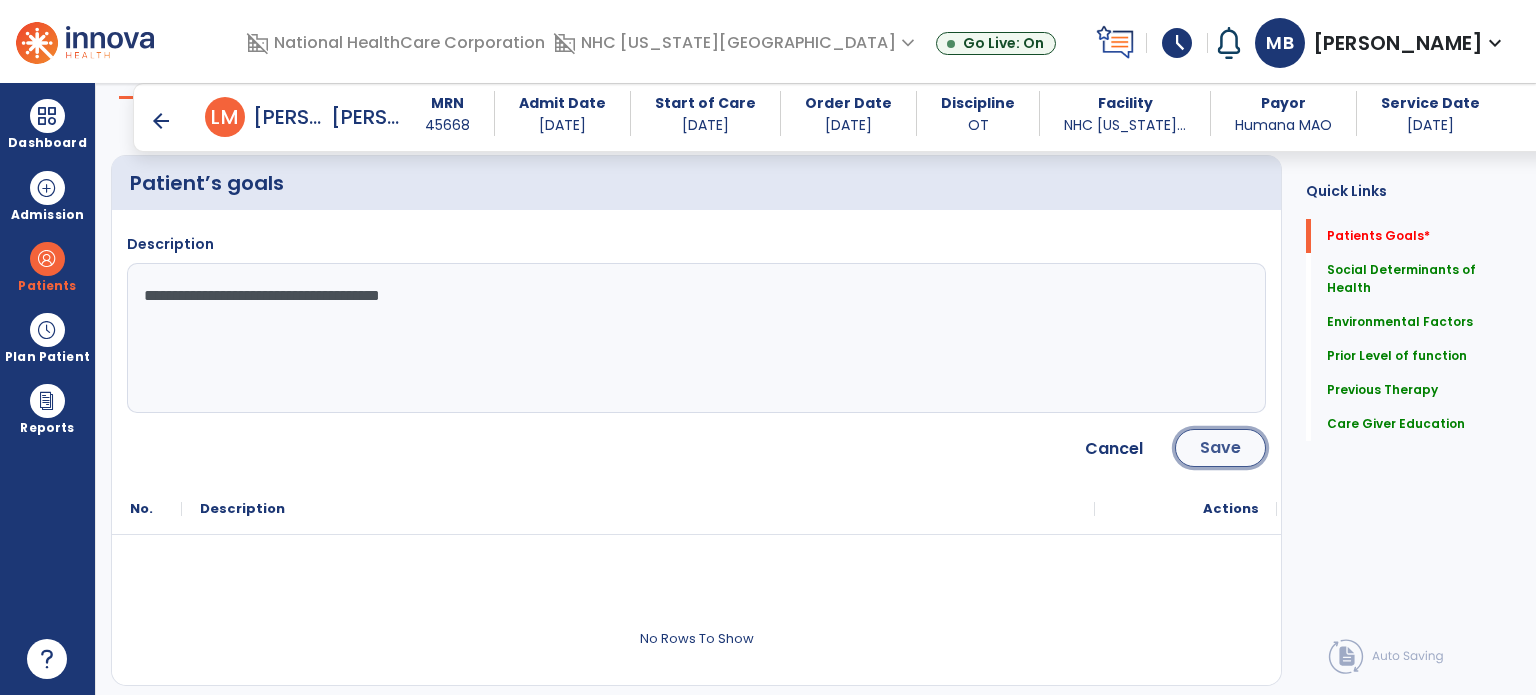 click on "Save" 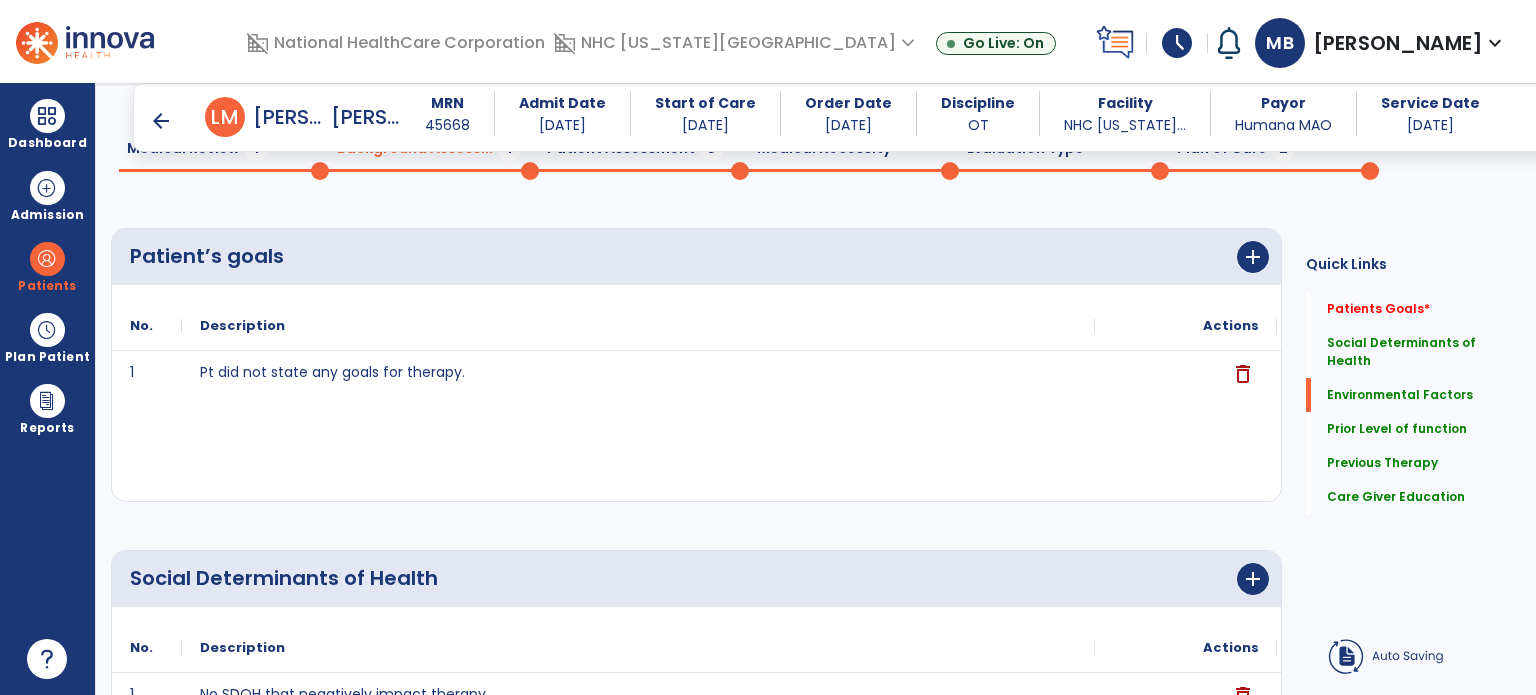 scroll, scrollTop: 0, scrollLeft: 0, axis: both 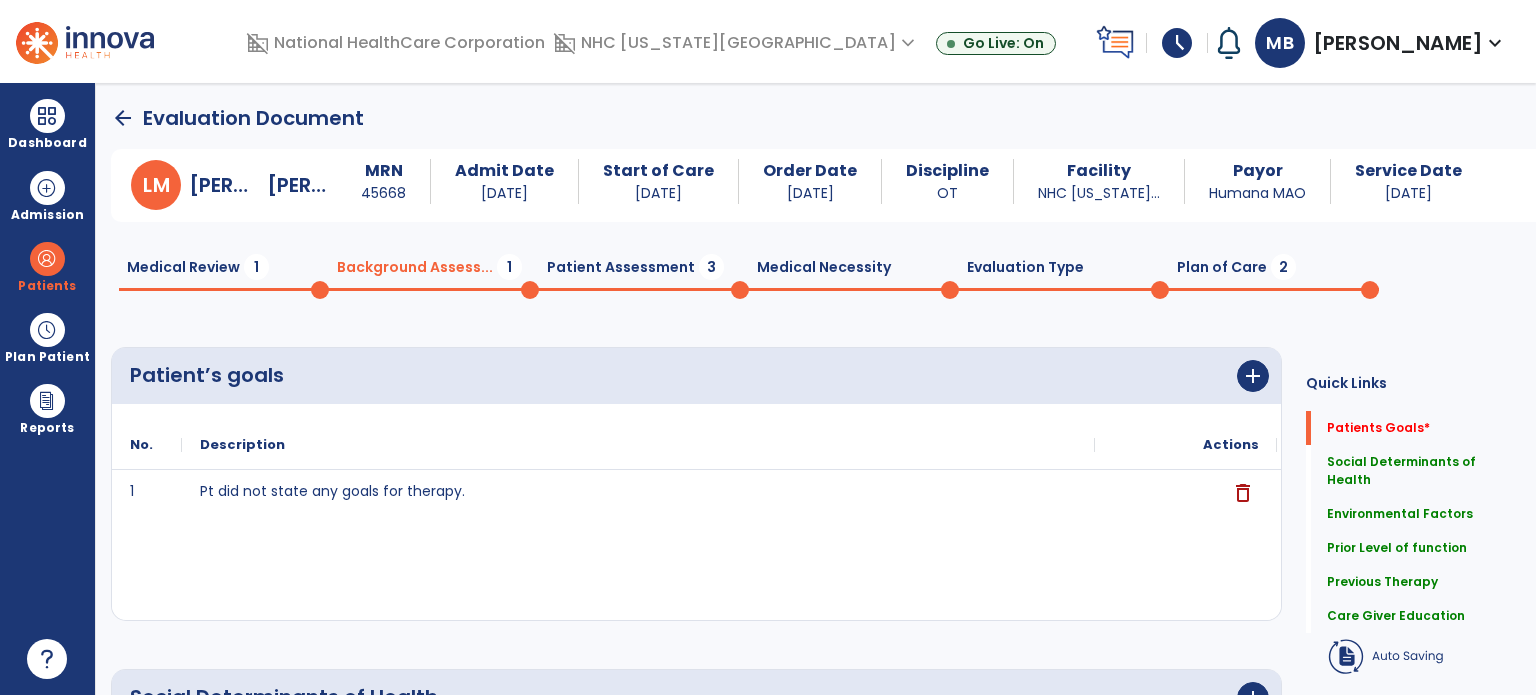 click on "1" 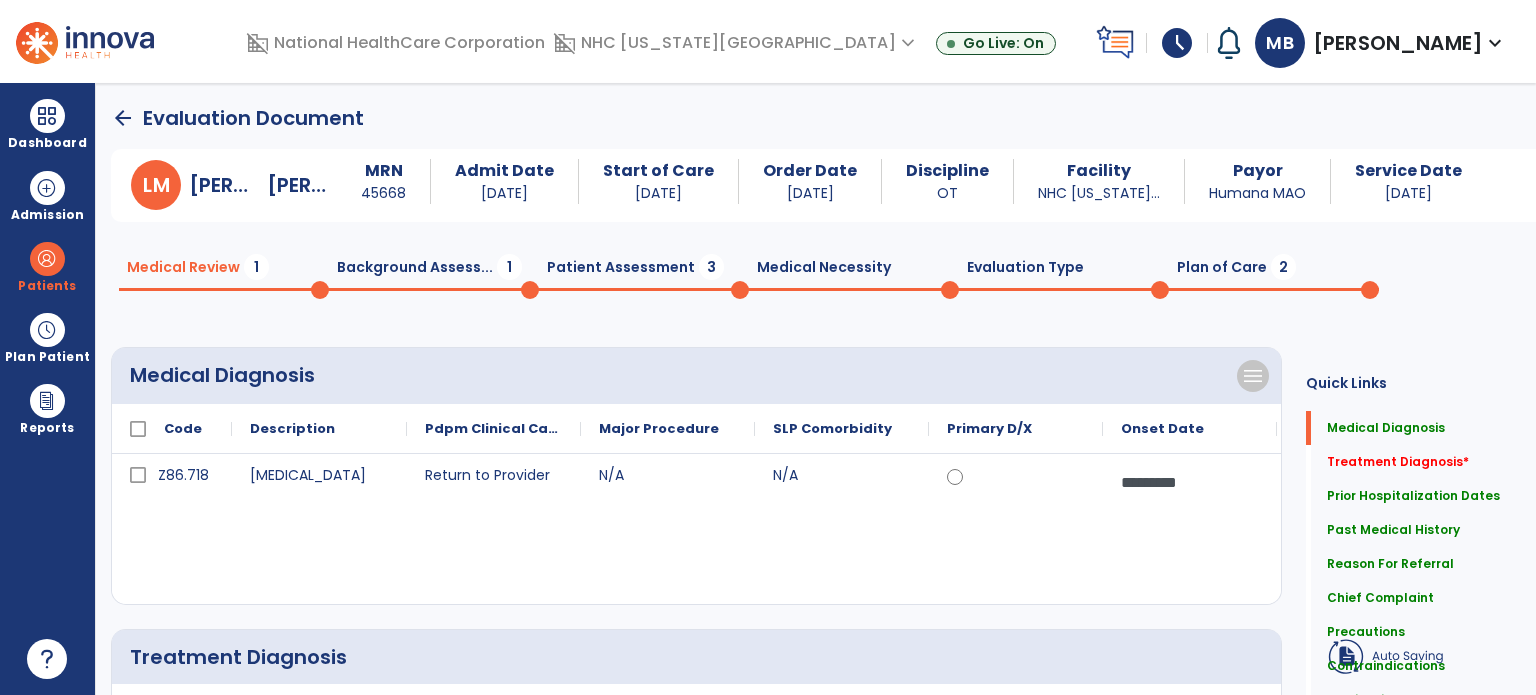 click on "Background Assess...  1" 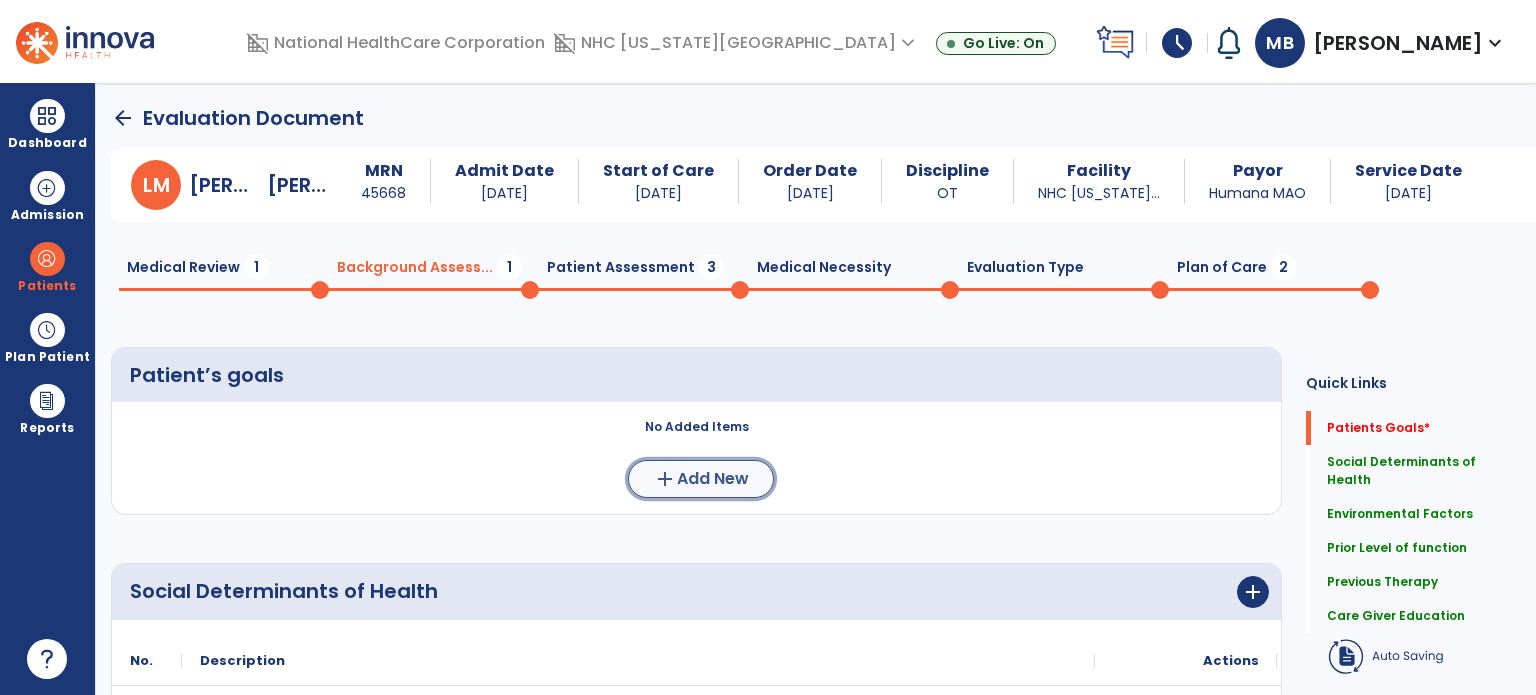 click on "Add New" 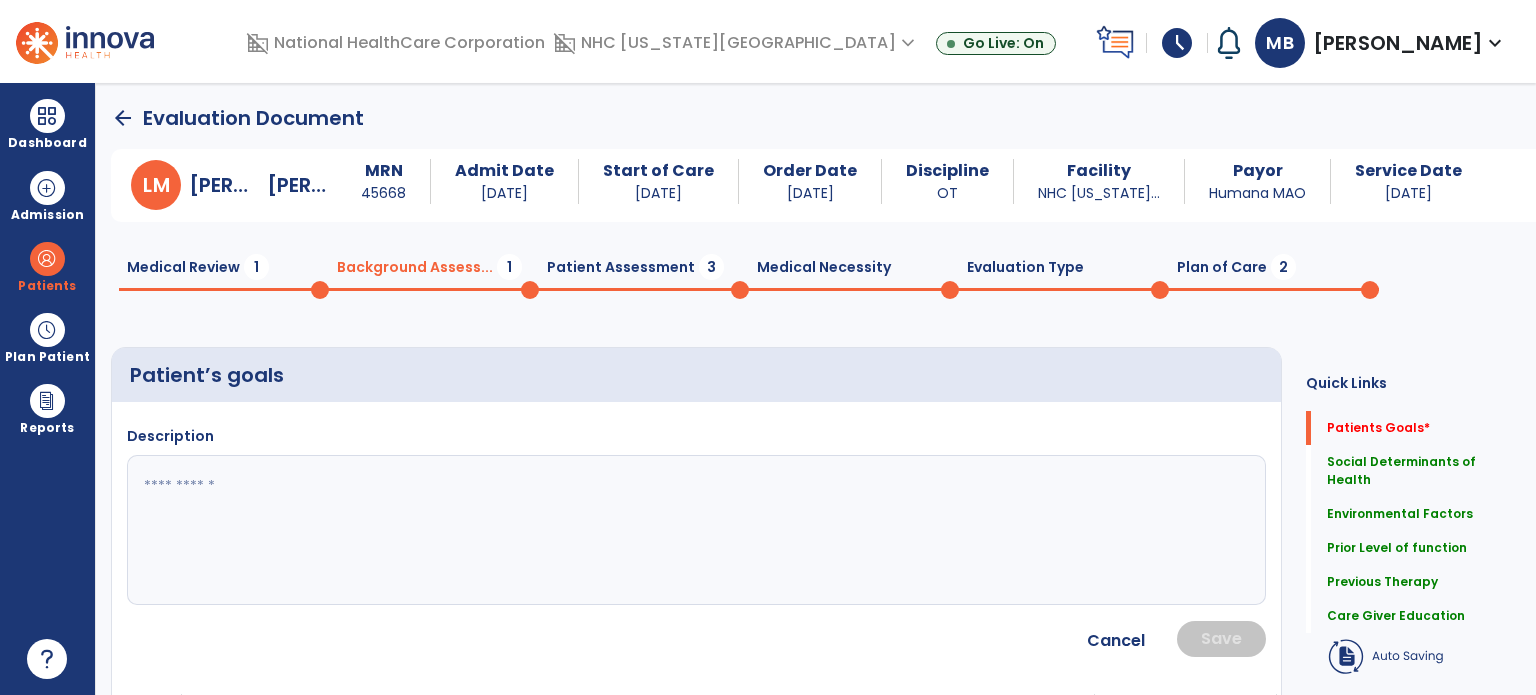 click 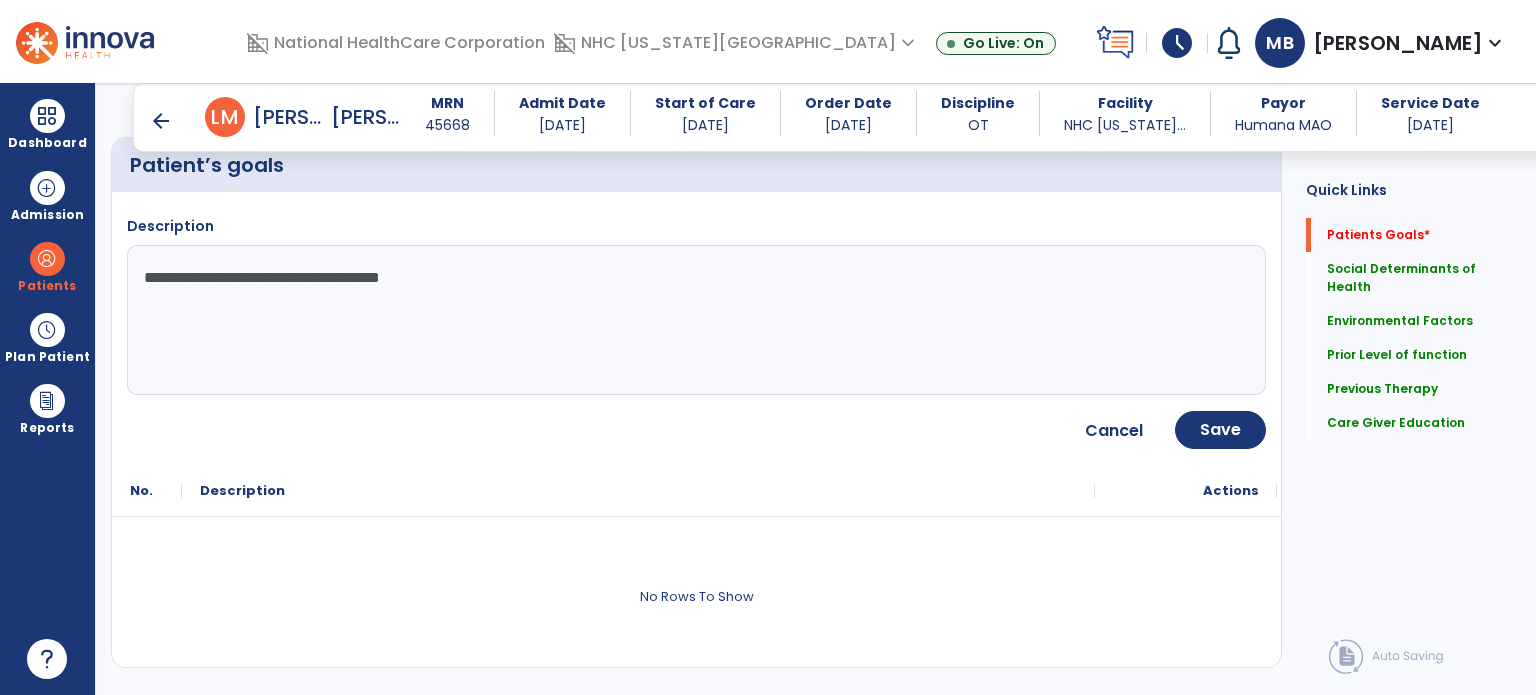 scroll, scrollTop: 195, scrollLeft: 0, axis: vertical 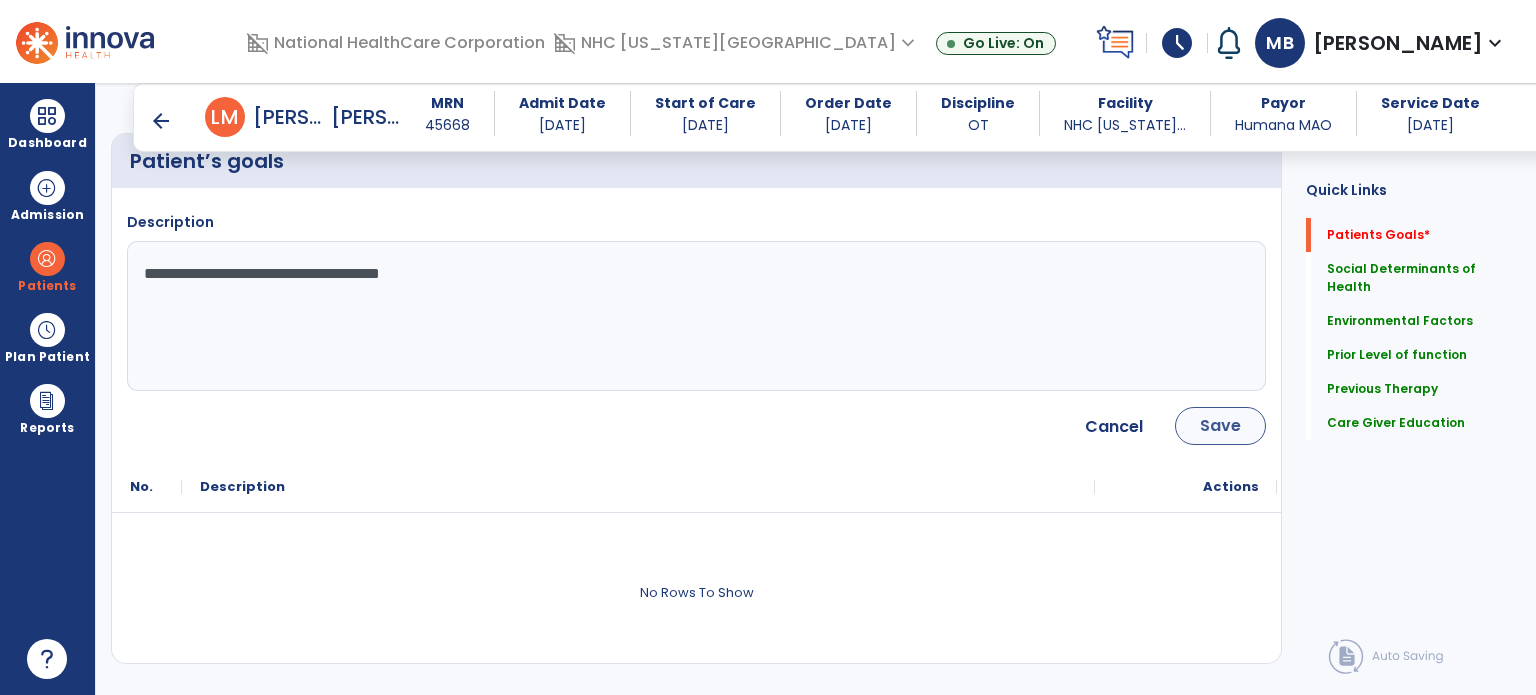 type on "**********" 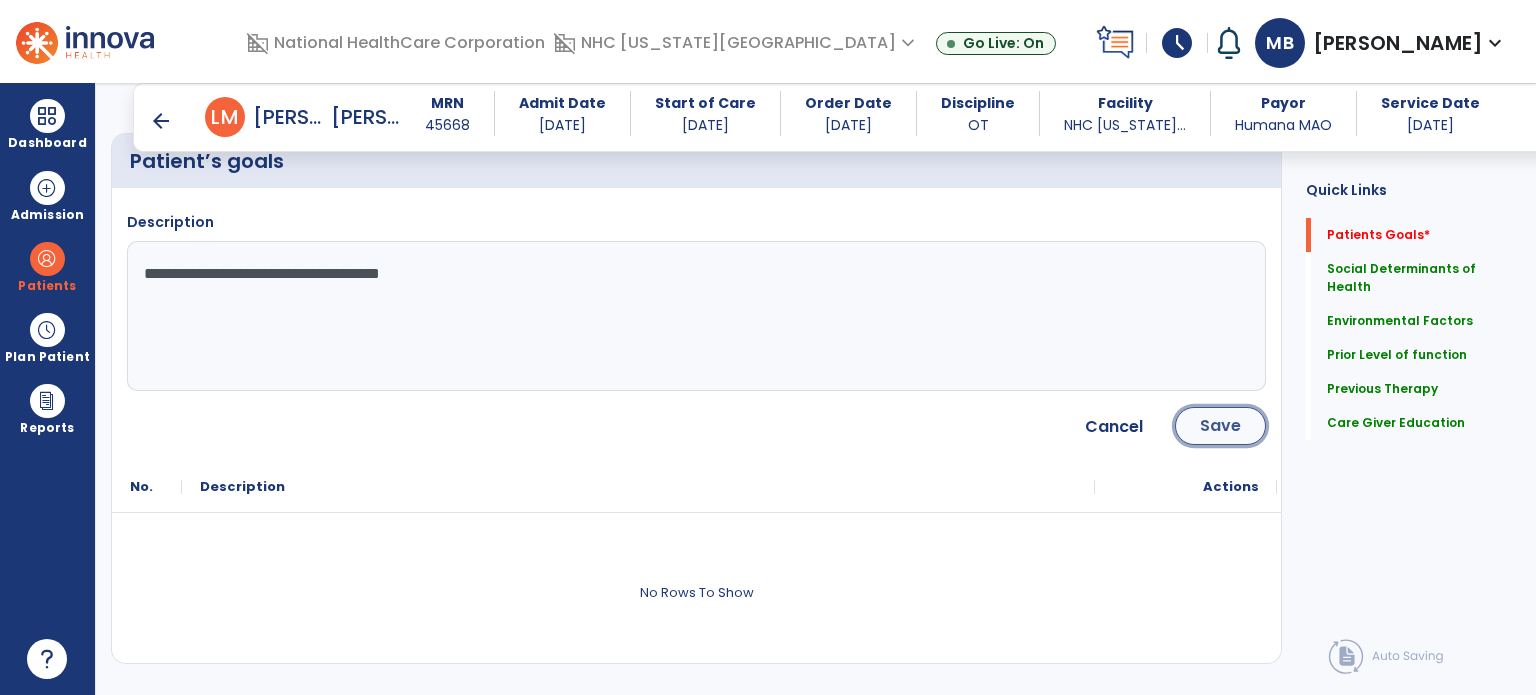 click on "Save" 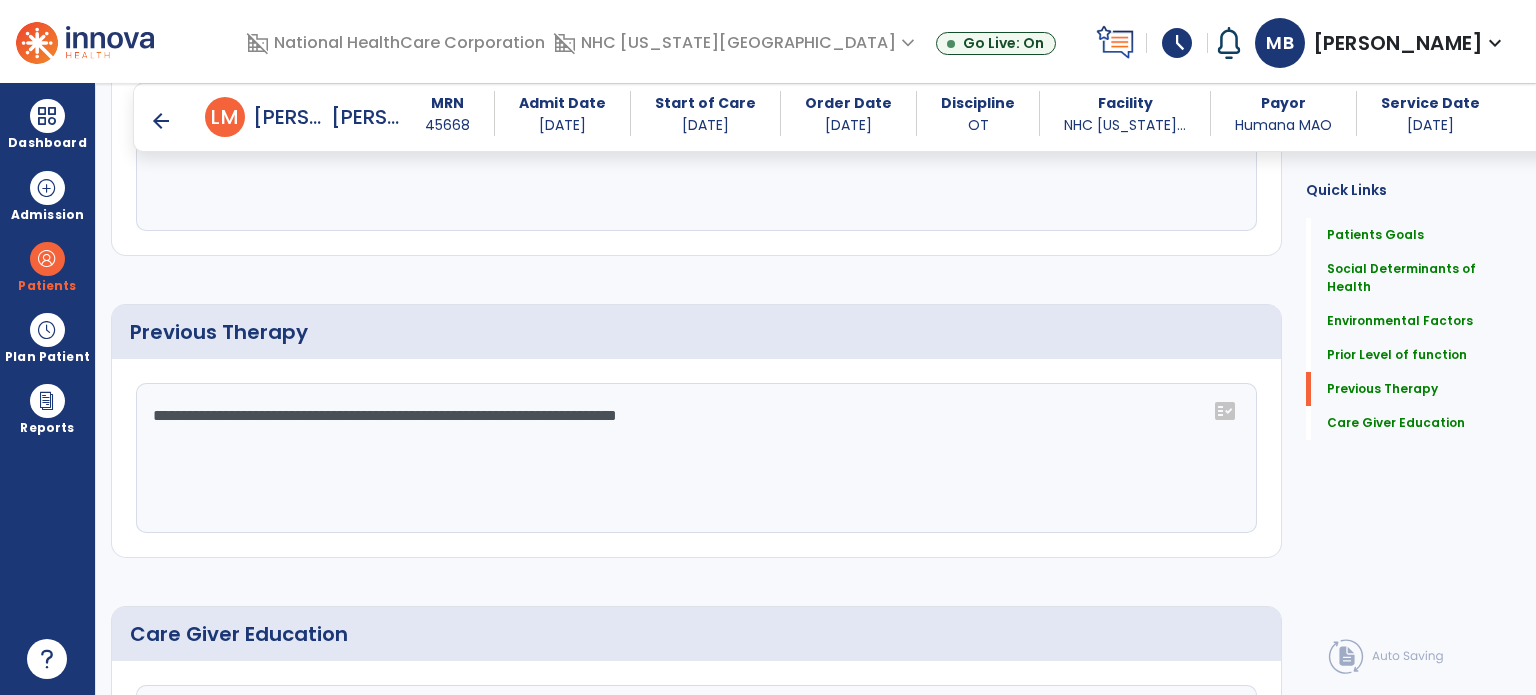scroll, scrollTop: 1523, scrollLeft: 0, axis: vertical 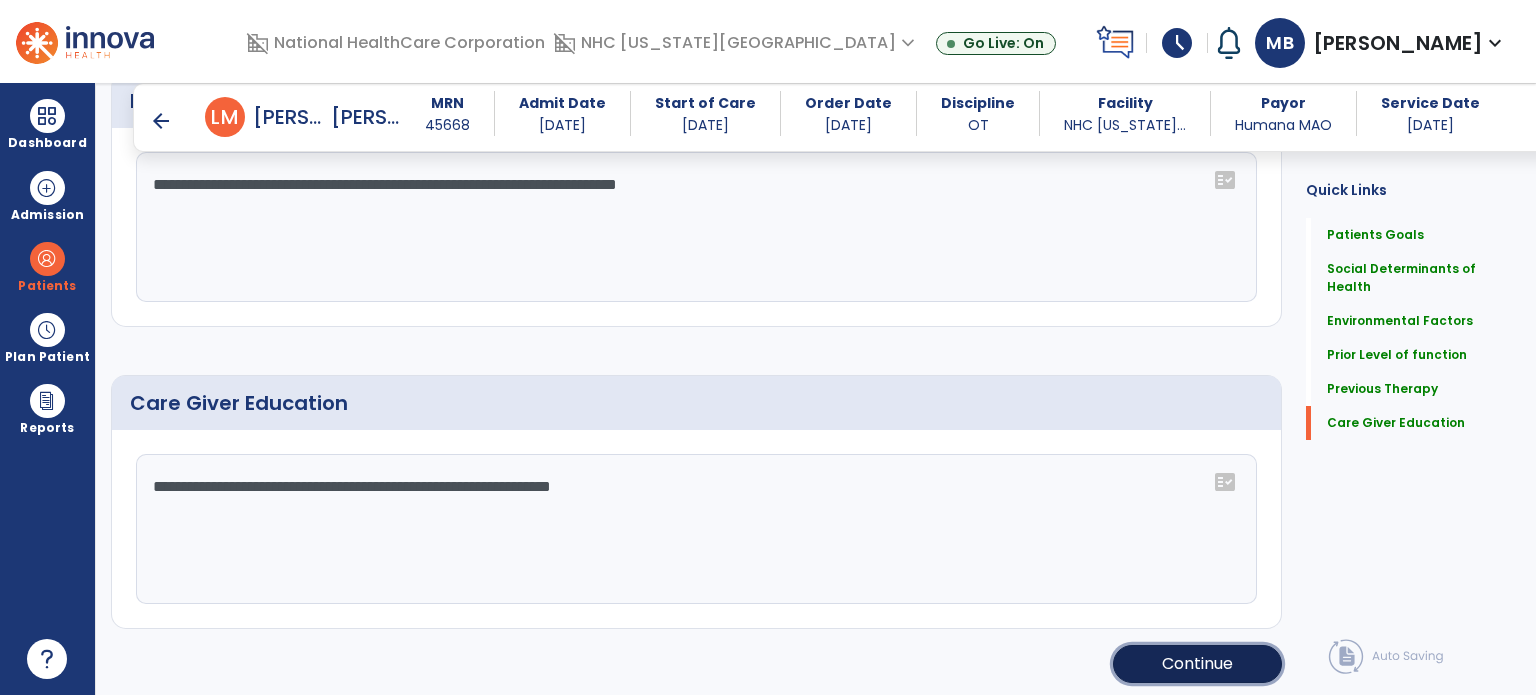 click on "Continue" 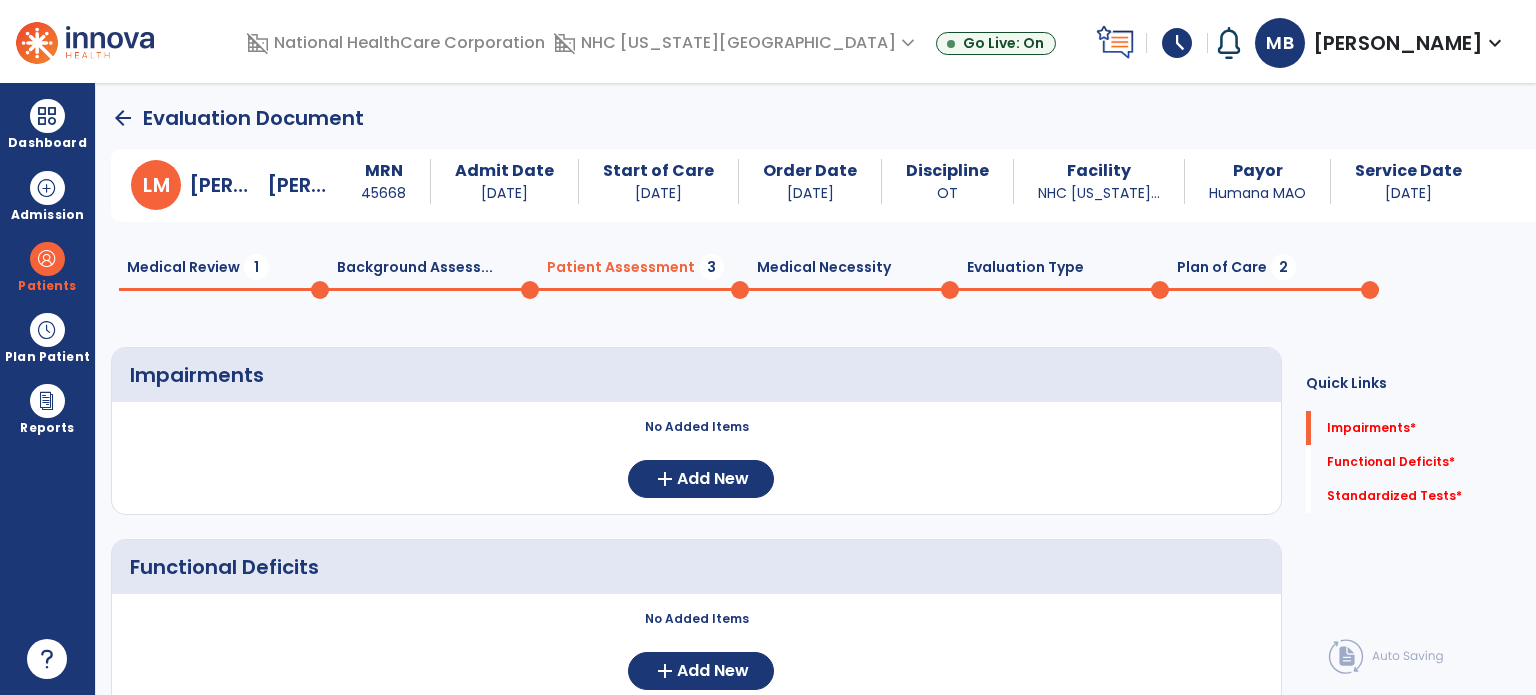 scroll, scrollTop: 0, scrollLeft: 0, axis: both 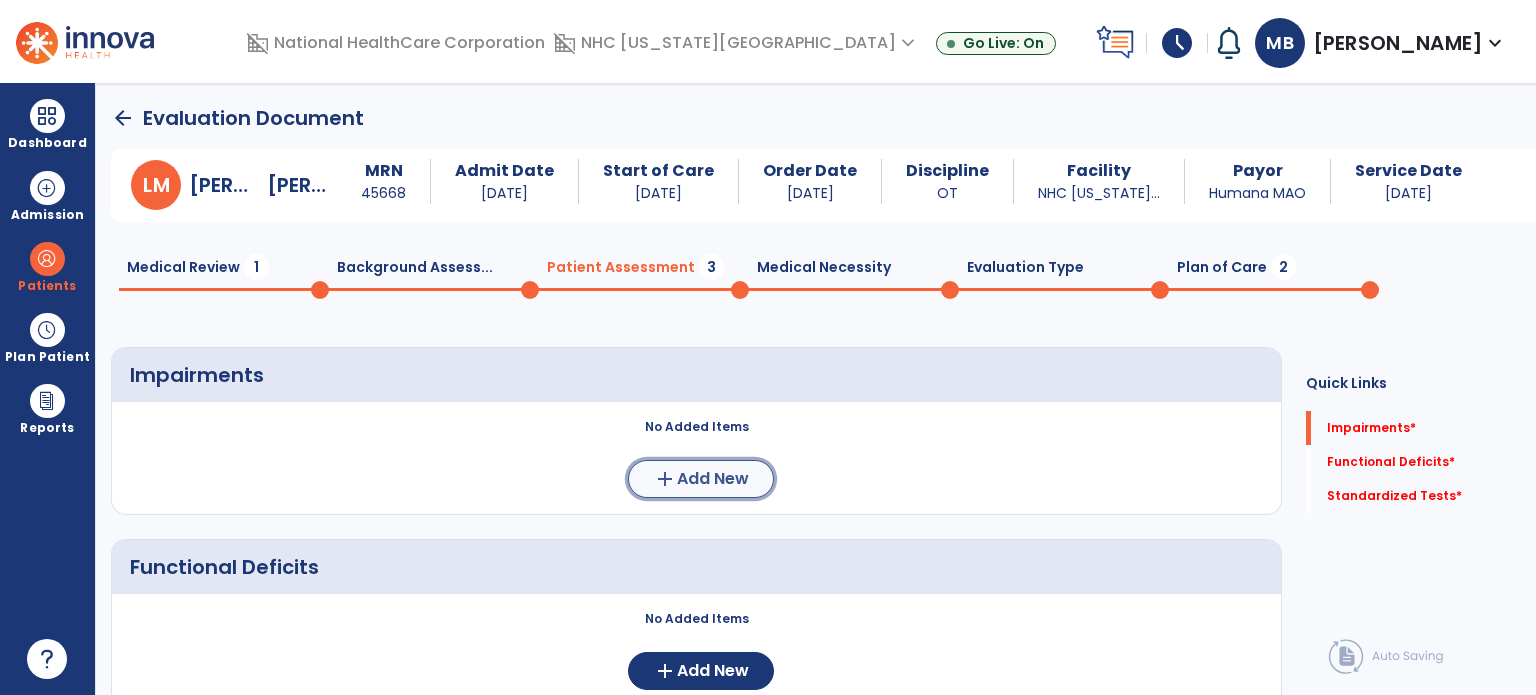 click on "Add New" 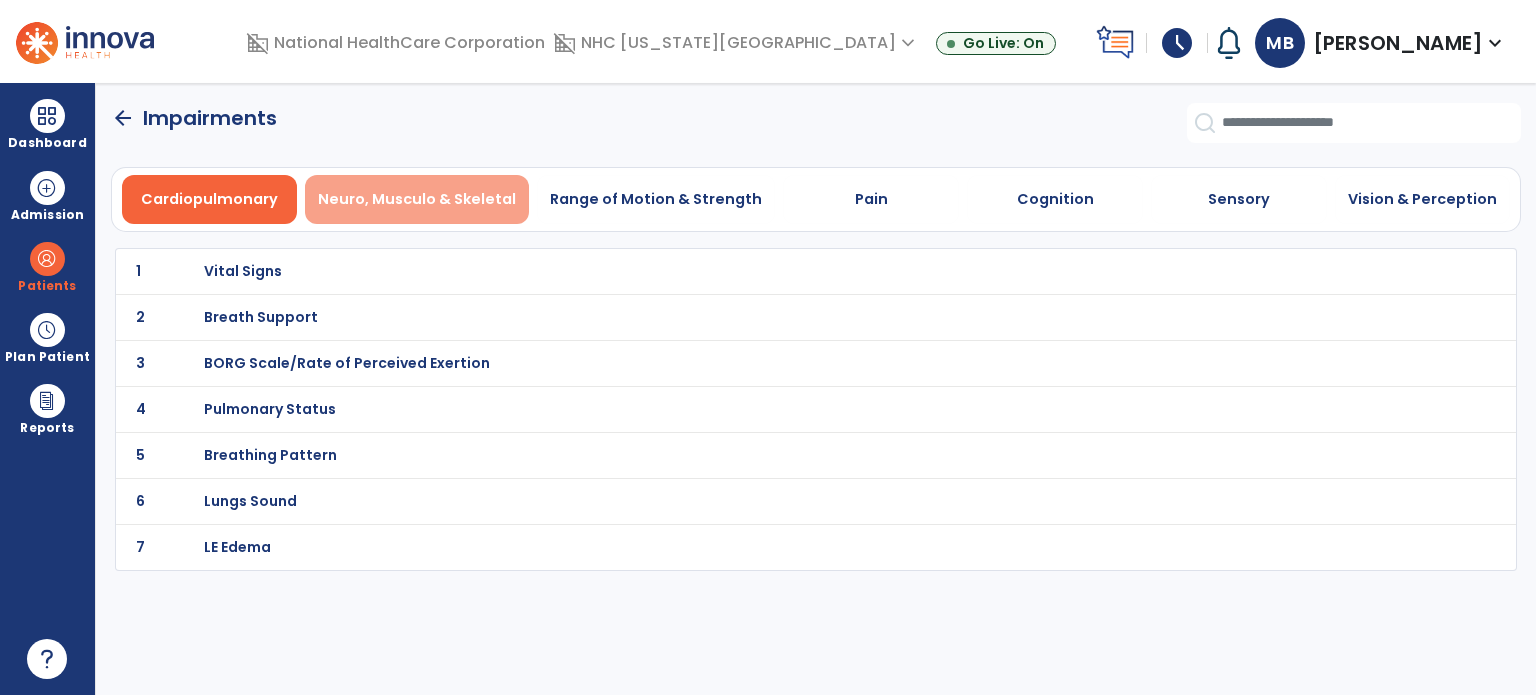 click on "Neuro, Musculo & Skeletal" at bounding box center [417, 199] 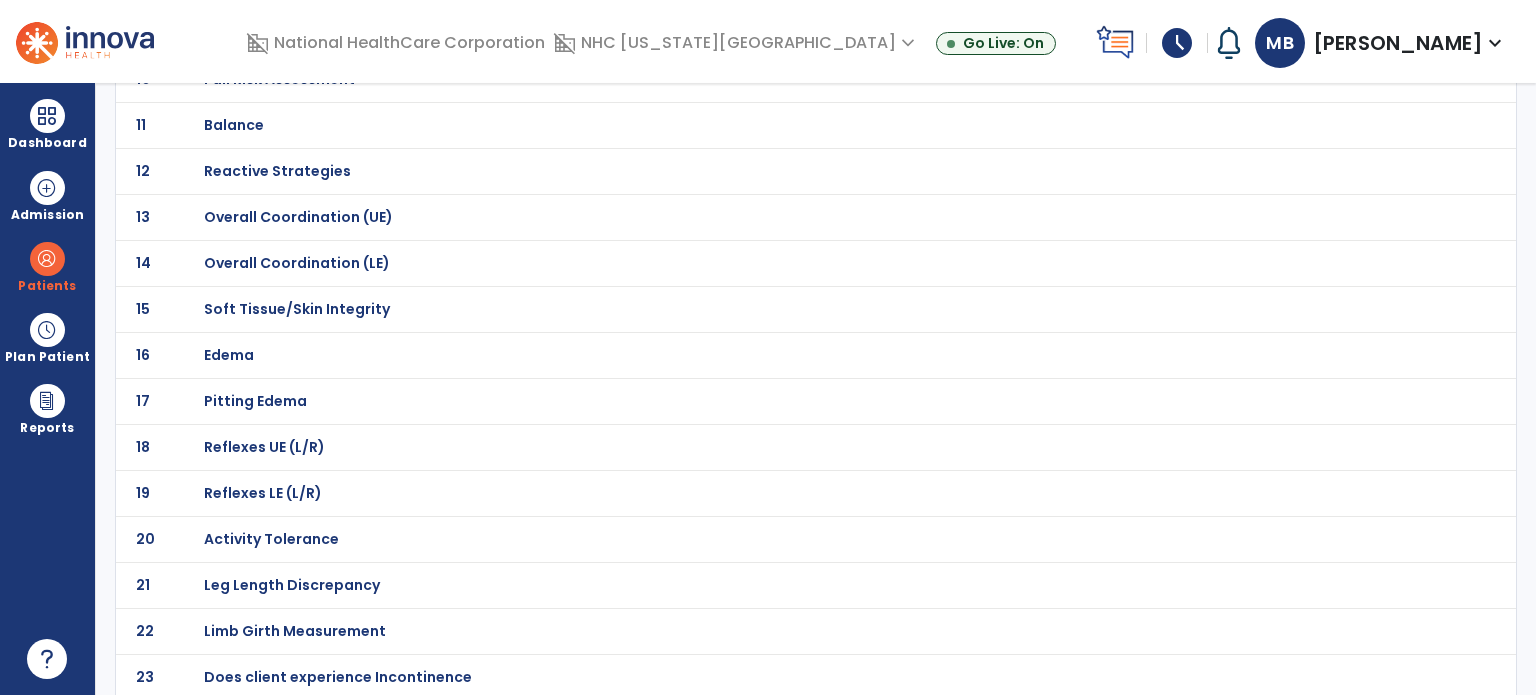scroll, scrollTop: 0, scrollLeft: 0, axis: both 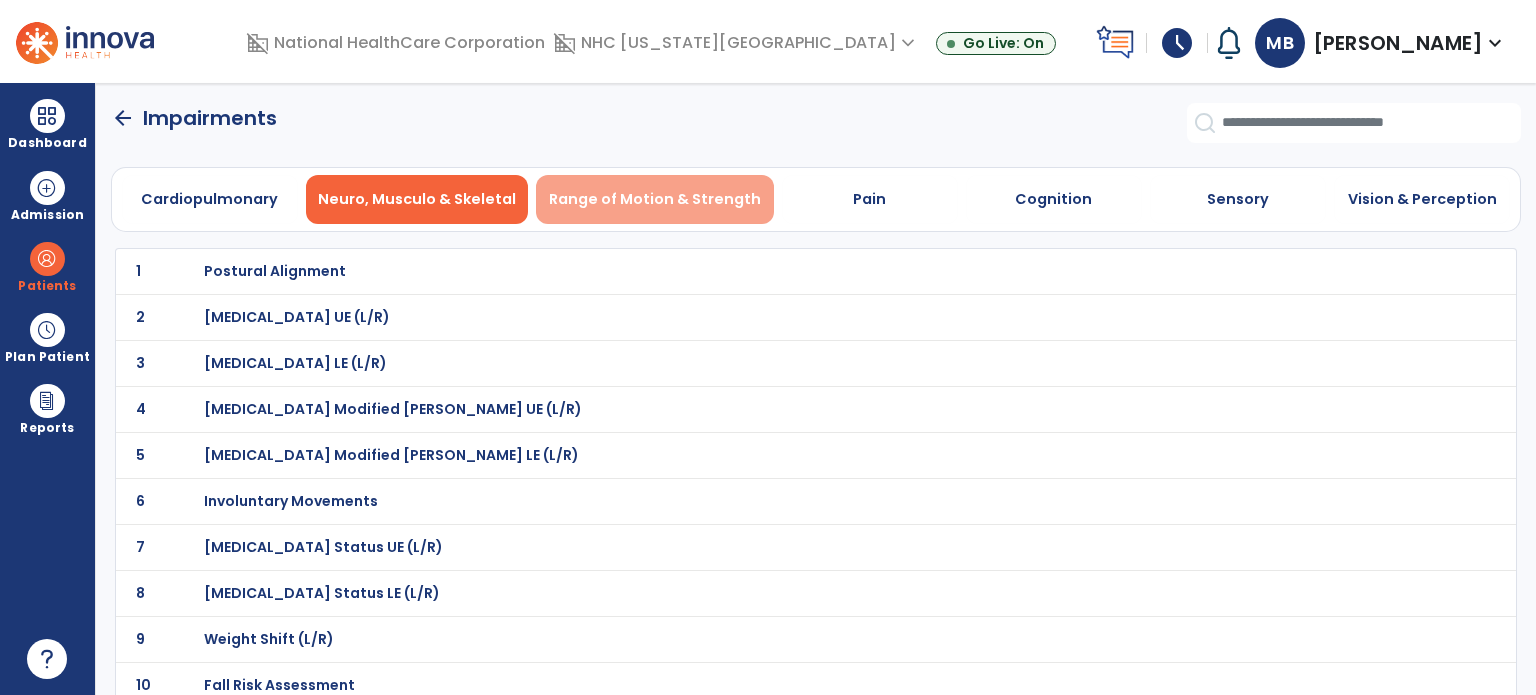 click on "Range of Motion & Strength" at bounding box center [655, 199] 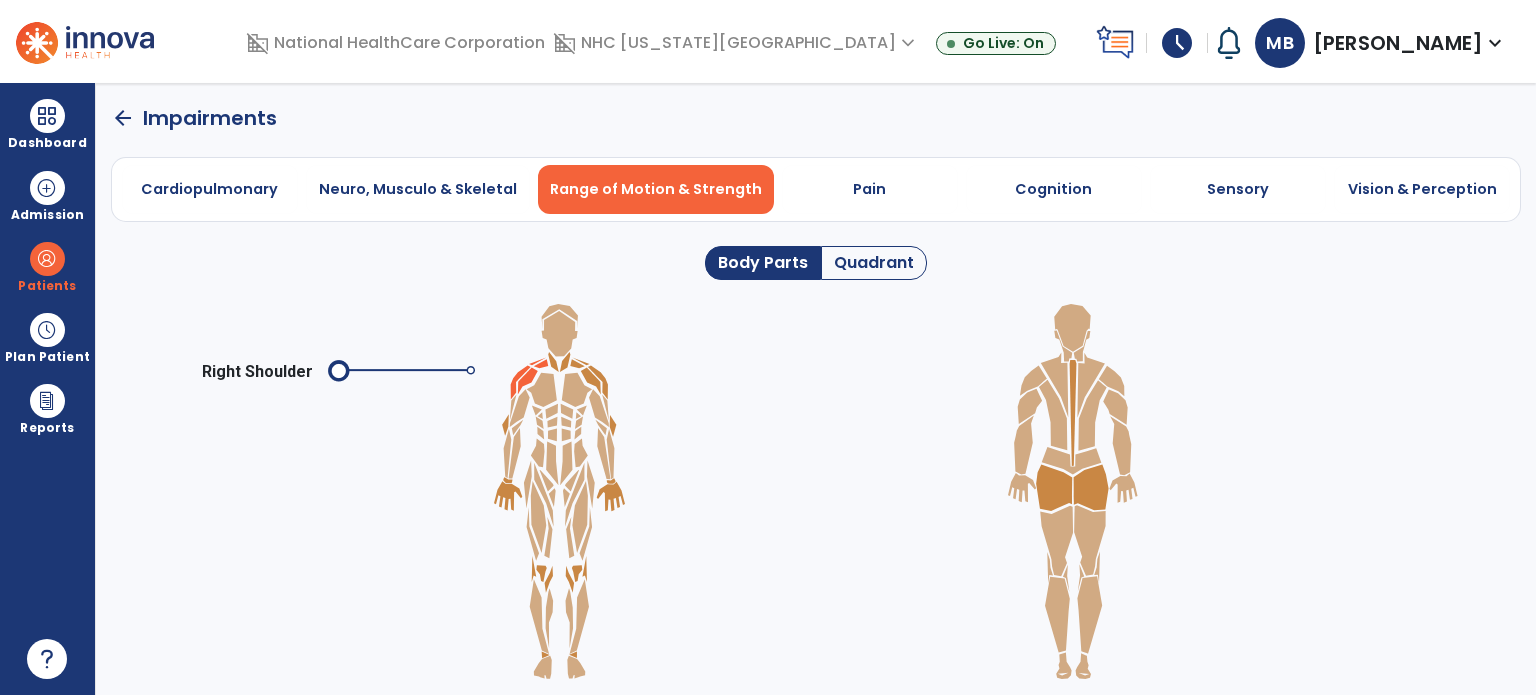click 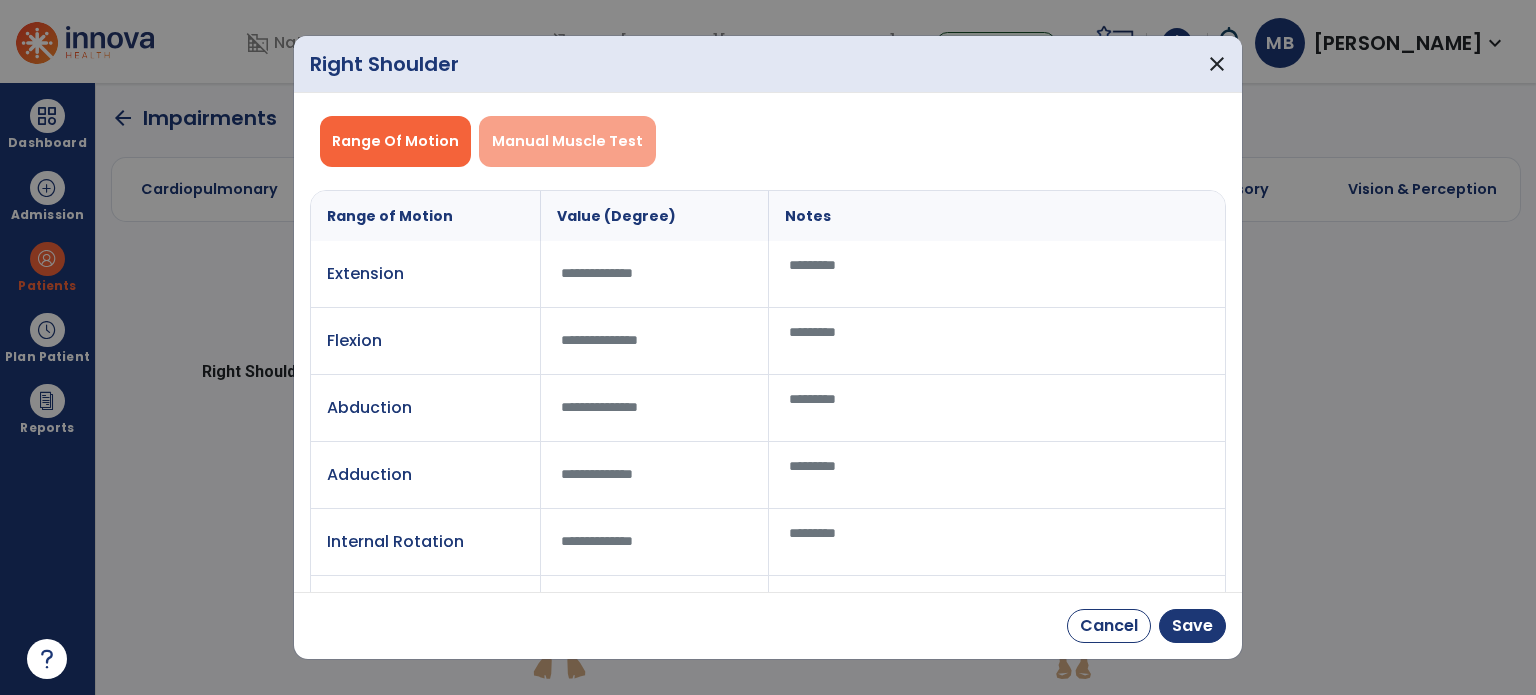 click on "Manual Muscle Test" at bounding box center (567, 141) 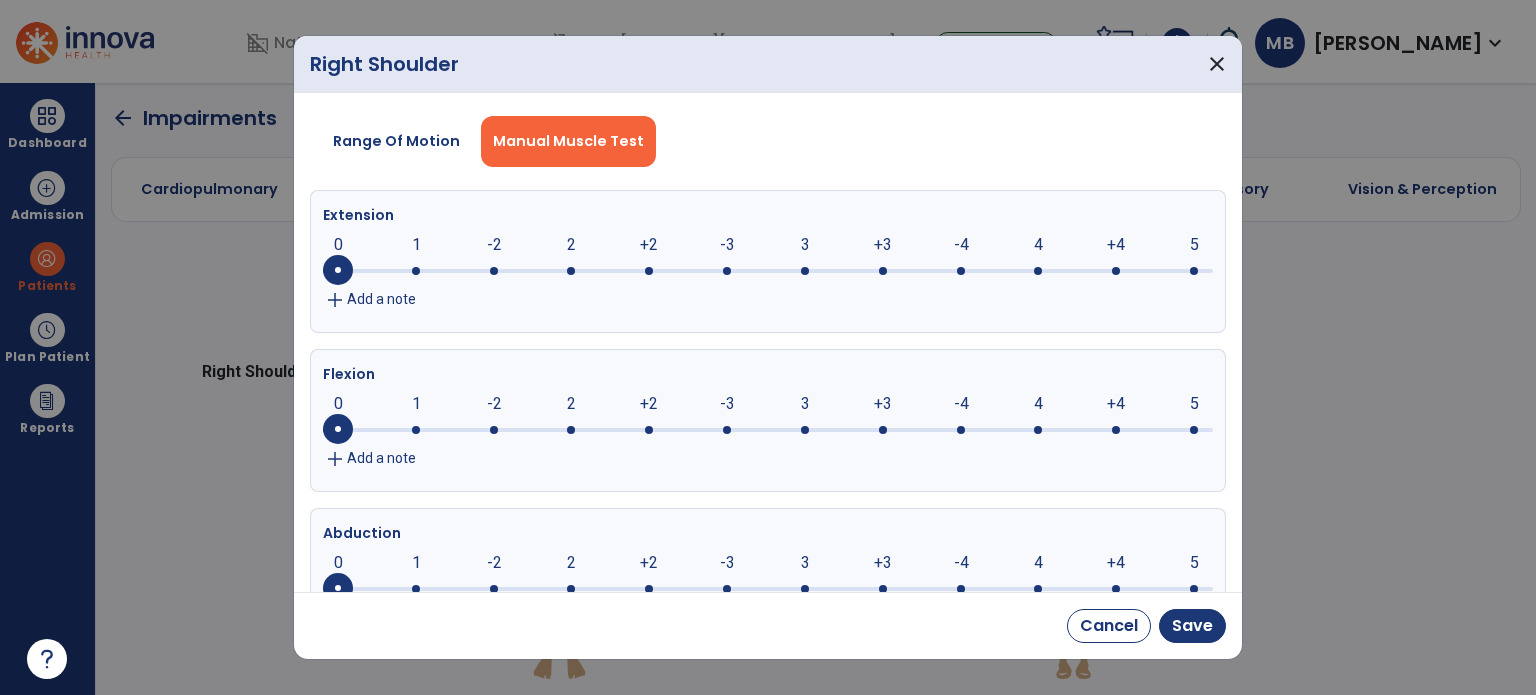 click 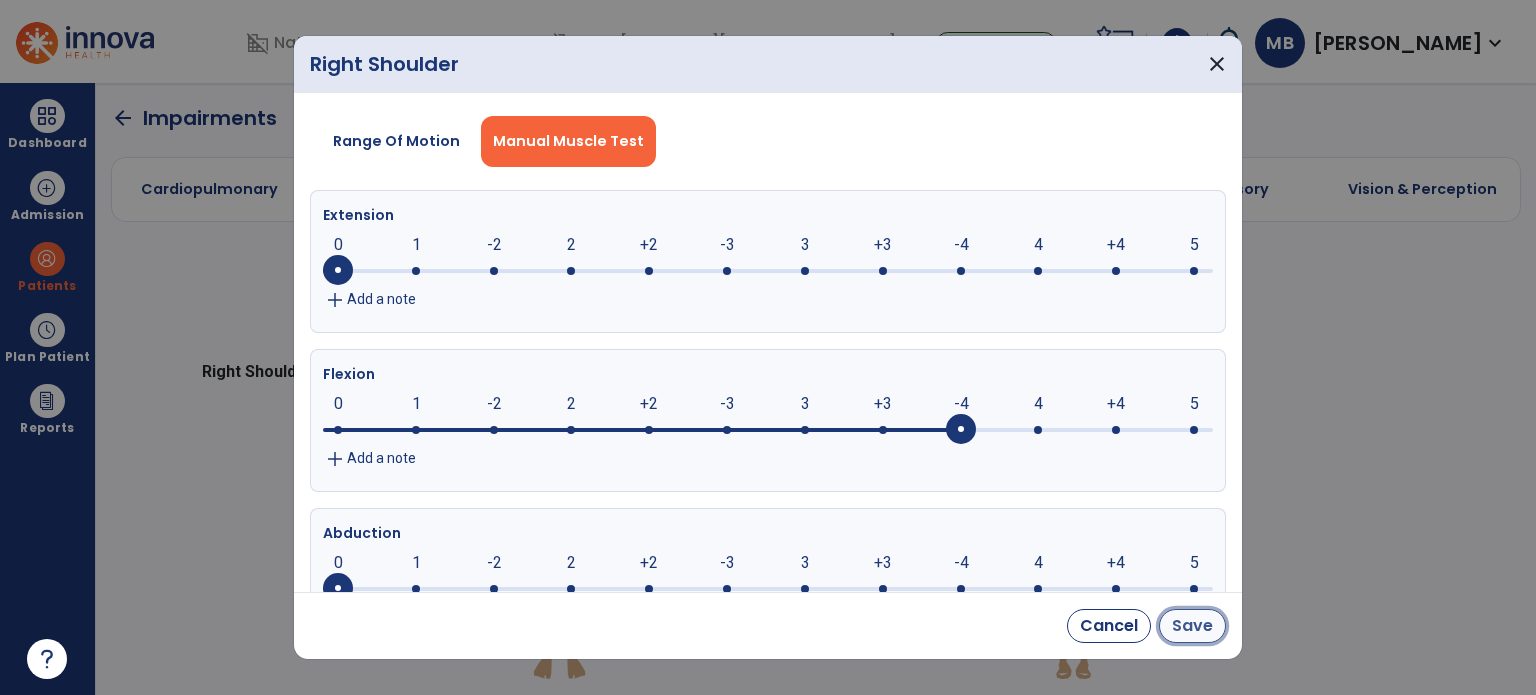 click on "Save" at bounding box center (1192, 626) 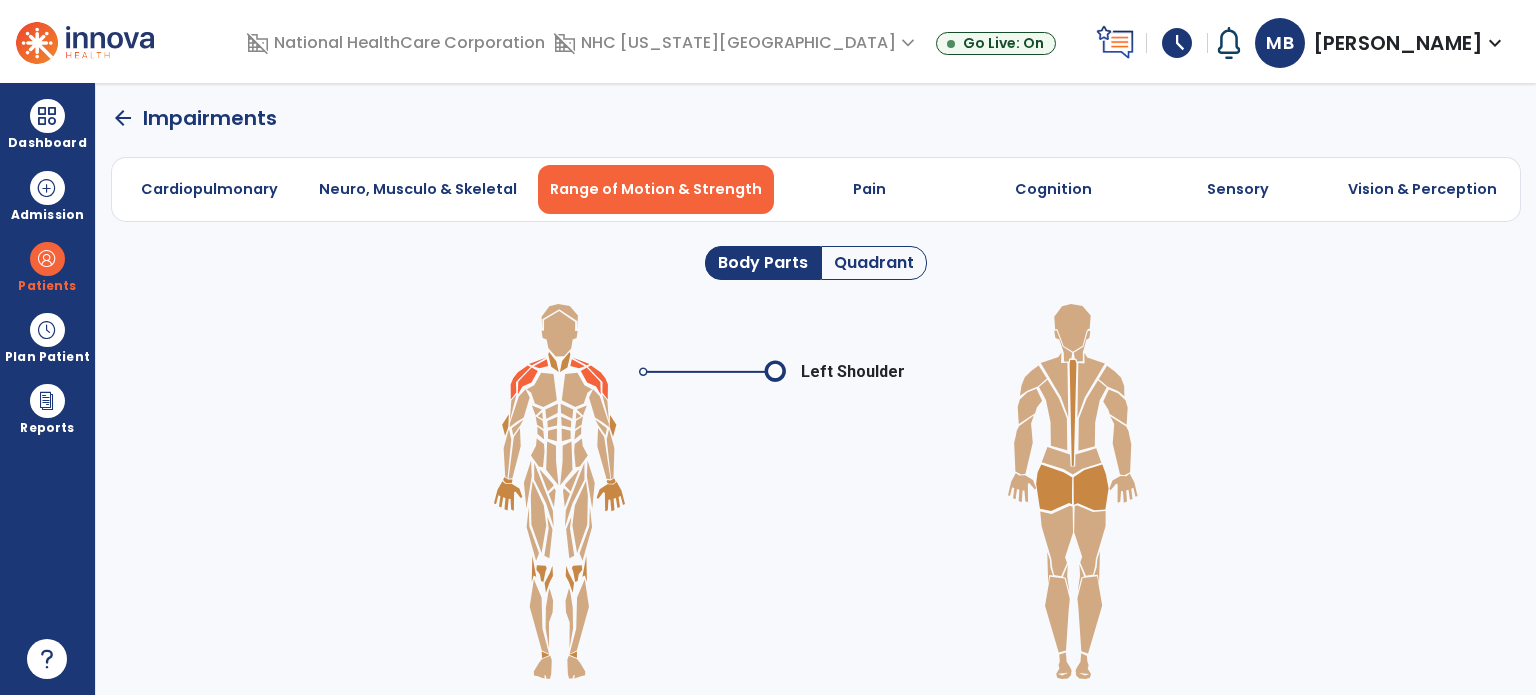 click 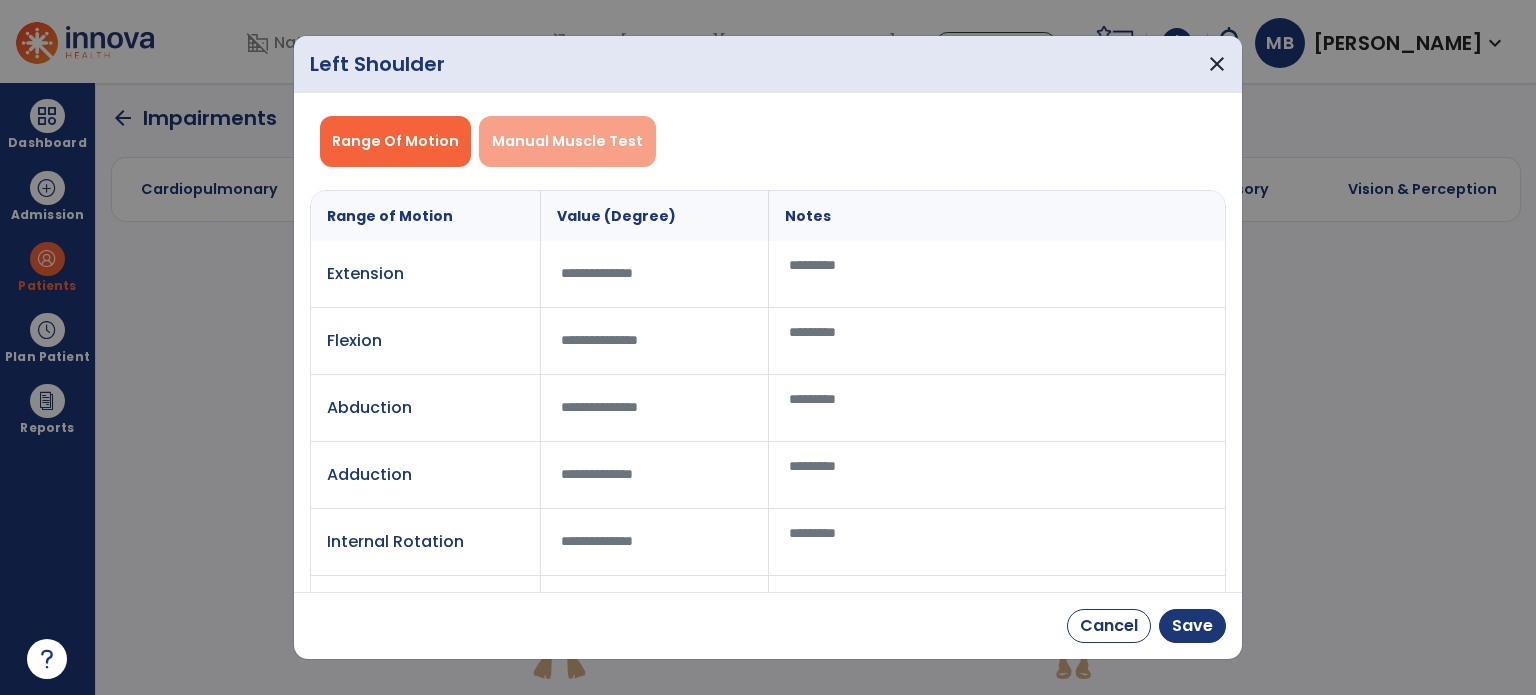 click on "Manual Muscle Test" at bounding box center [567, 141] 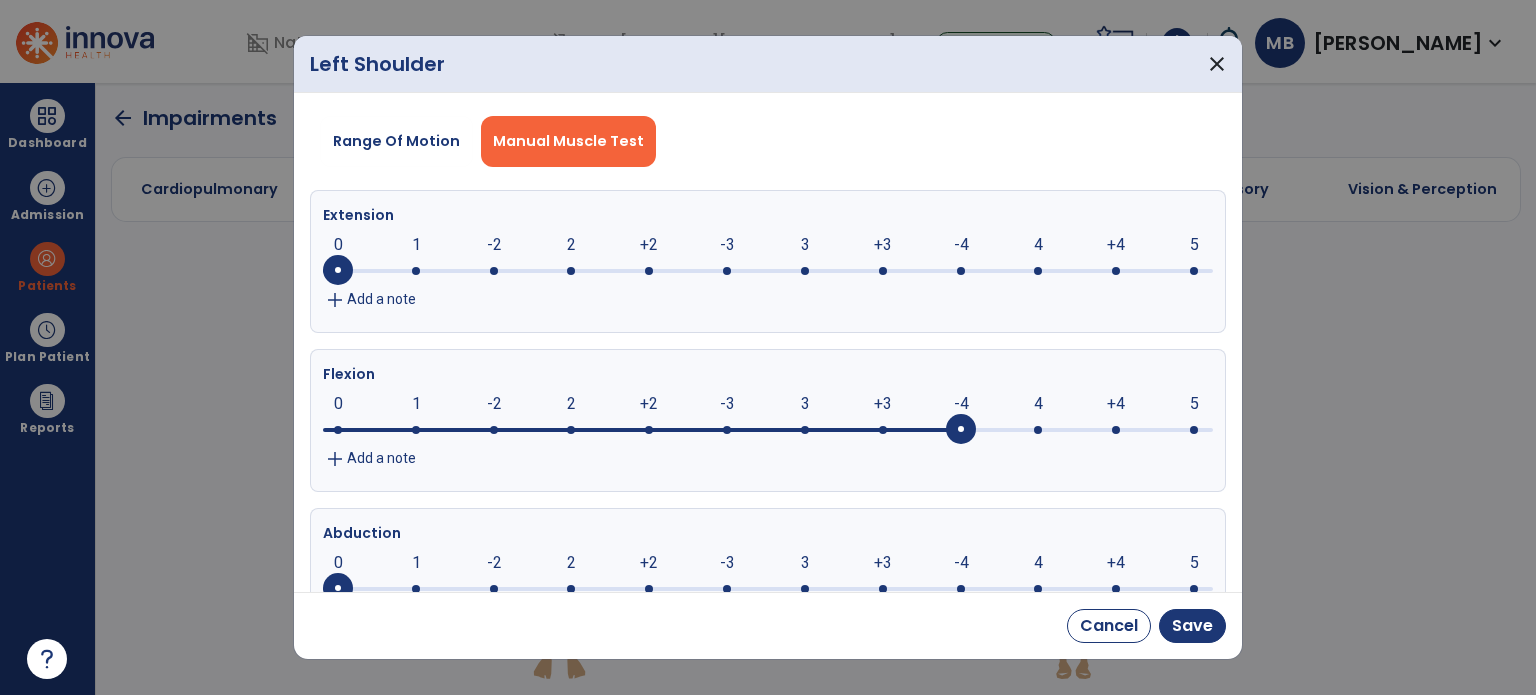 click 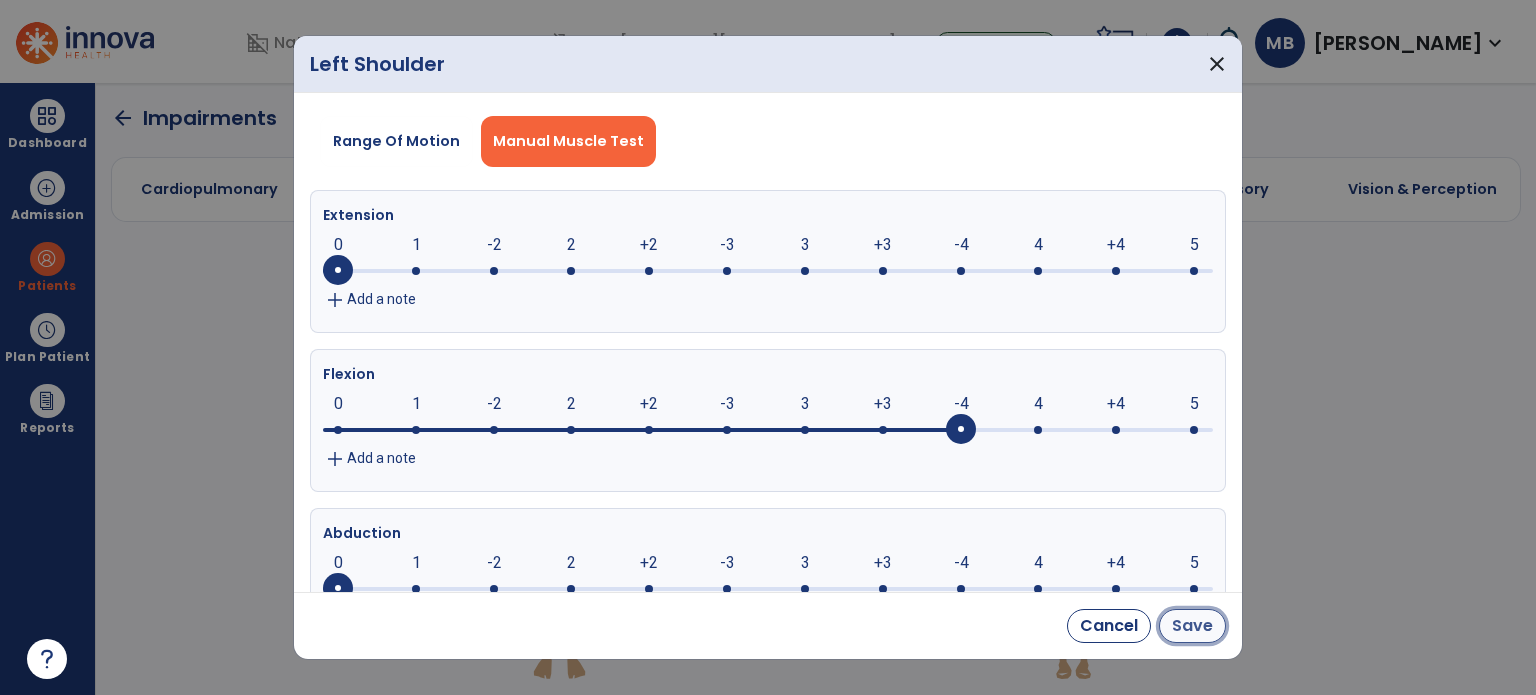 click on "Save" at bounding box center (1192, 626) 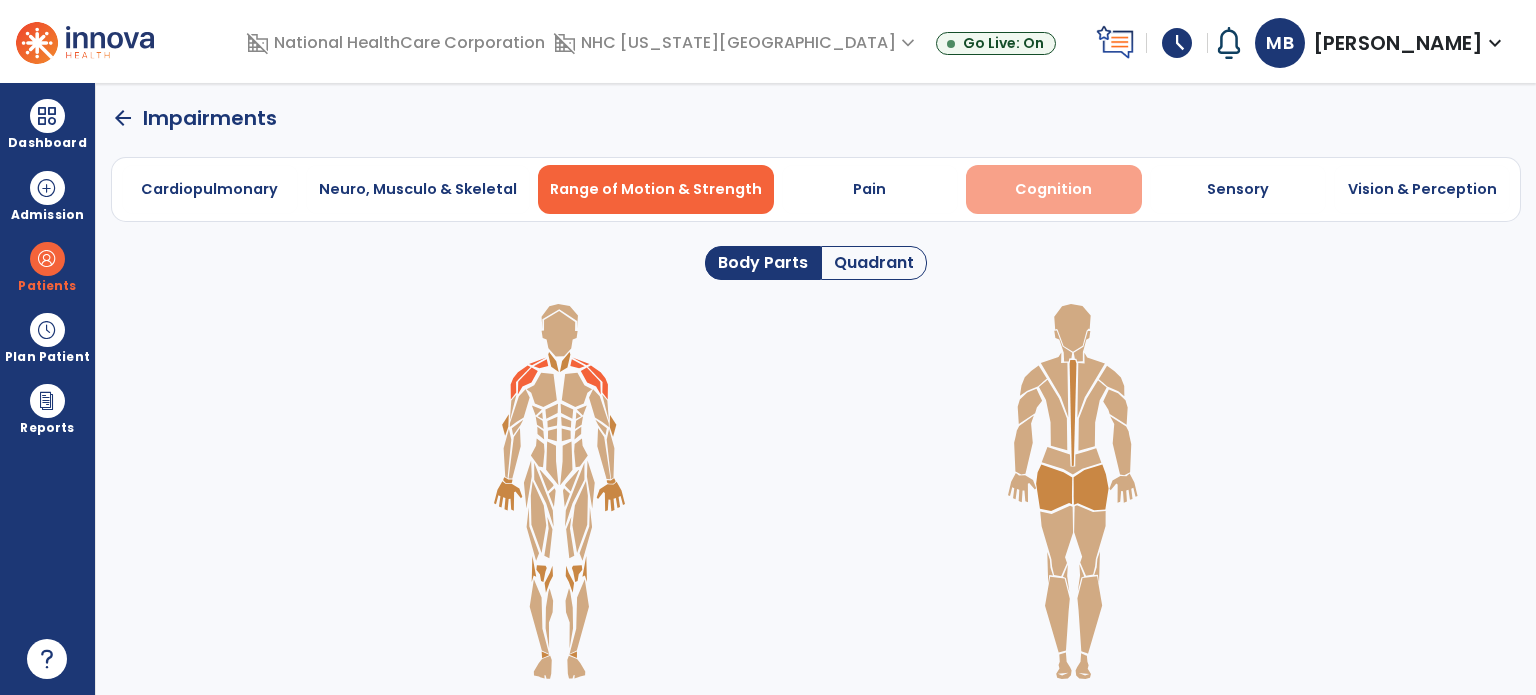 click on "Cognition" at bounding box center [1053, 189] 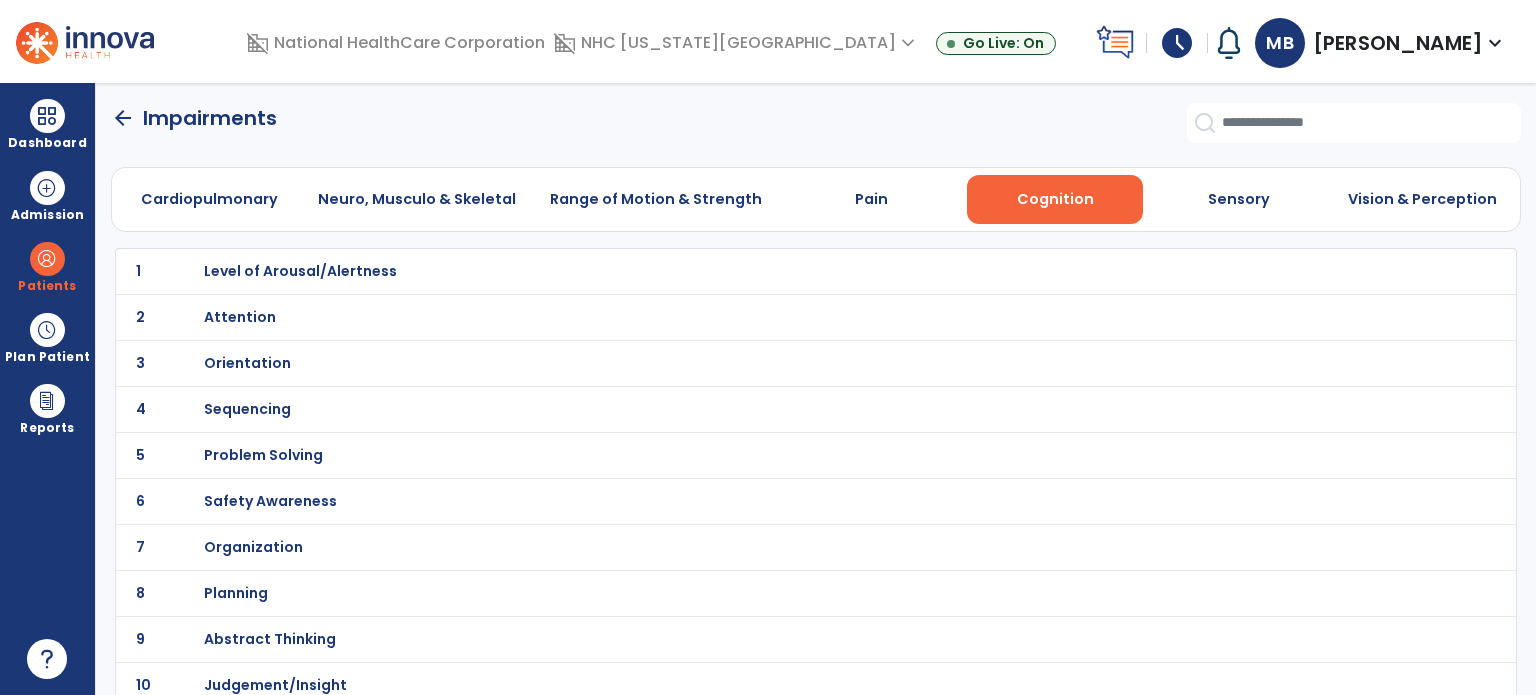 click on "Orientation" at bounding box center [300, 271] 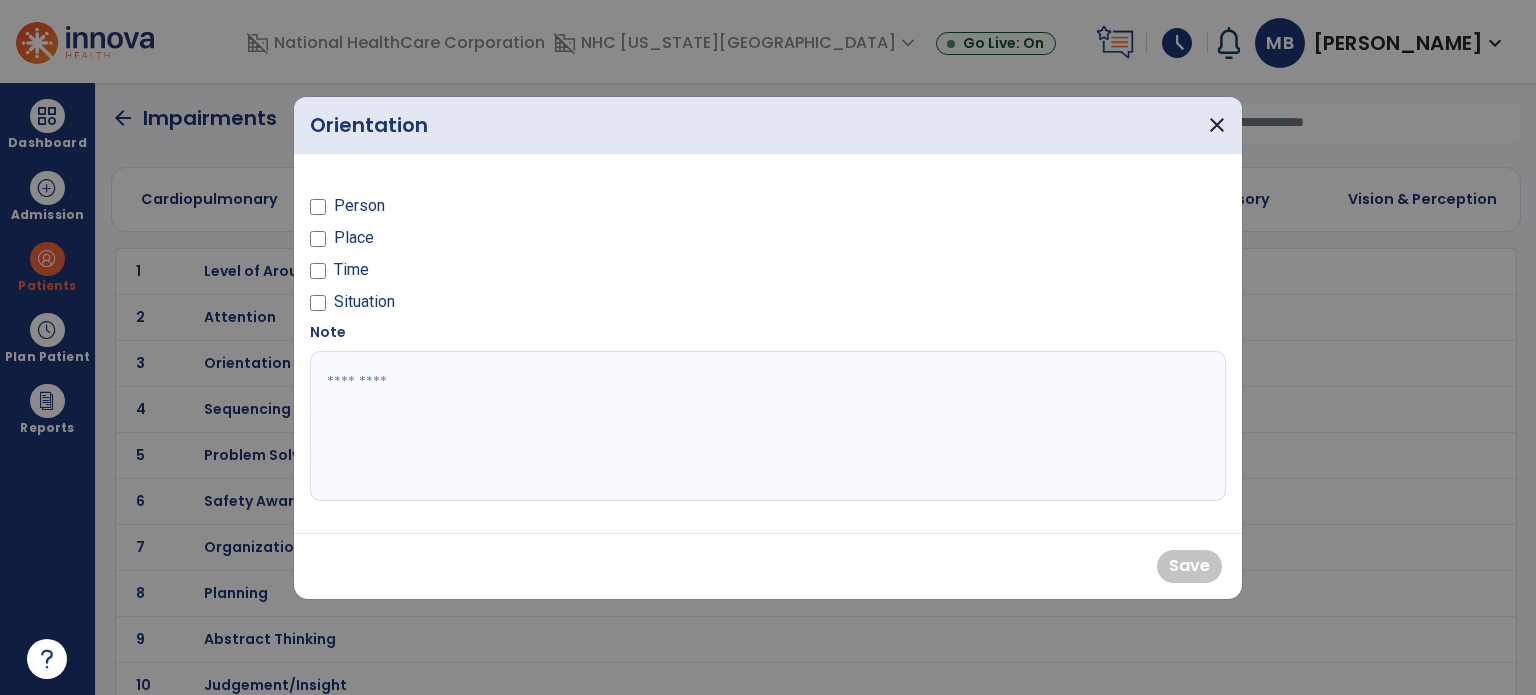 click on "Person" at bounding box center [359, 206] 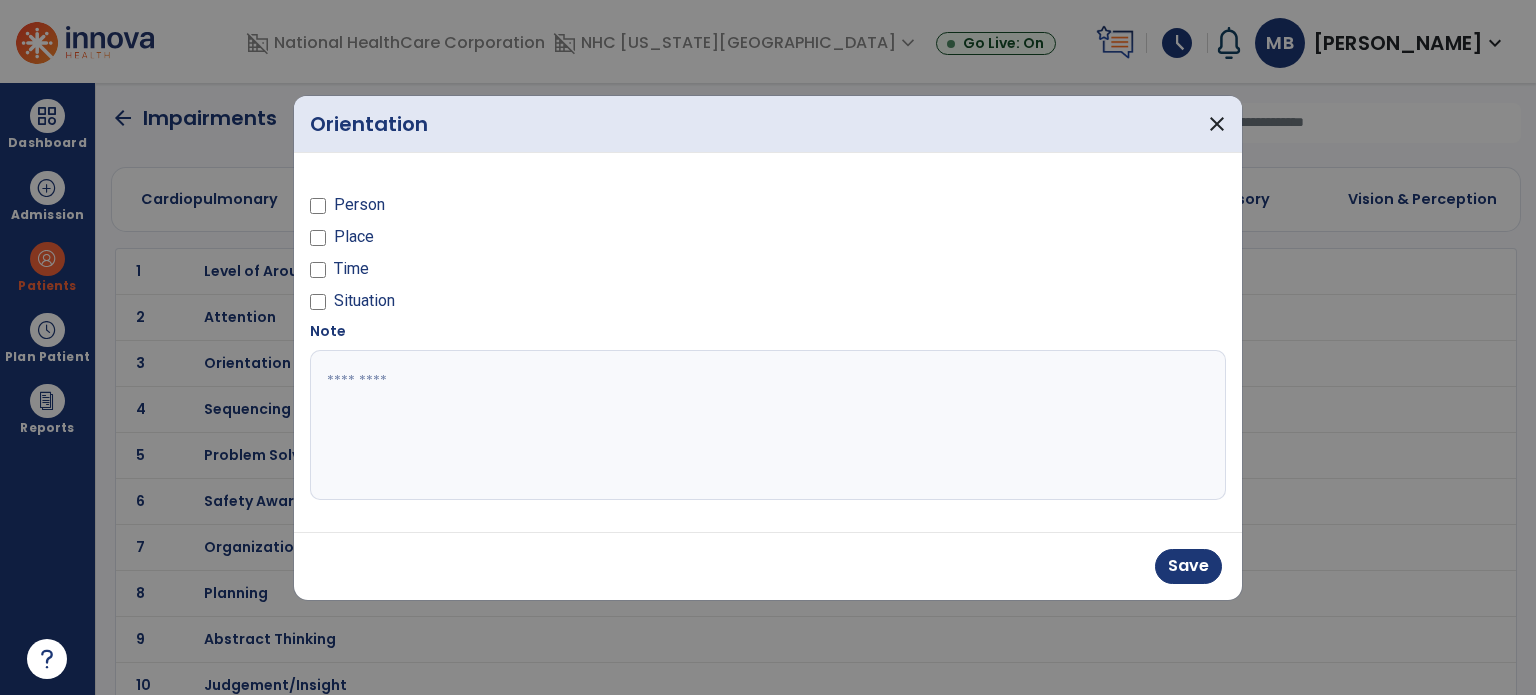 click on "Place" at bounding box center [354, 237] 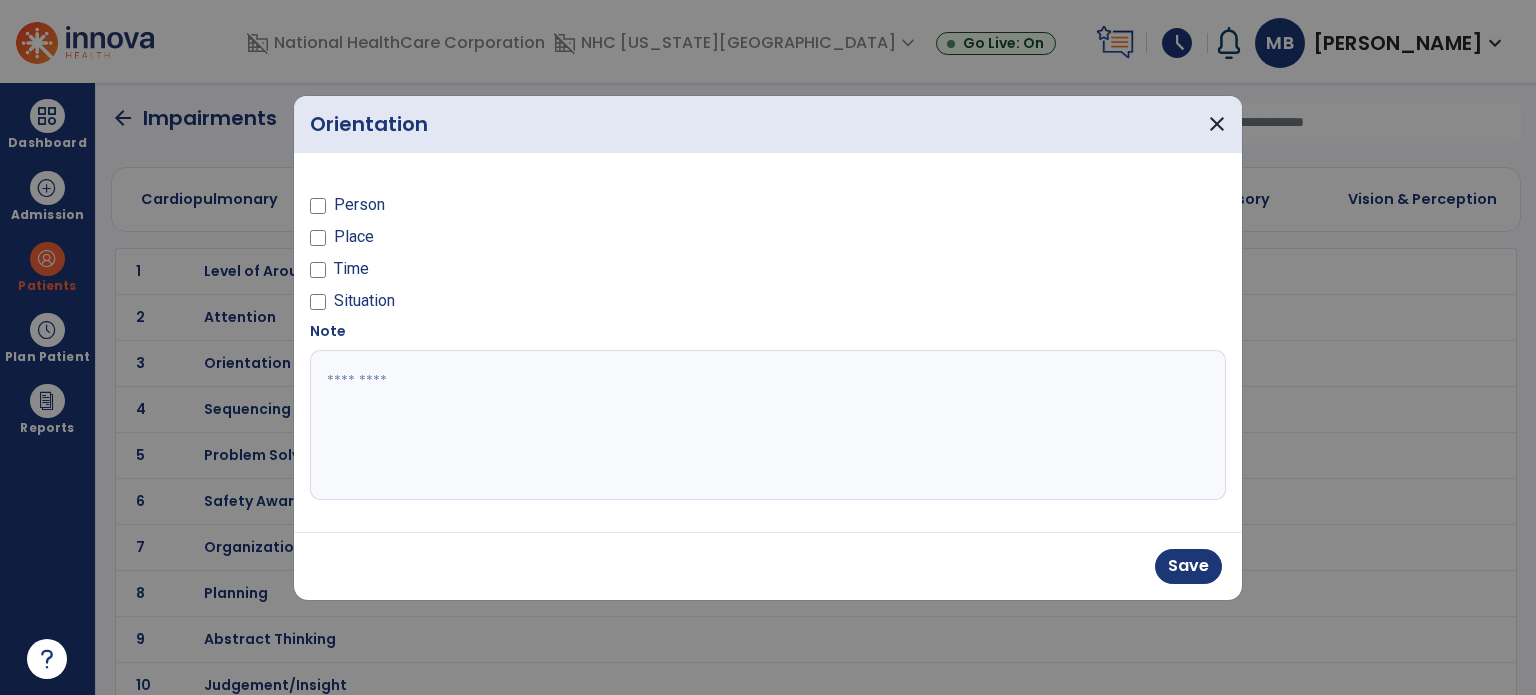 click on "Situation" at bounding box center (364, 301) 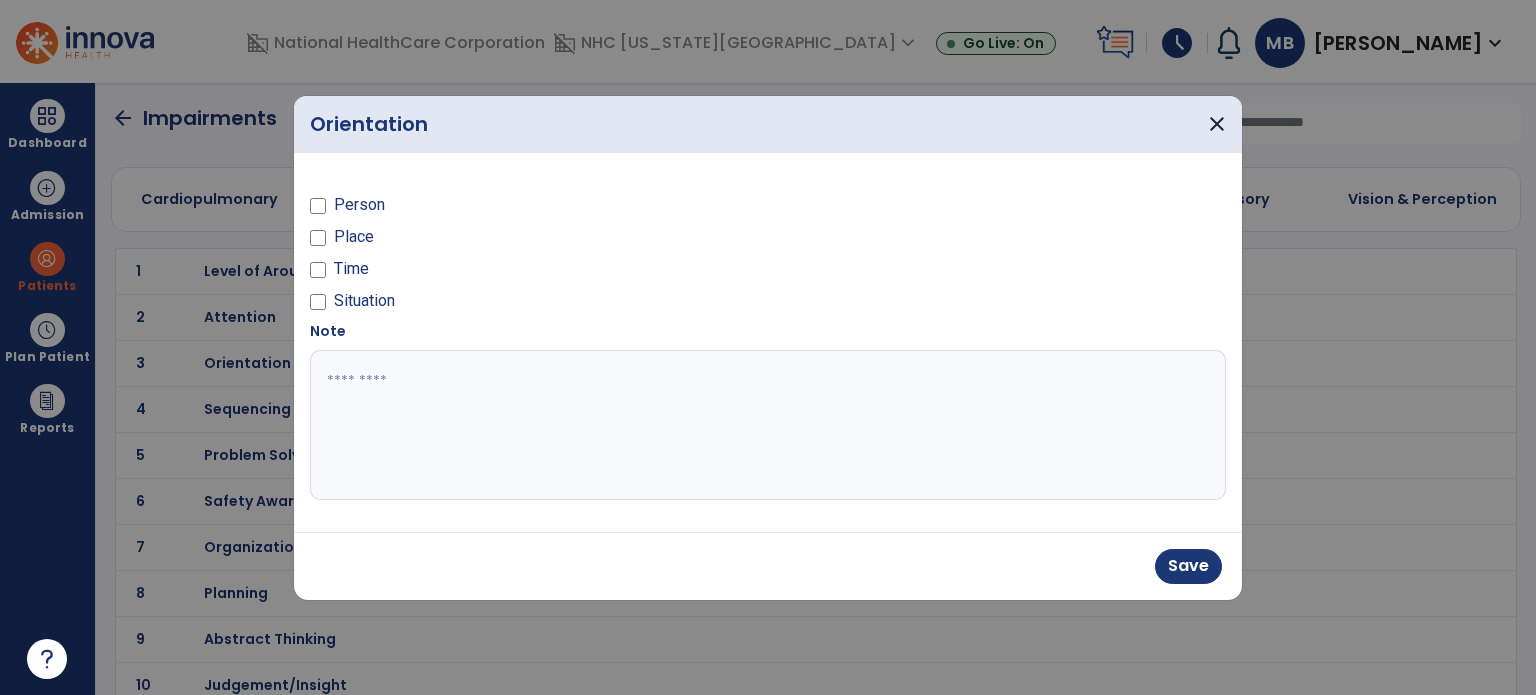 click on "Save" at bounding box center (768, 566) 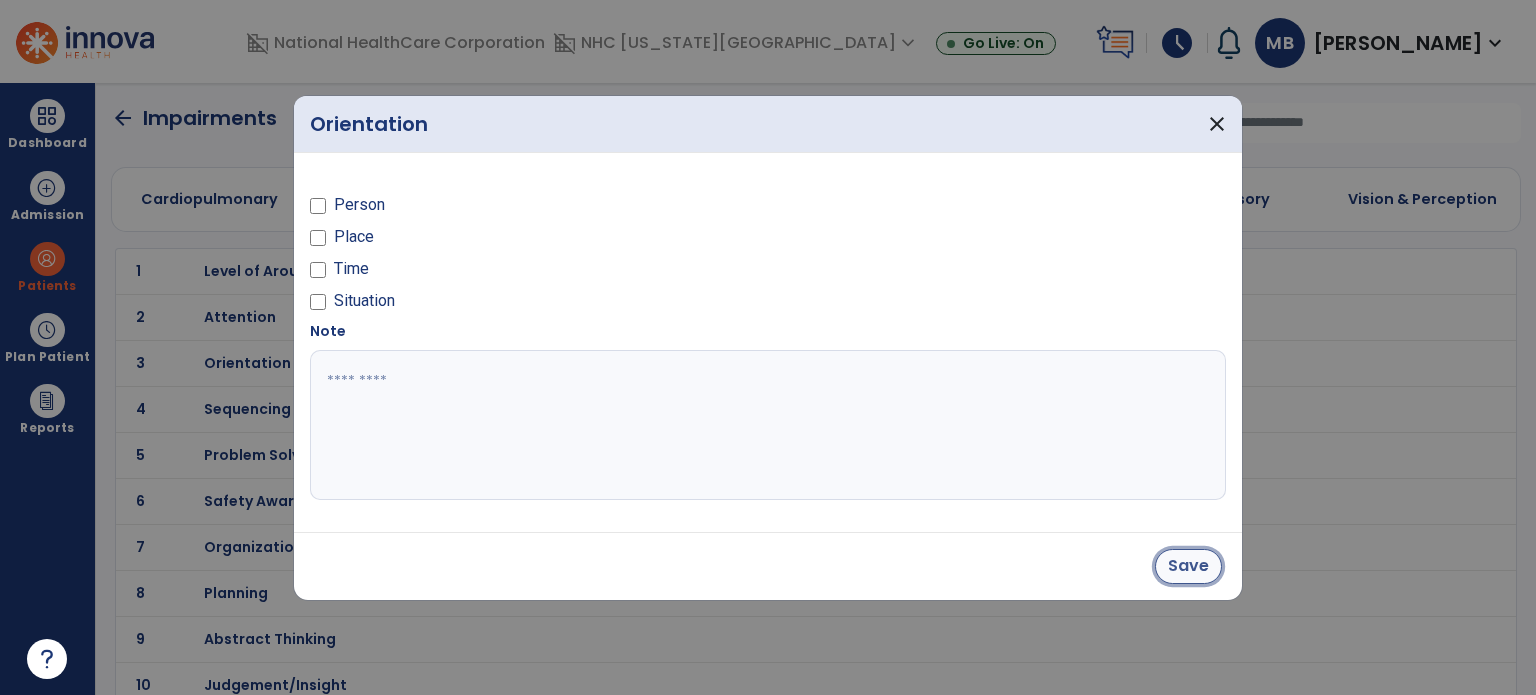 click on "Save" at bounding box center [1188, 566] 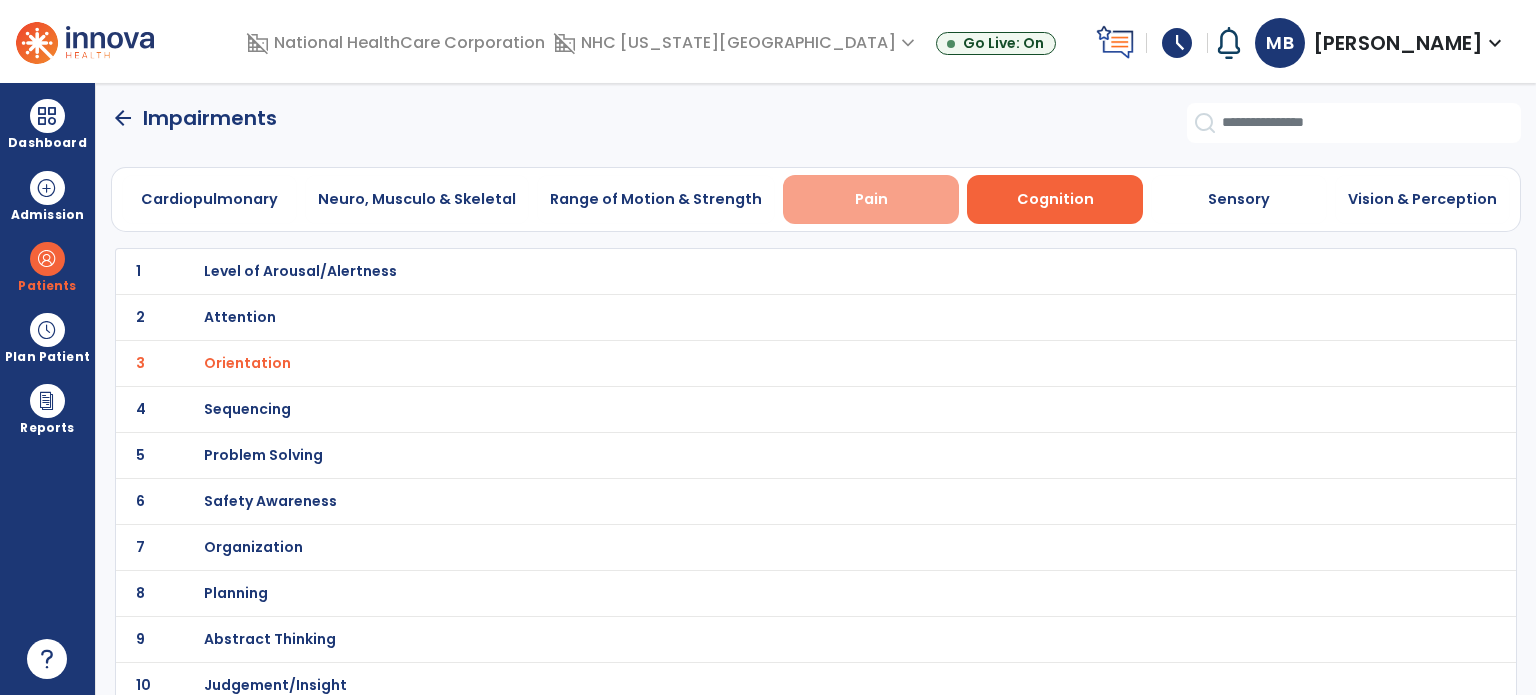 click on "Pain" at bounding box center [871, 199] 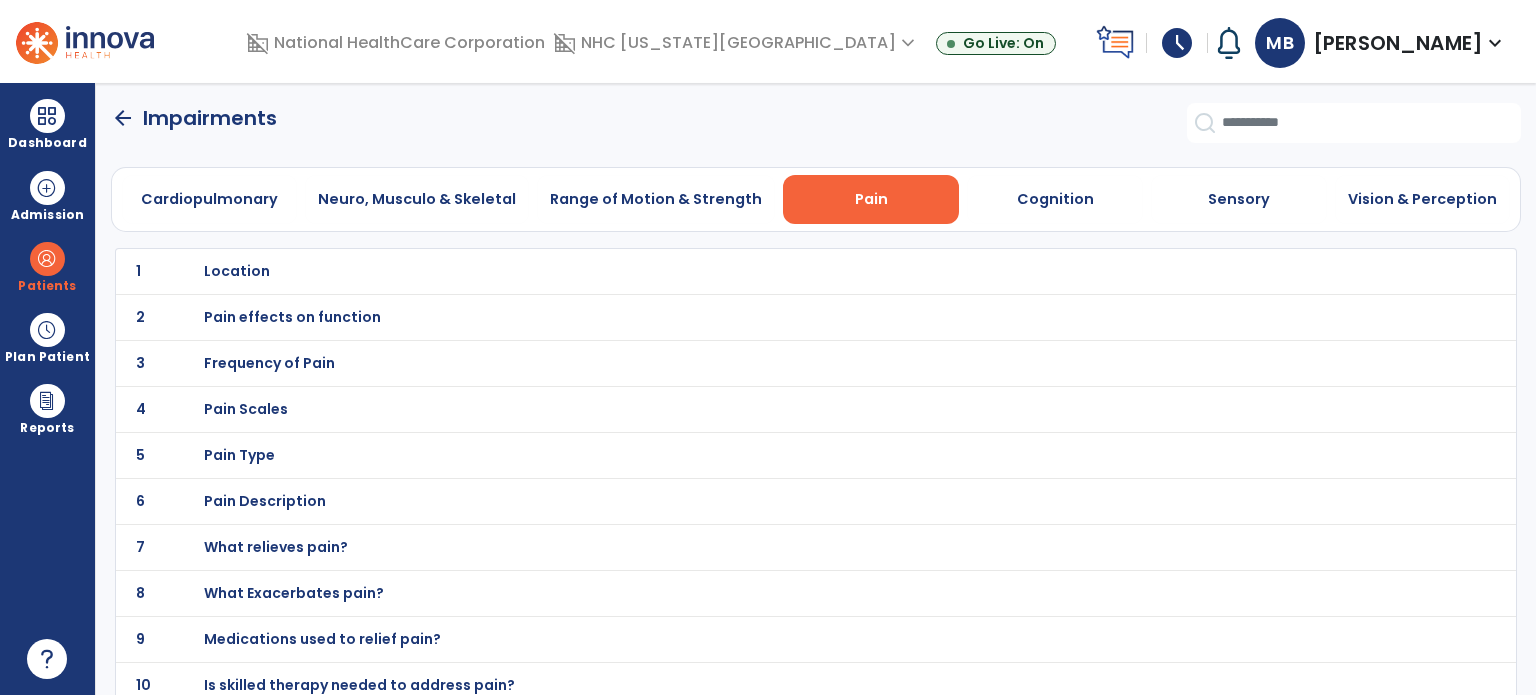 click on "Location" at bounding box center [237, 271] 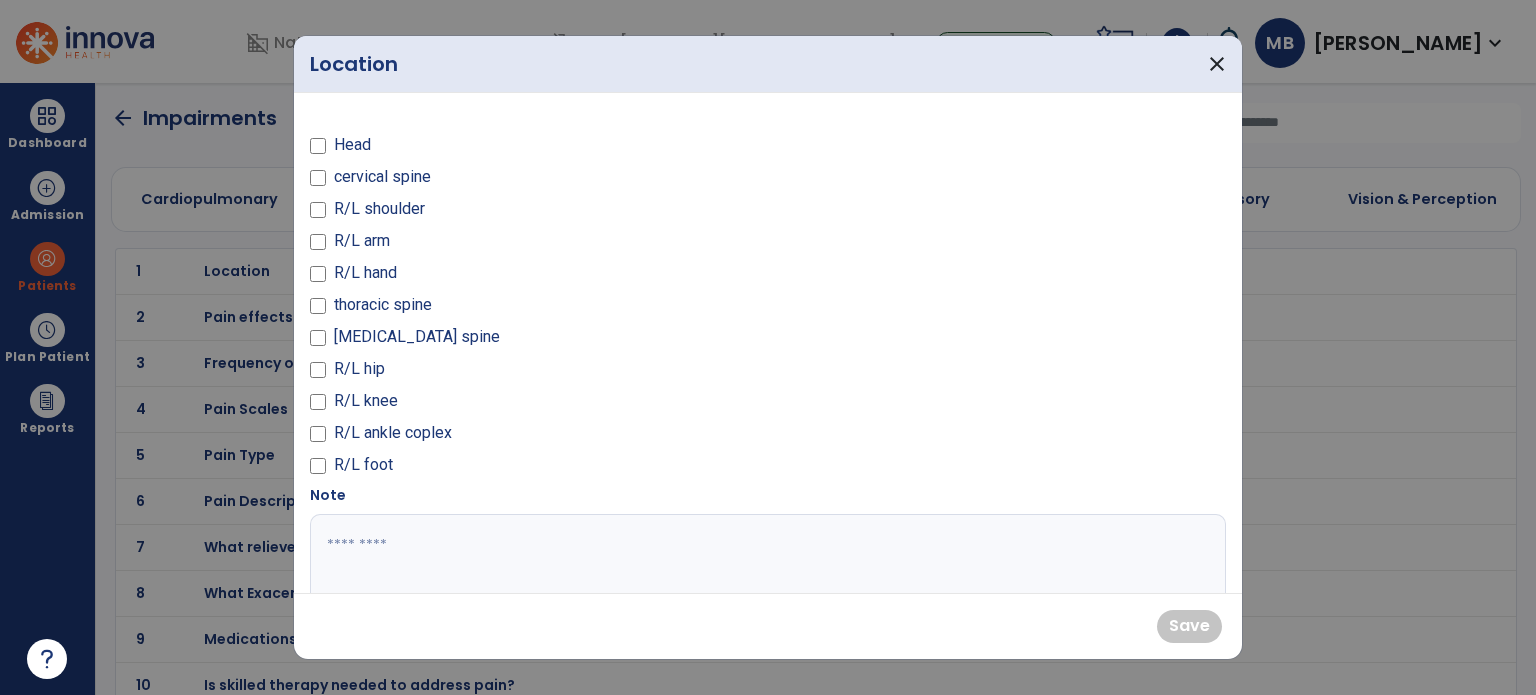 click on "R/L knee" at bounding box center (366, 401) 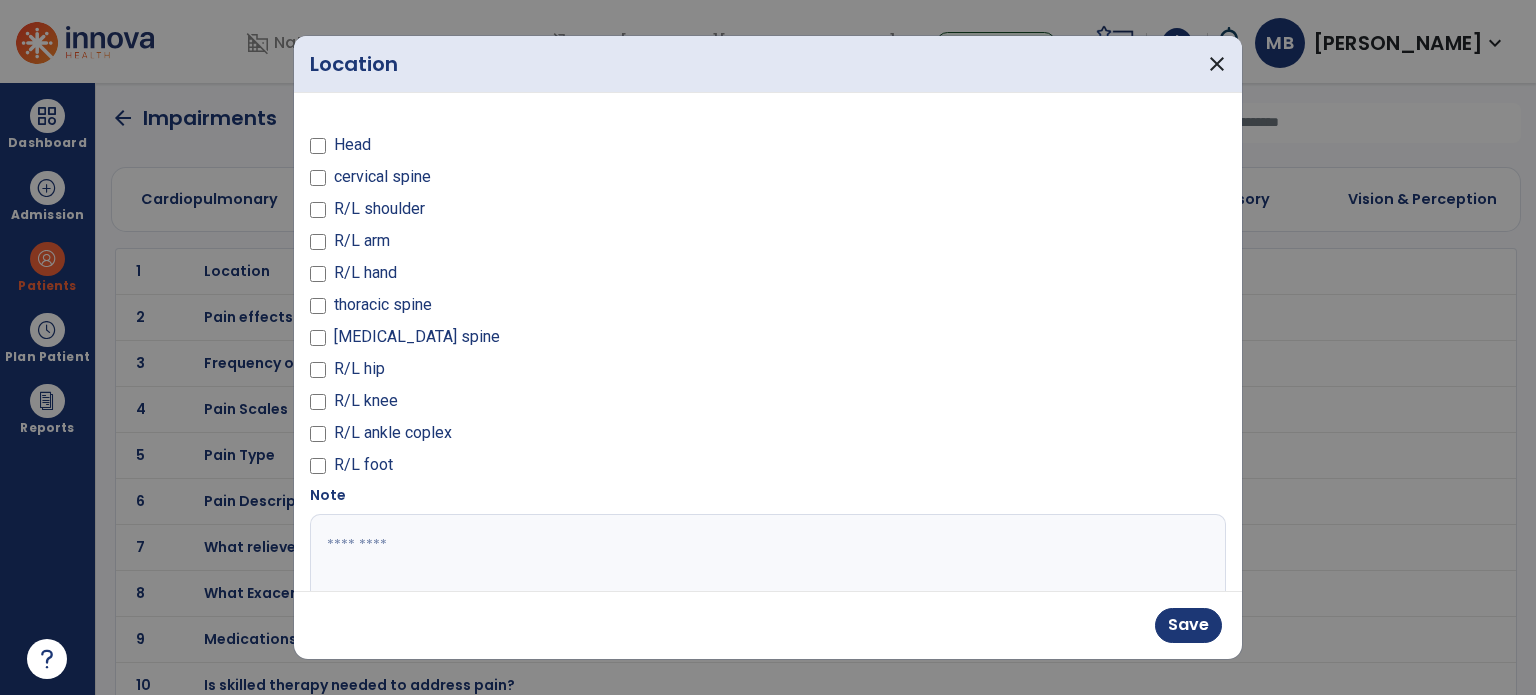 click at bounding box center (766, 589) 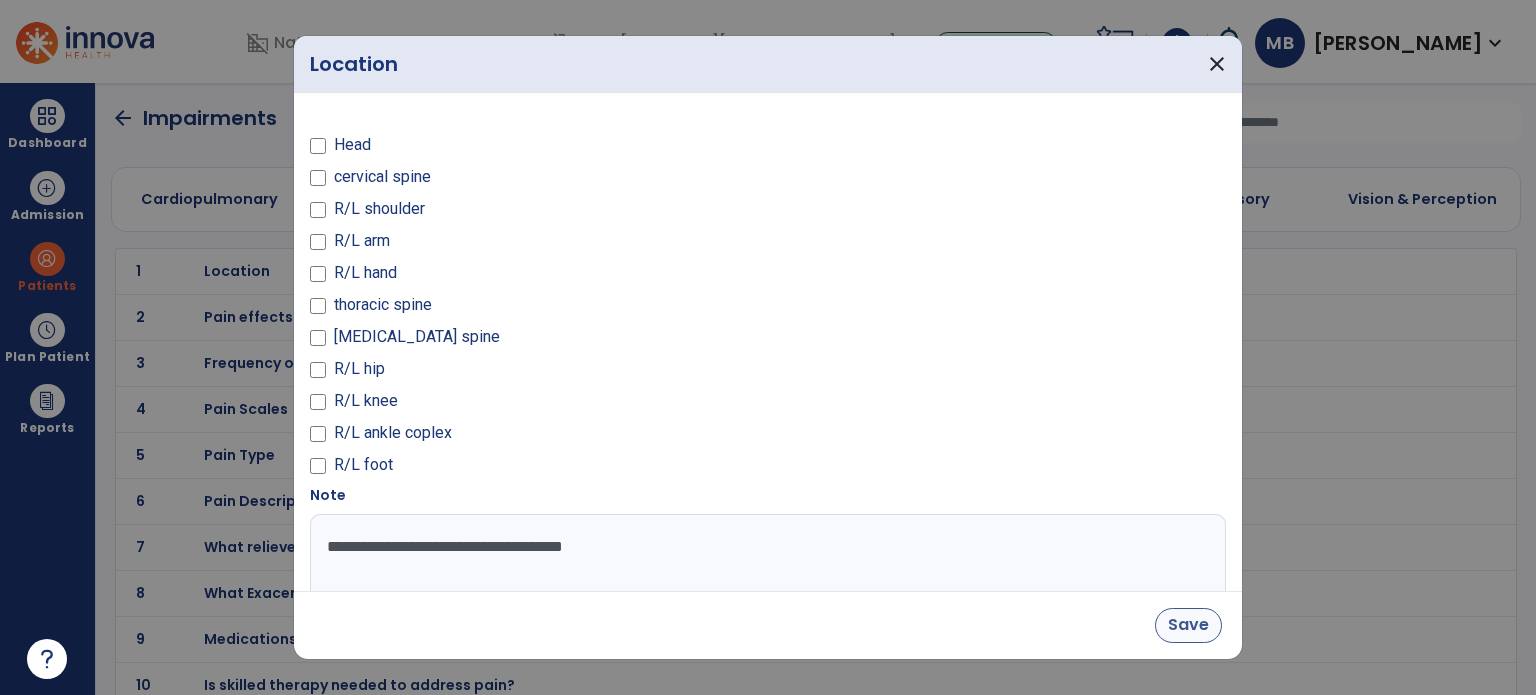 type on "**********" 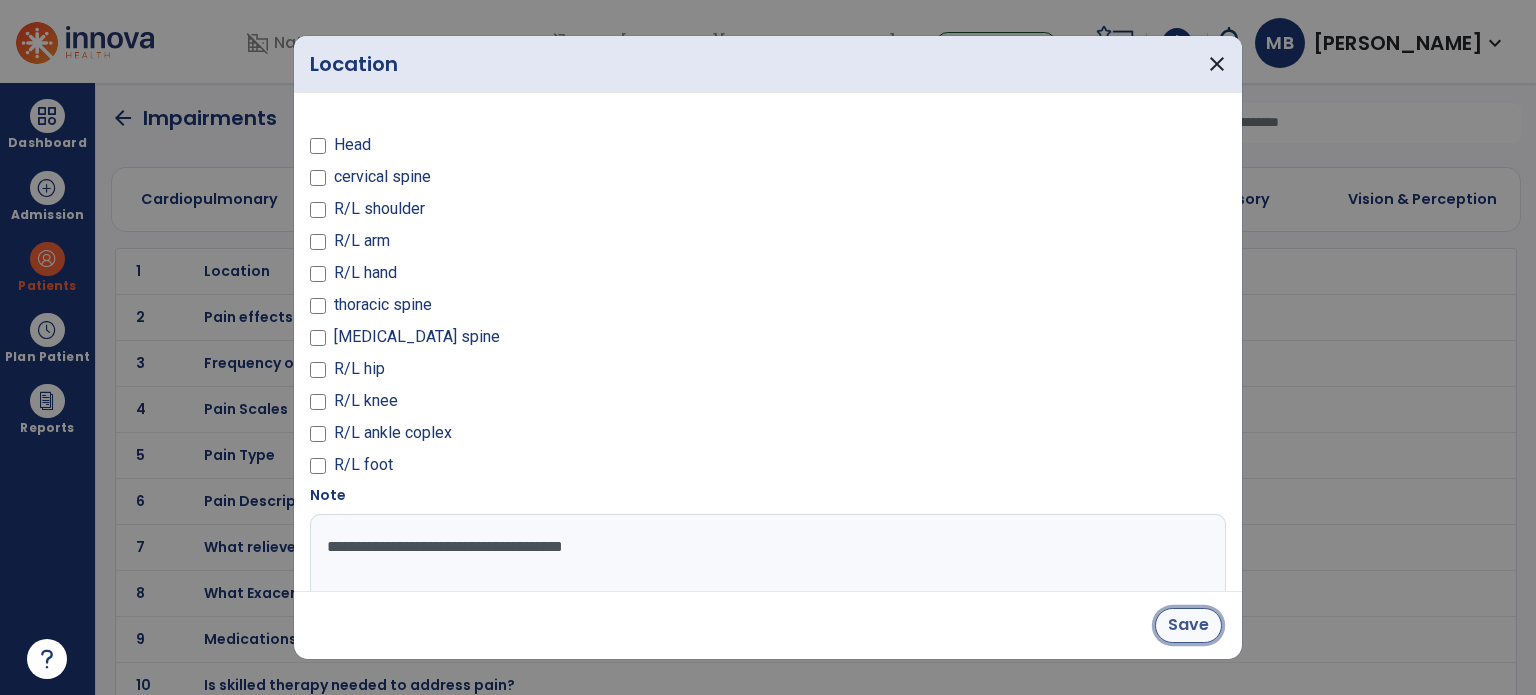 click on "Save" at bounding box center (1188, 625) 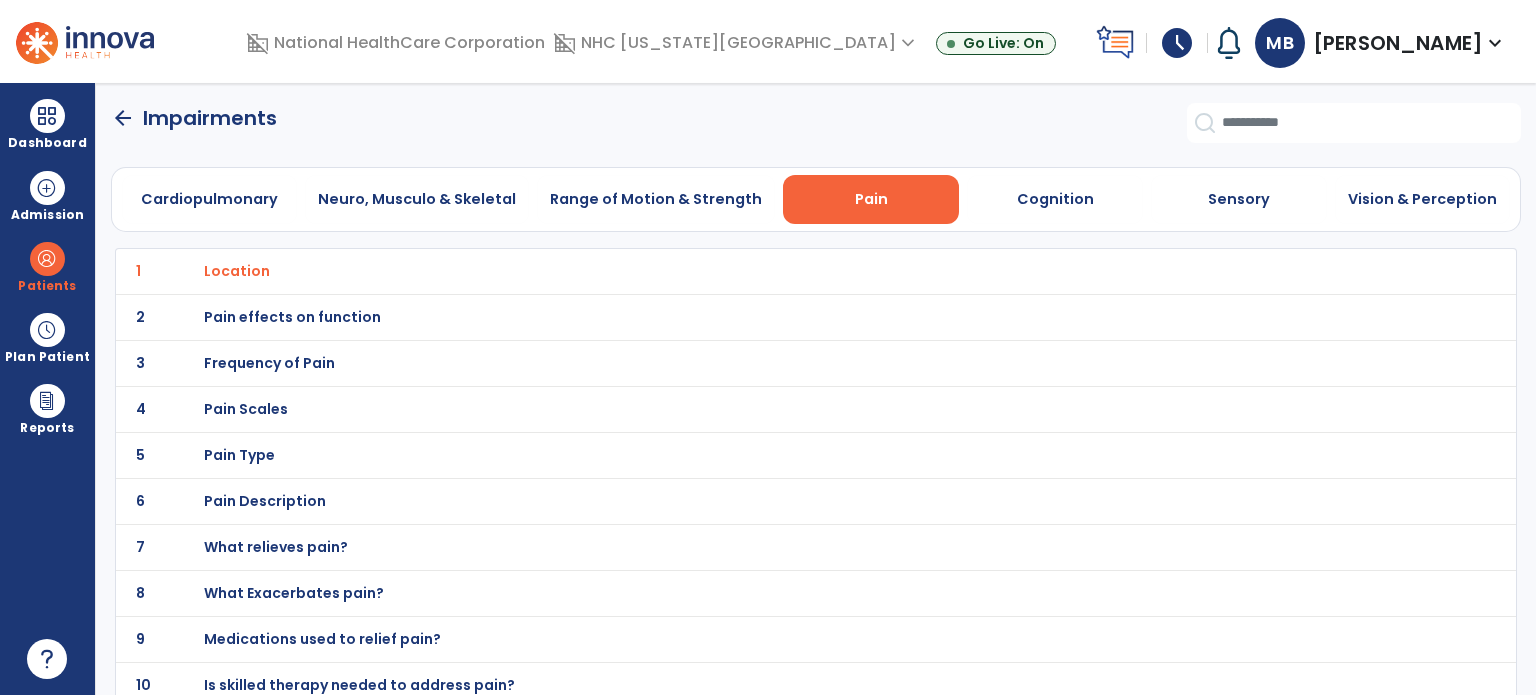 click on "arrow_back   Impairments" 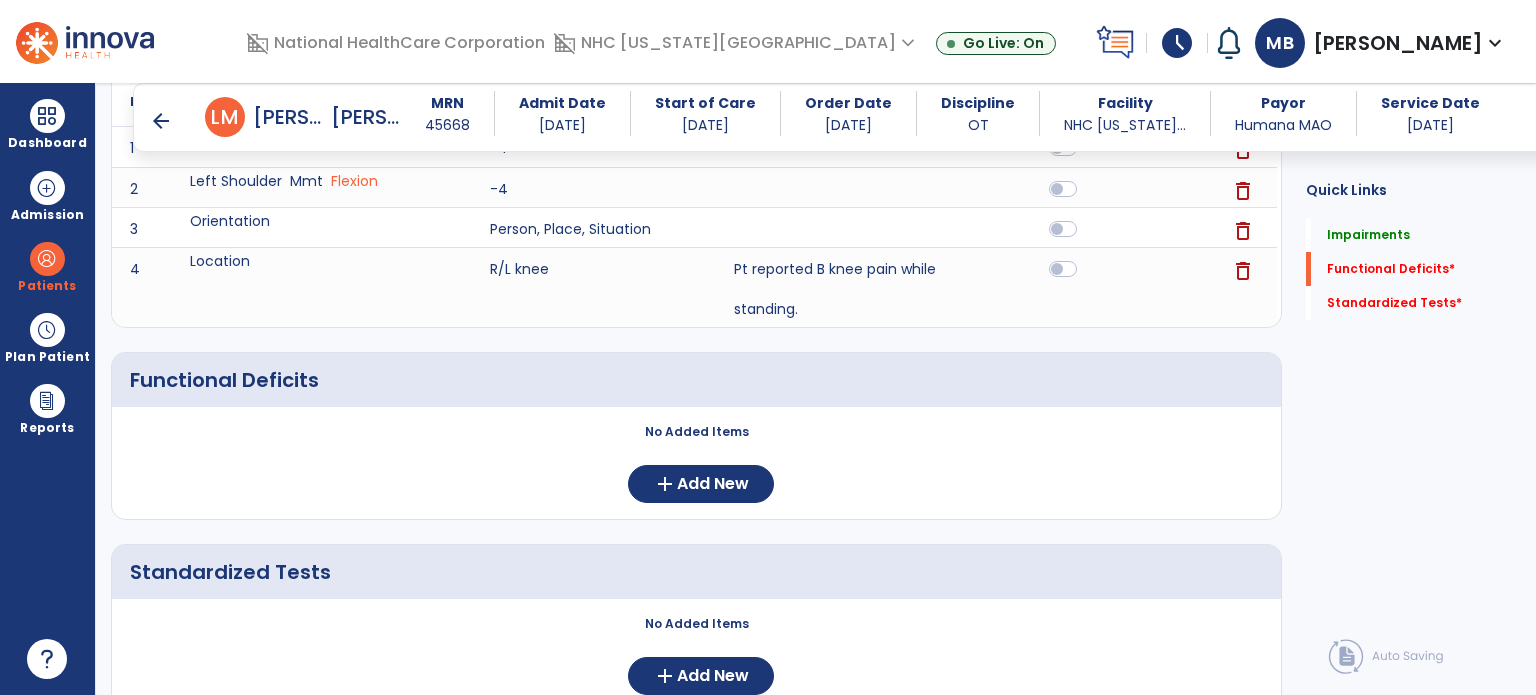 scroll, scrollTop: 400, scrollLeft: 0, axis: vertical 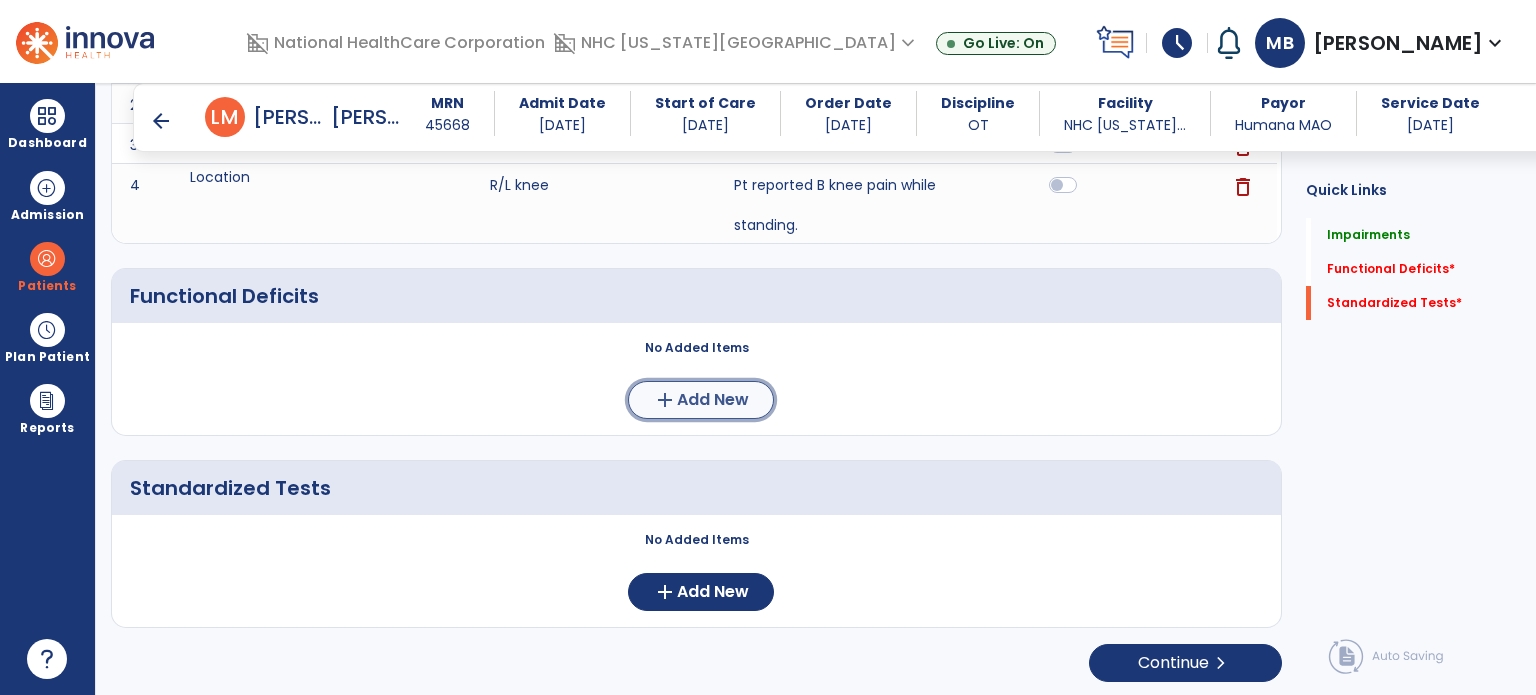 click on "add  Add New" 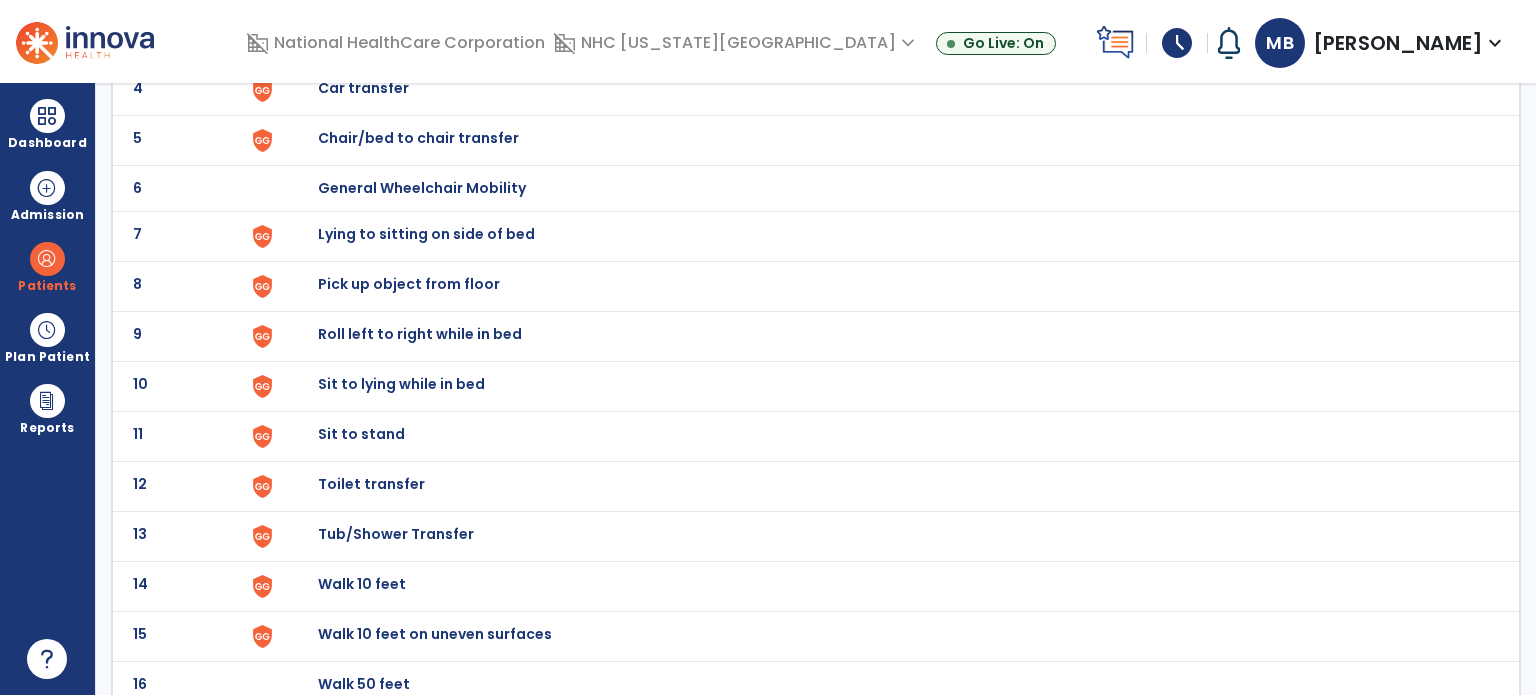 scroll, scrollTop: 524, scrollLeft: 0, axis: vertical 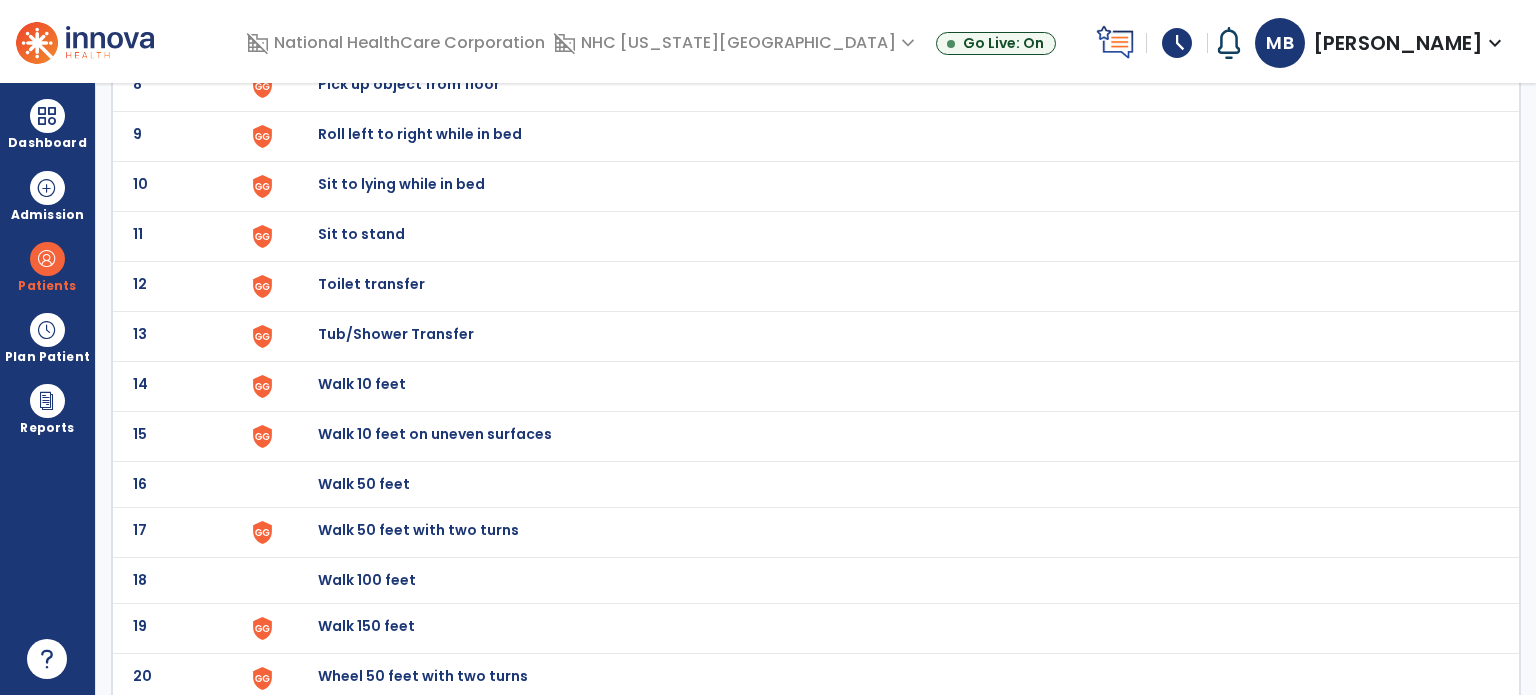 click on "Toilet transfer" at bounding box center [364, -262] 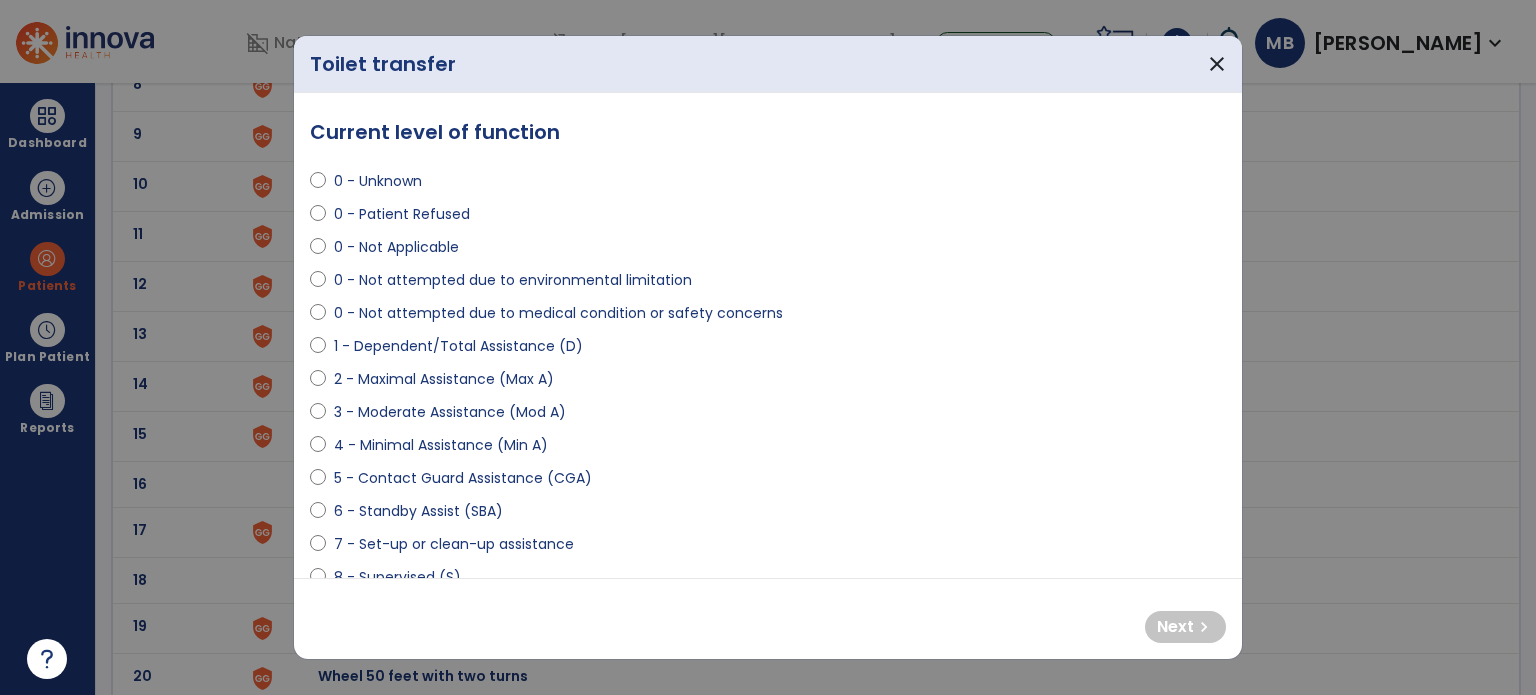 click on "5 - Contact Guard Assistance (CGA)" at bounding box center (463, 478) 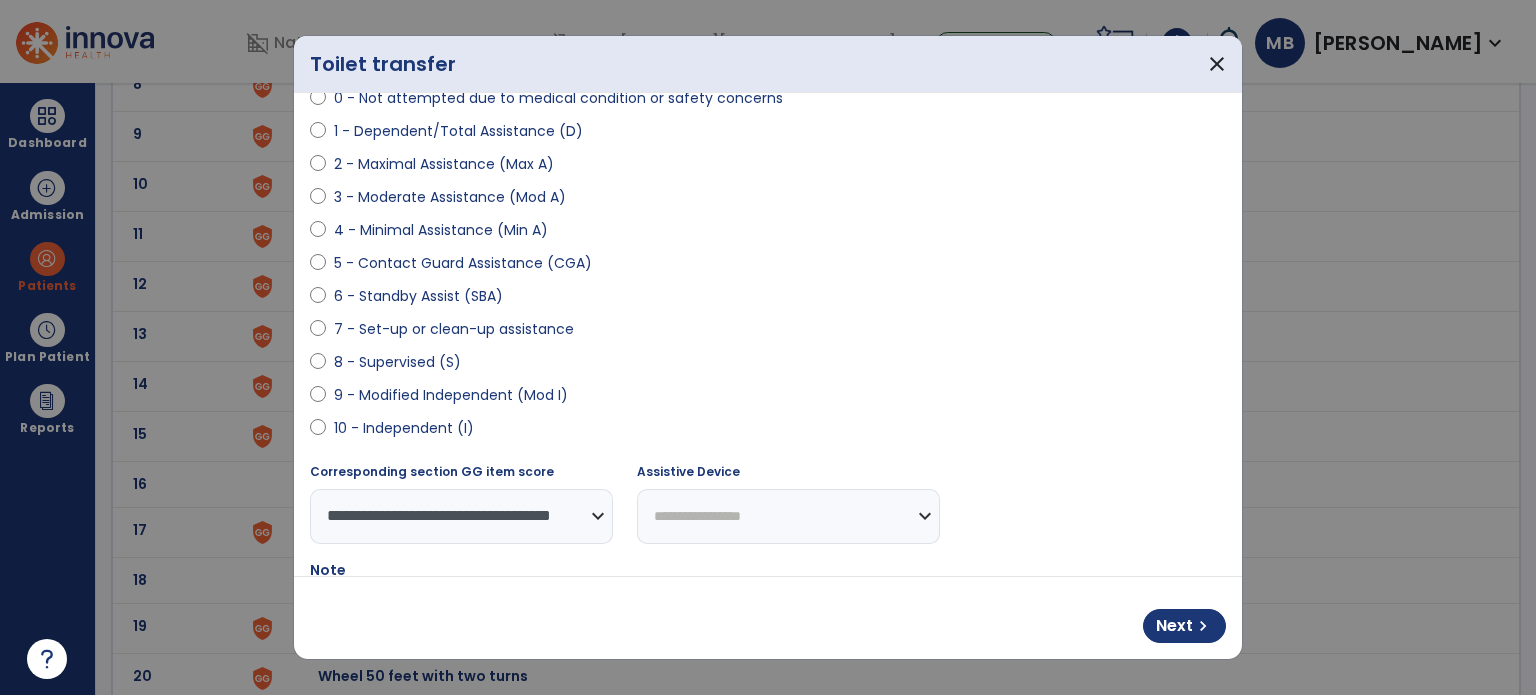 scroll, scrollTop: 228, scrollLeft: 0, axis: vertical 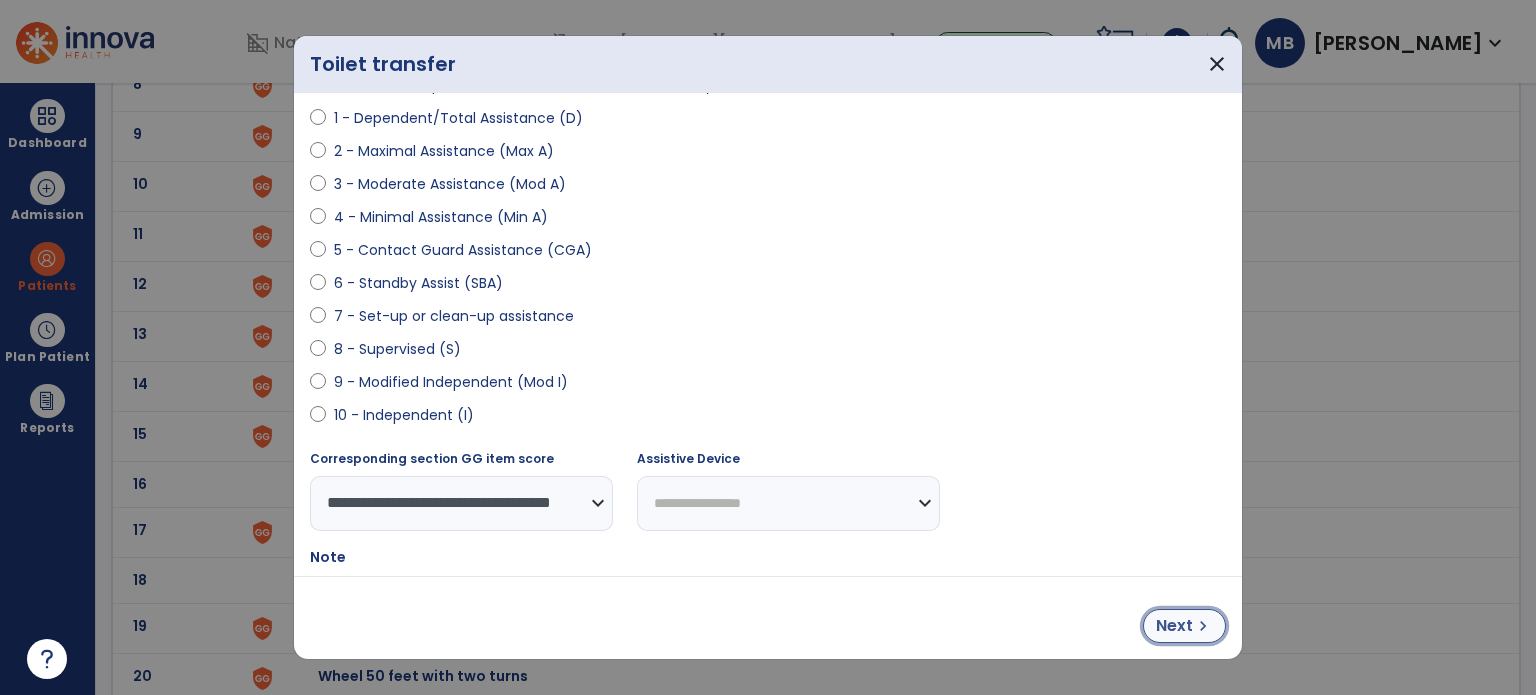 click on "chevron_right" at bounding box center [1203, 626] 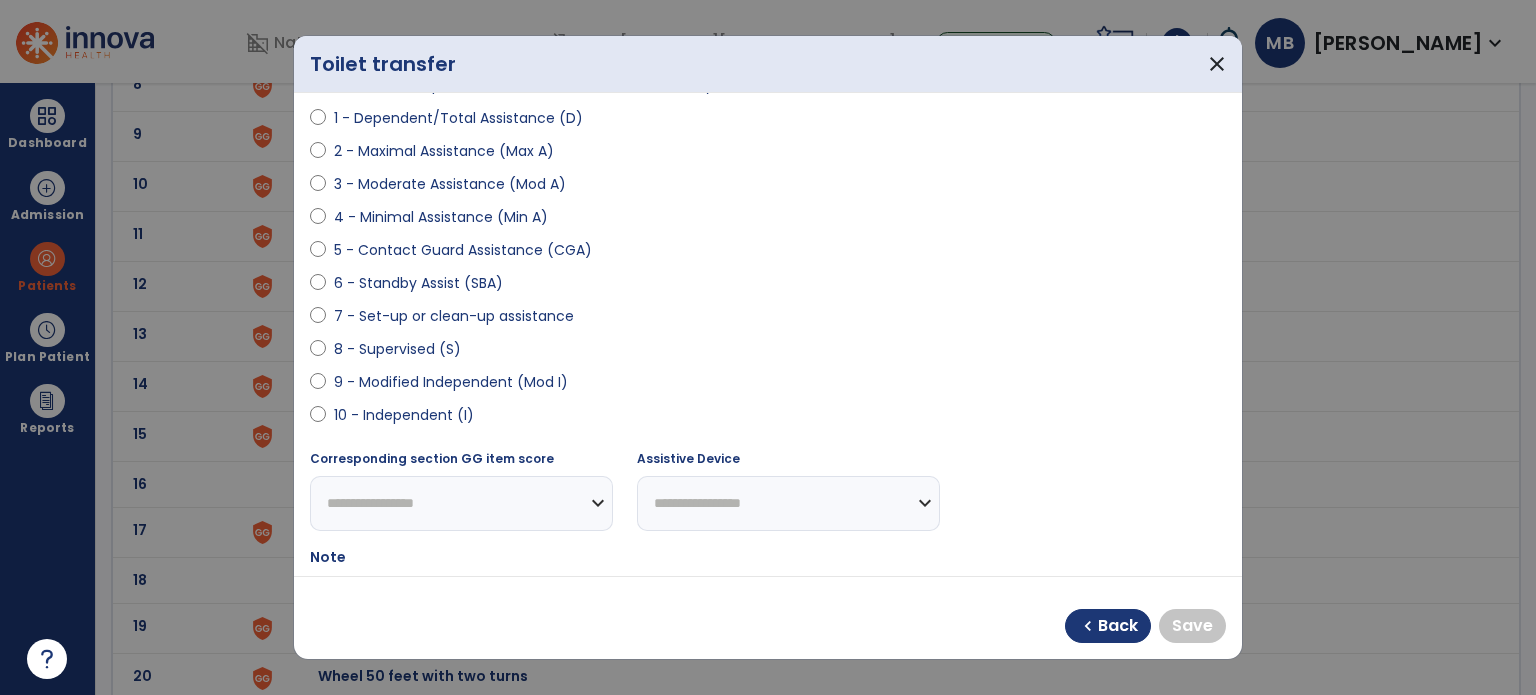 click on "10 - Independent (I)" at bounding box center (404, 415) 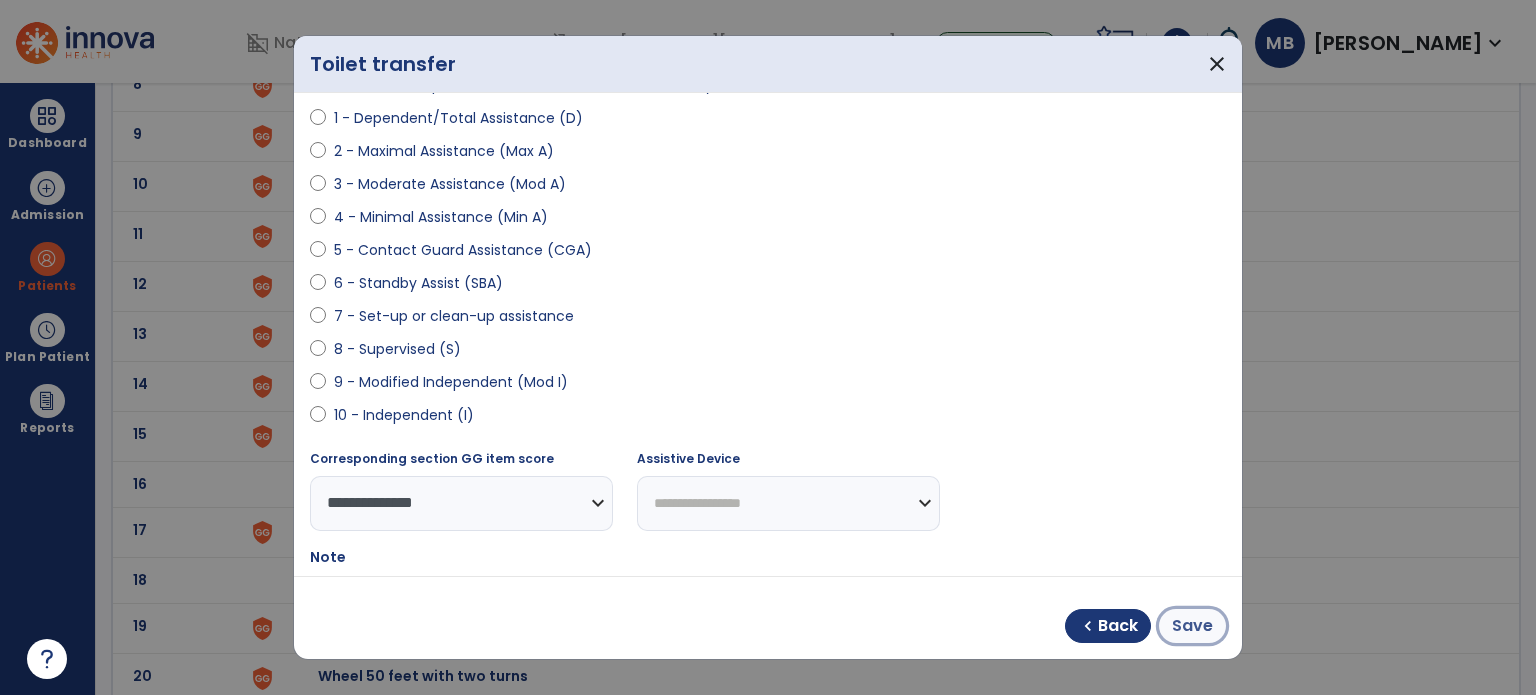 click on "Save" at bounding box center [1192, 626] 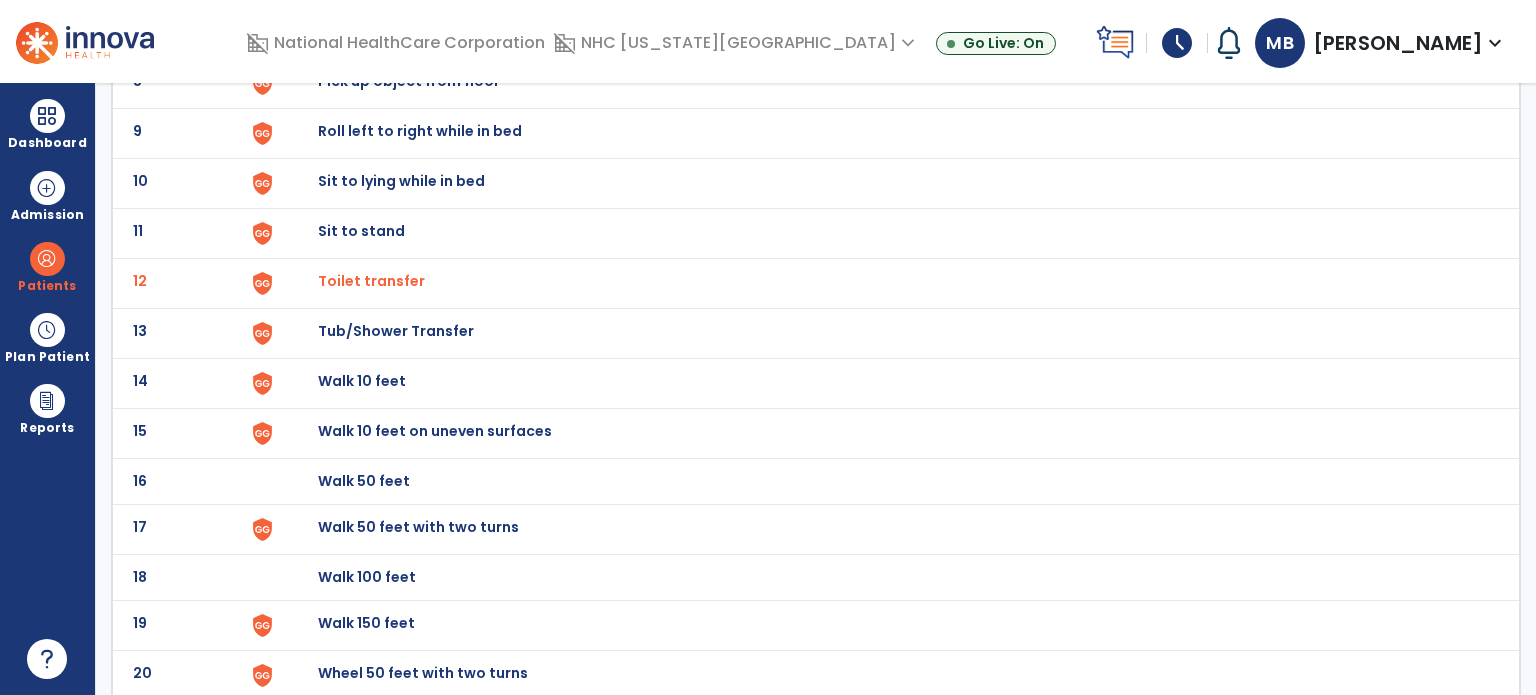 scroll, scrollTop: 528, scrollLeft: 0, axis: vertical 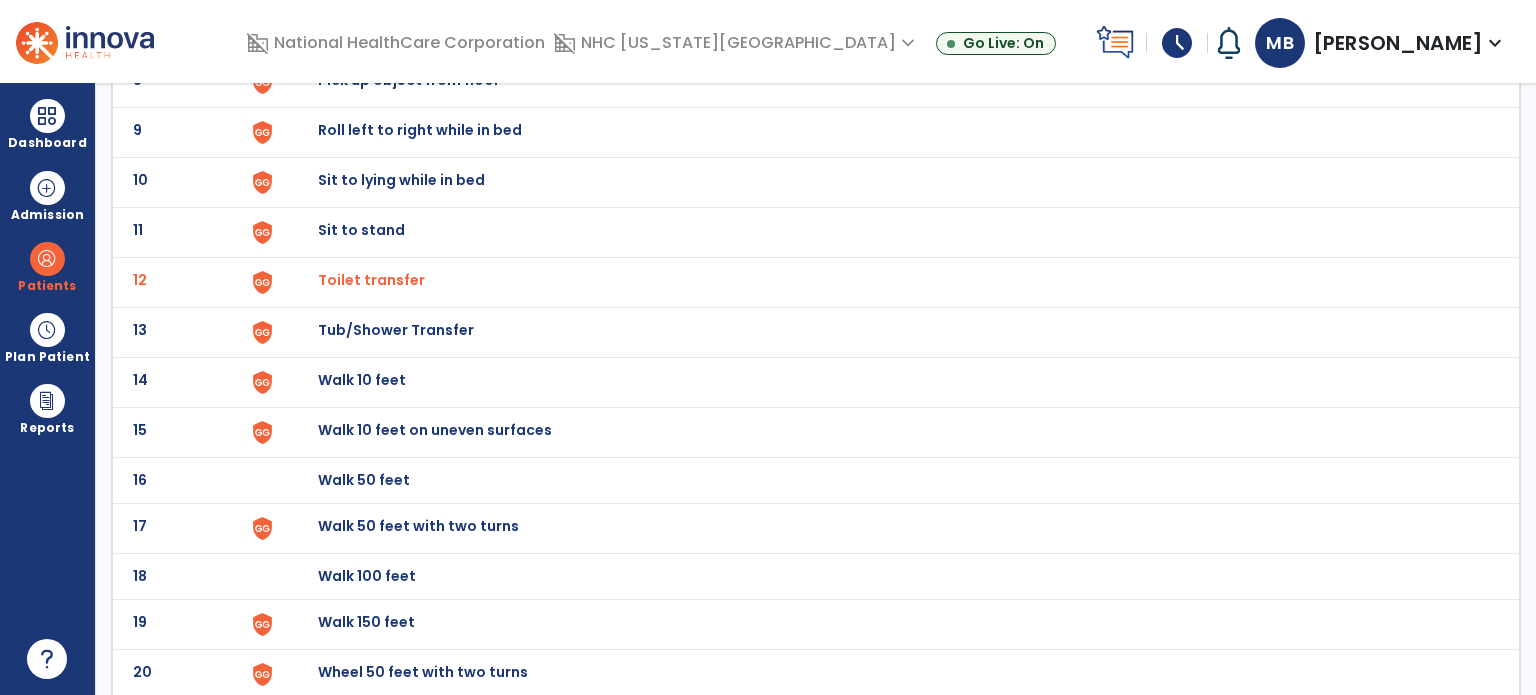 click on "Tub/Shower Transfer" at bounding box center (364, -266) 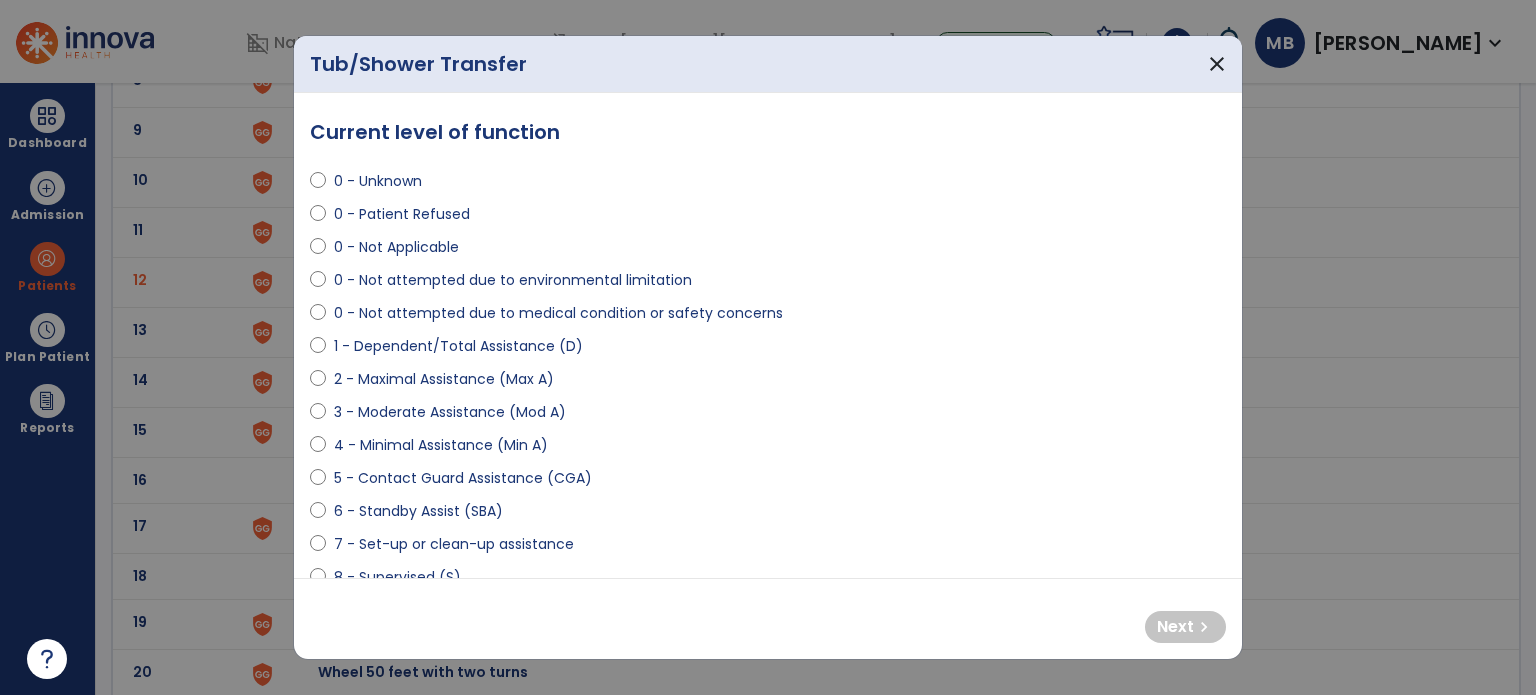click on "3 - Moderate Assistance (Mod A)" at bounding box center (768, 416) 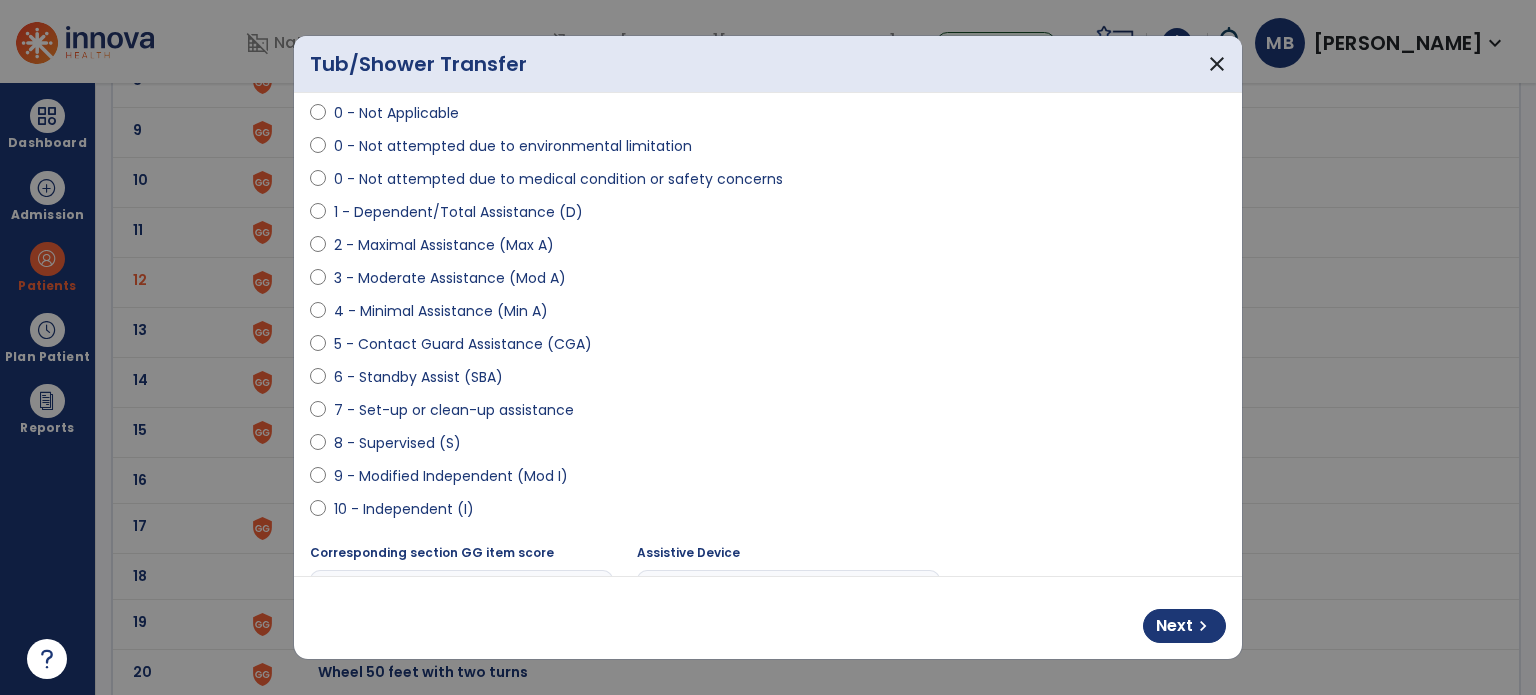 scroll, scrollTop: 135, scrollLeft: 0, axis: vertical 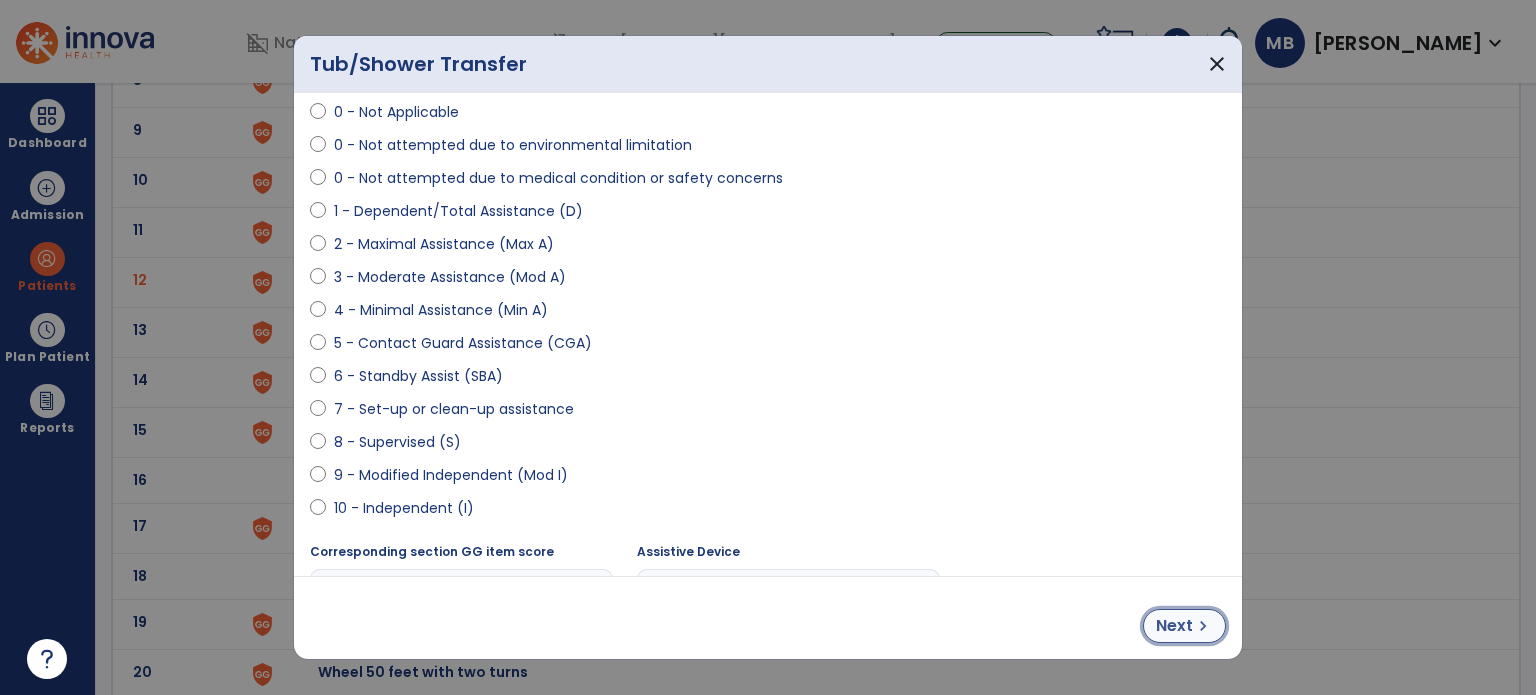 click on "Next" at bounding box center (1174, 626) 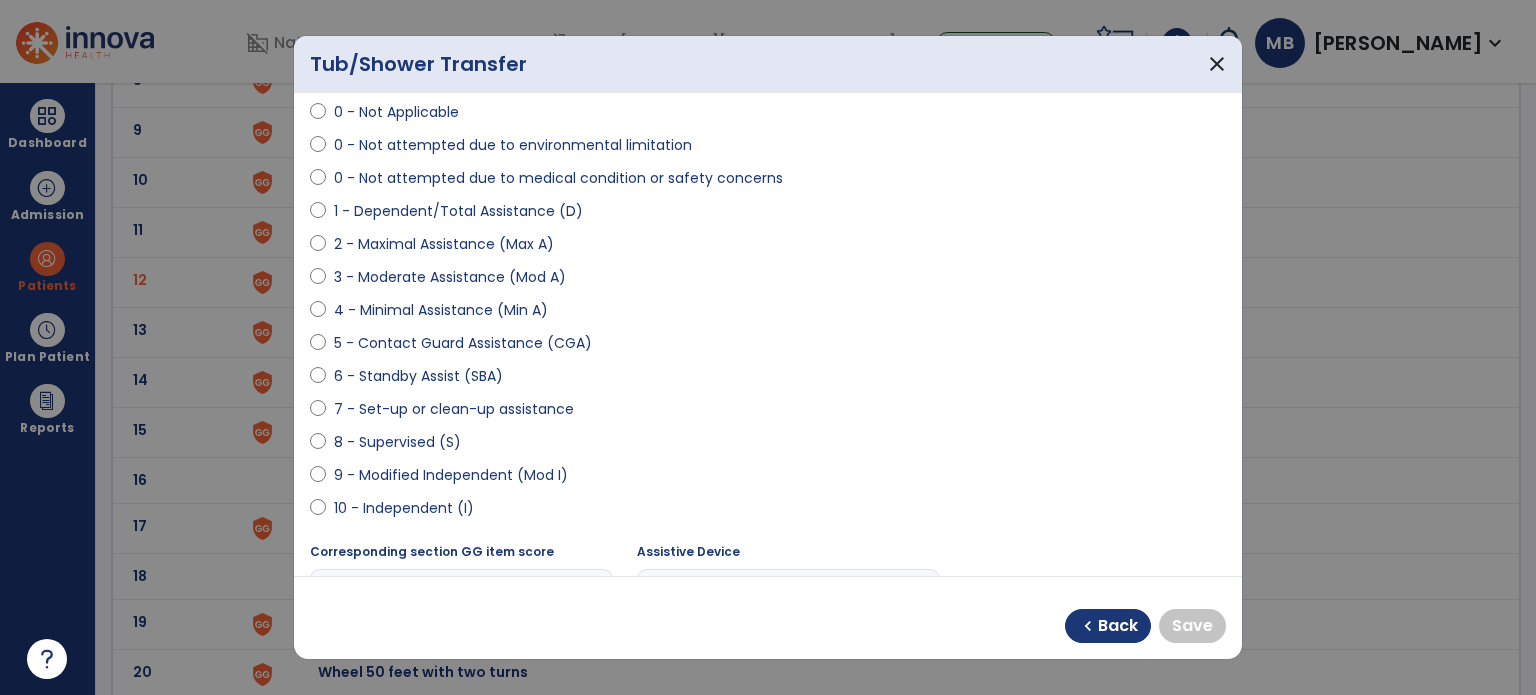 click on "10 - Independent (I)" at bounding box center (404, 508) 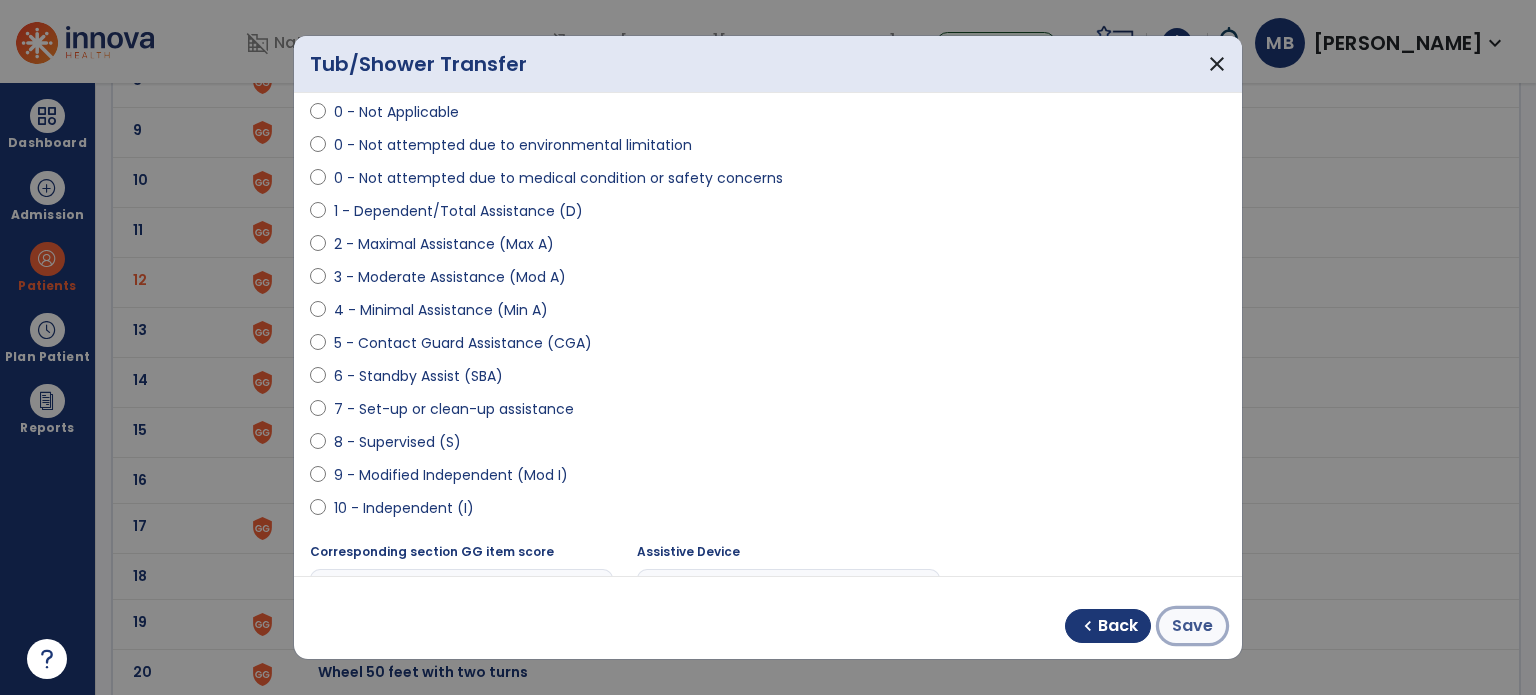 click on "Save" at bounding box center (1192, 626) 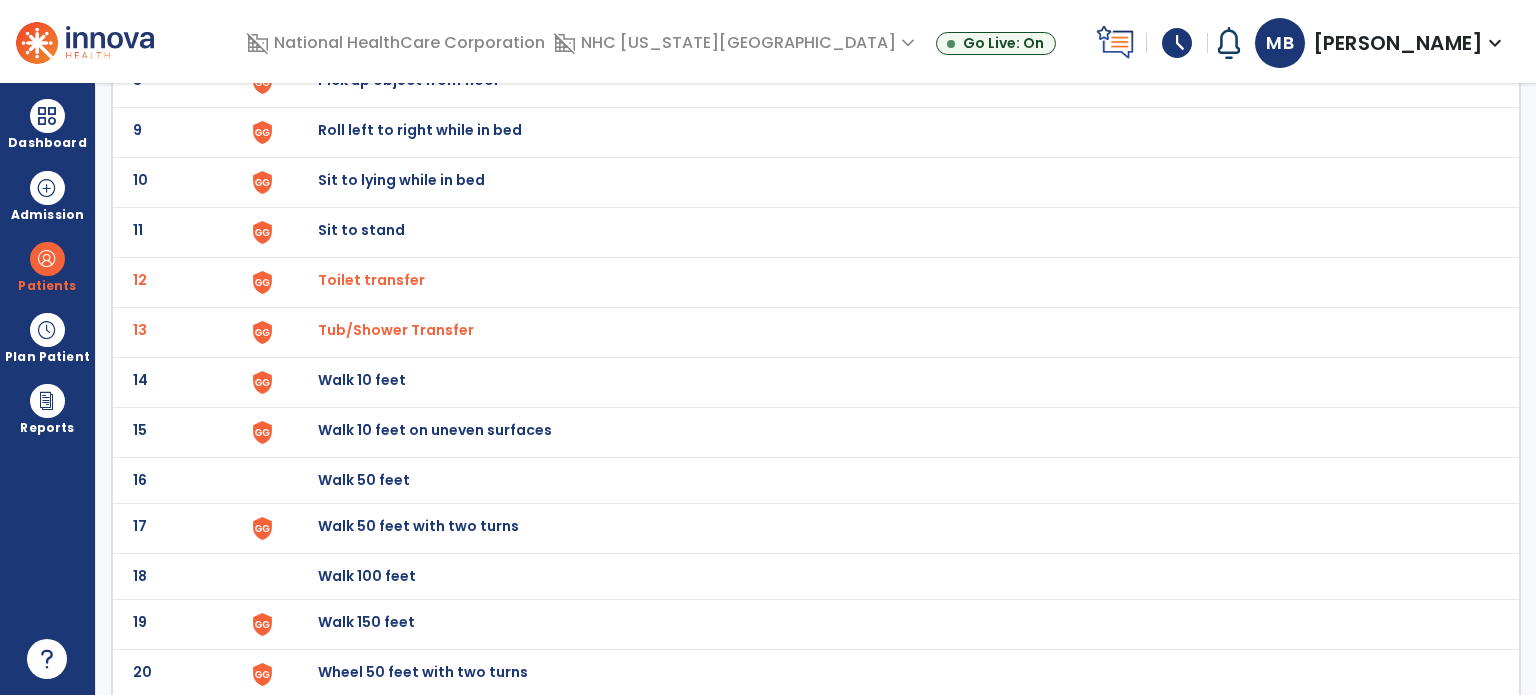 scroll, scrollTop: 0, scrollLeft: 0, axis: both 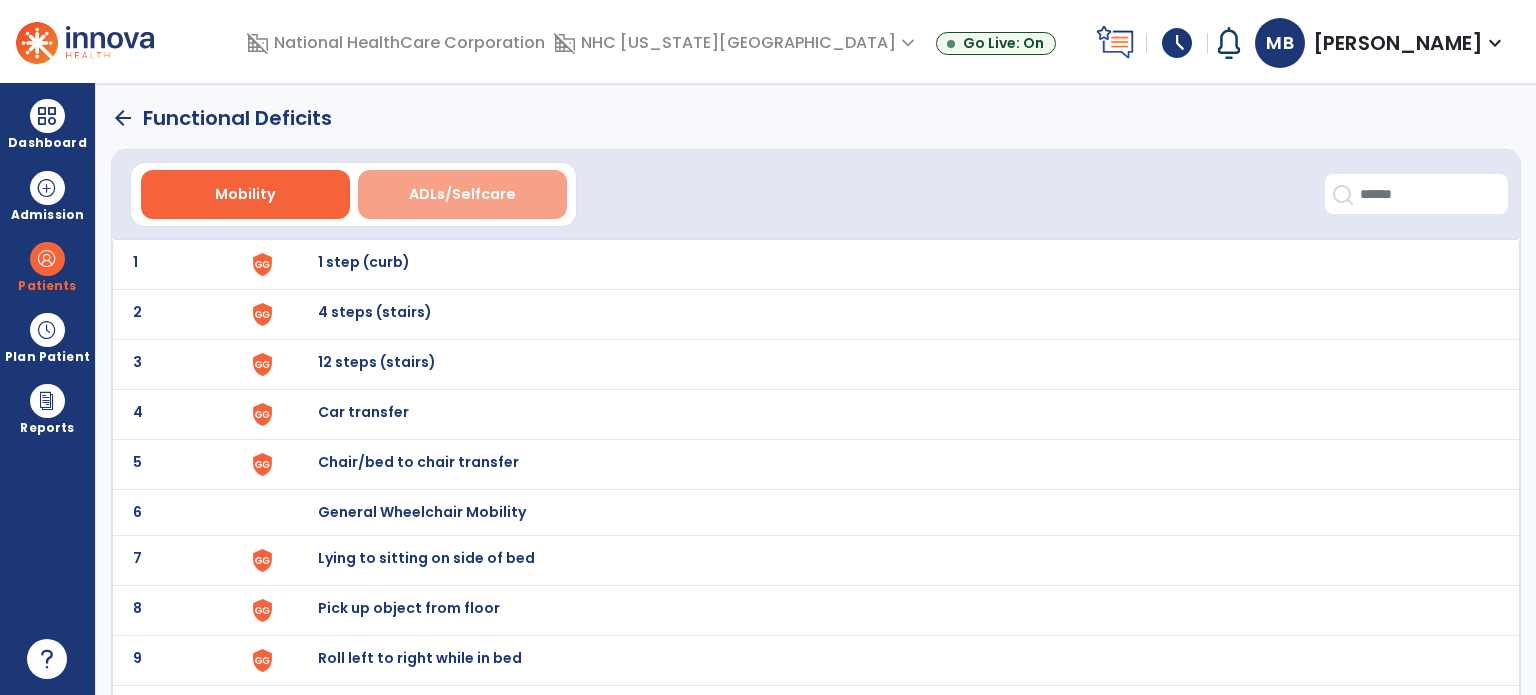 click on "ADLs/Selfcare" at bounding box center [462, 194] 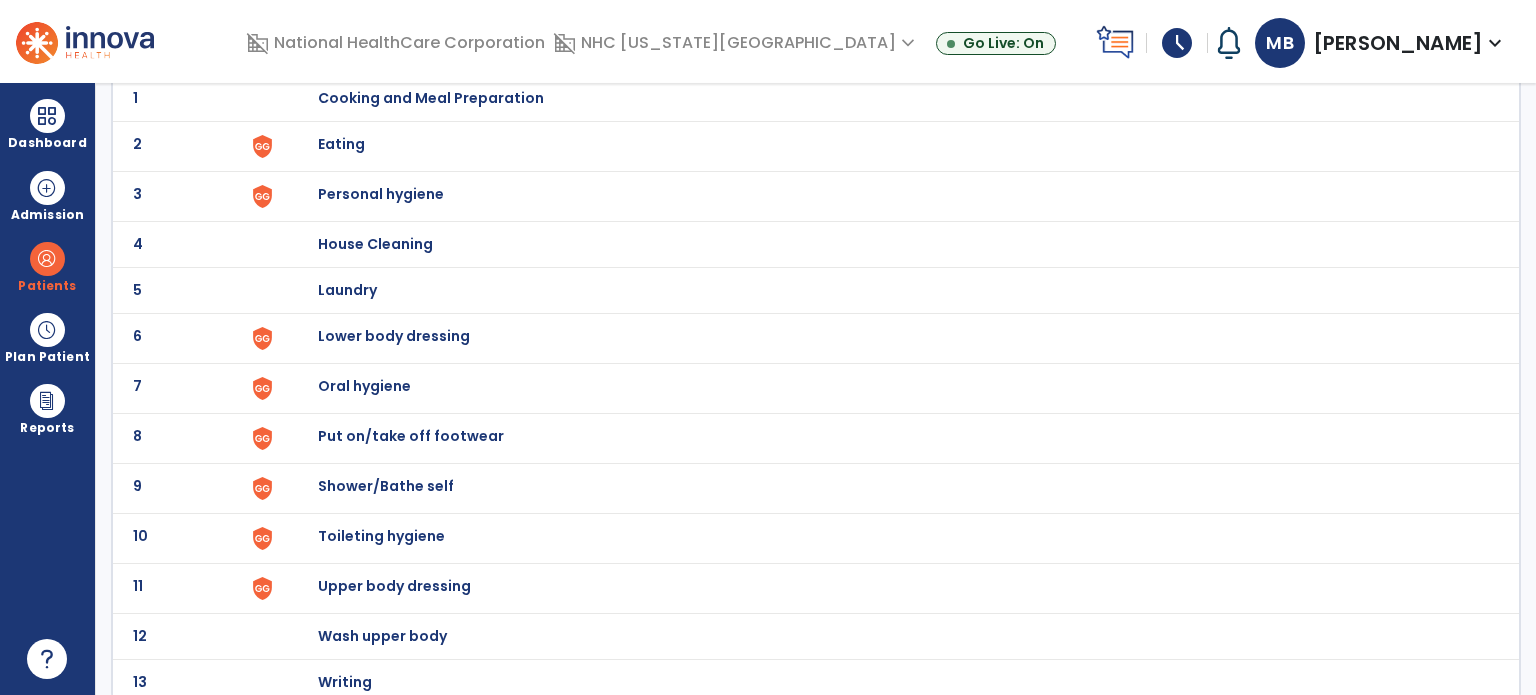 scroll, scrollTop: 172, scrollLeft: 0, axis: vertical 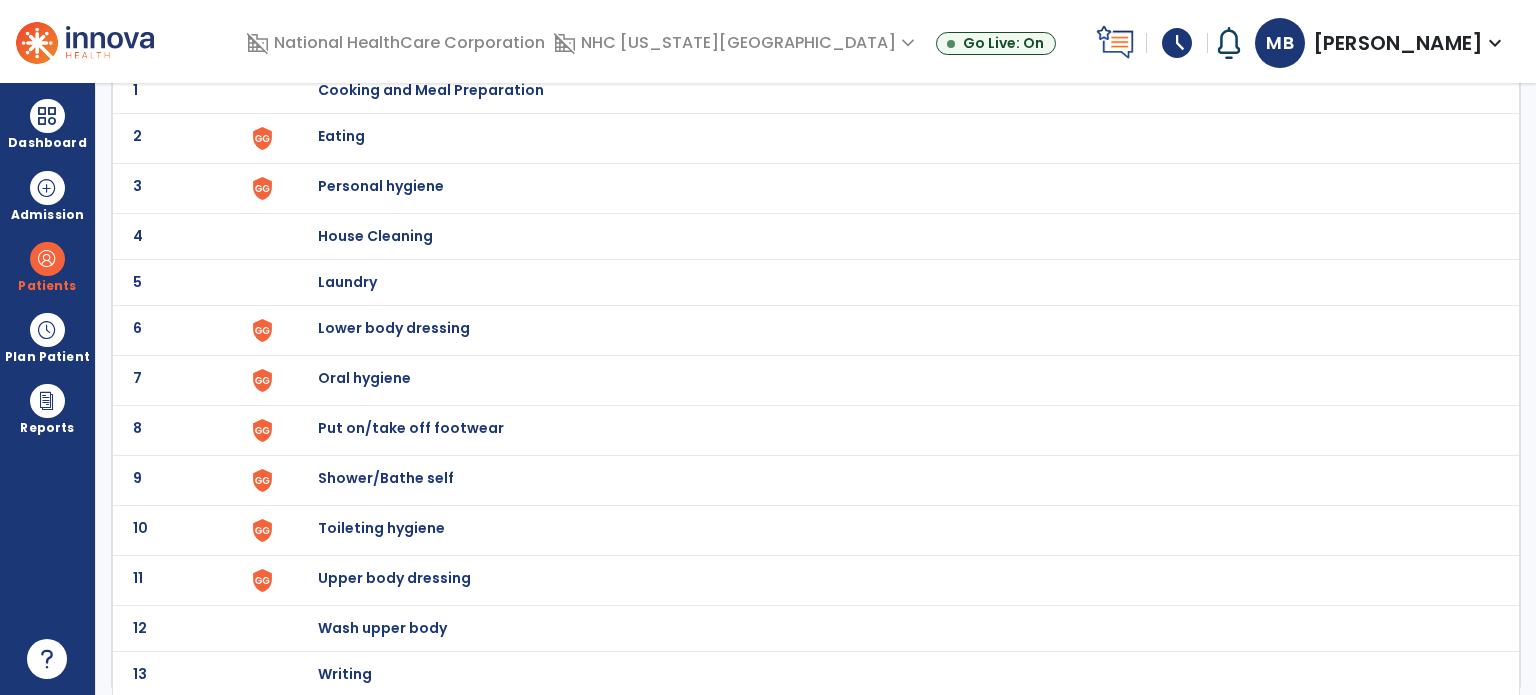 click on "Lower body dressing" at bounding box center [431, 90] 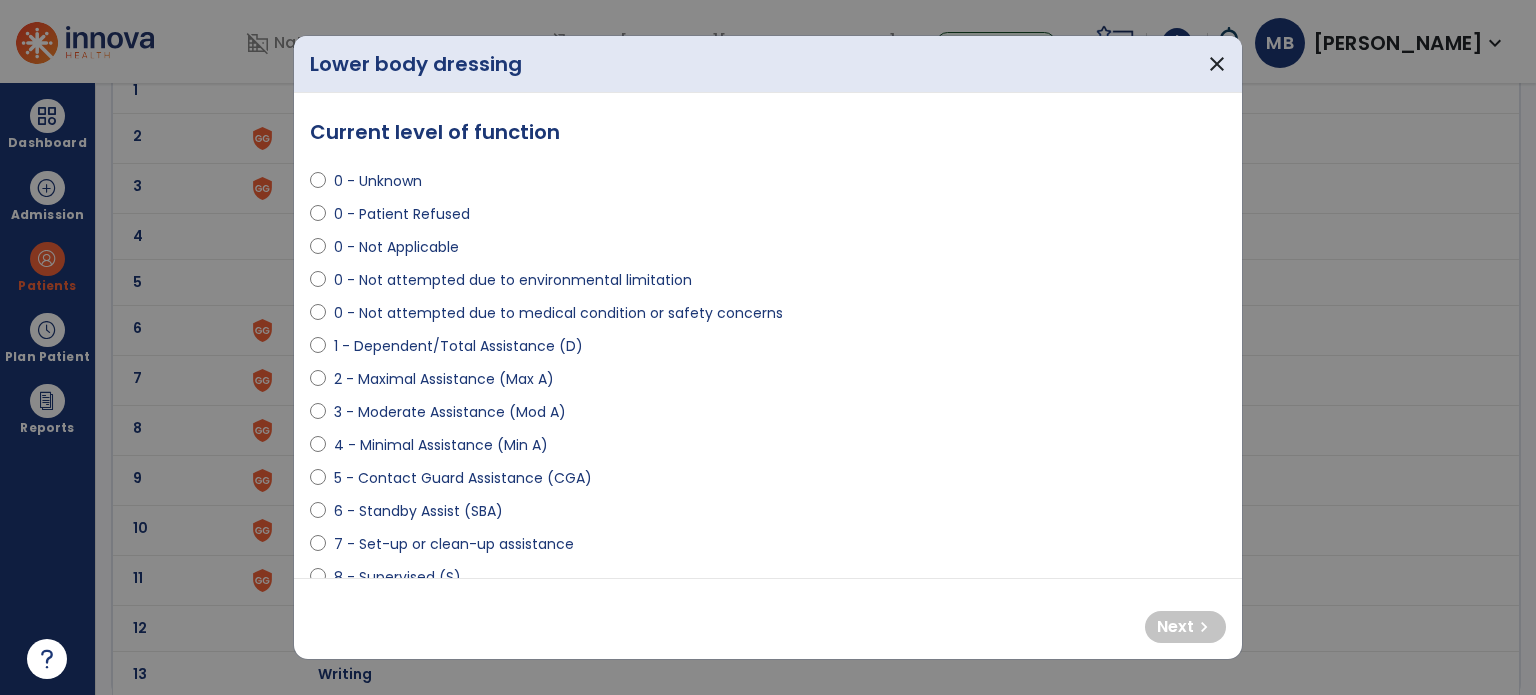 scroll, scrollTop: 315, scrollLeft: 0, axis: vertical 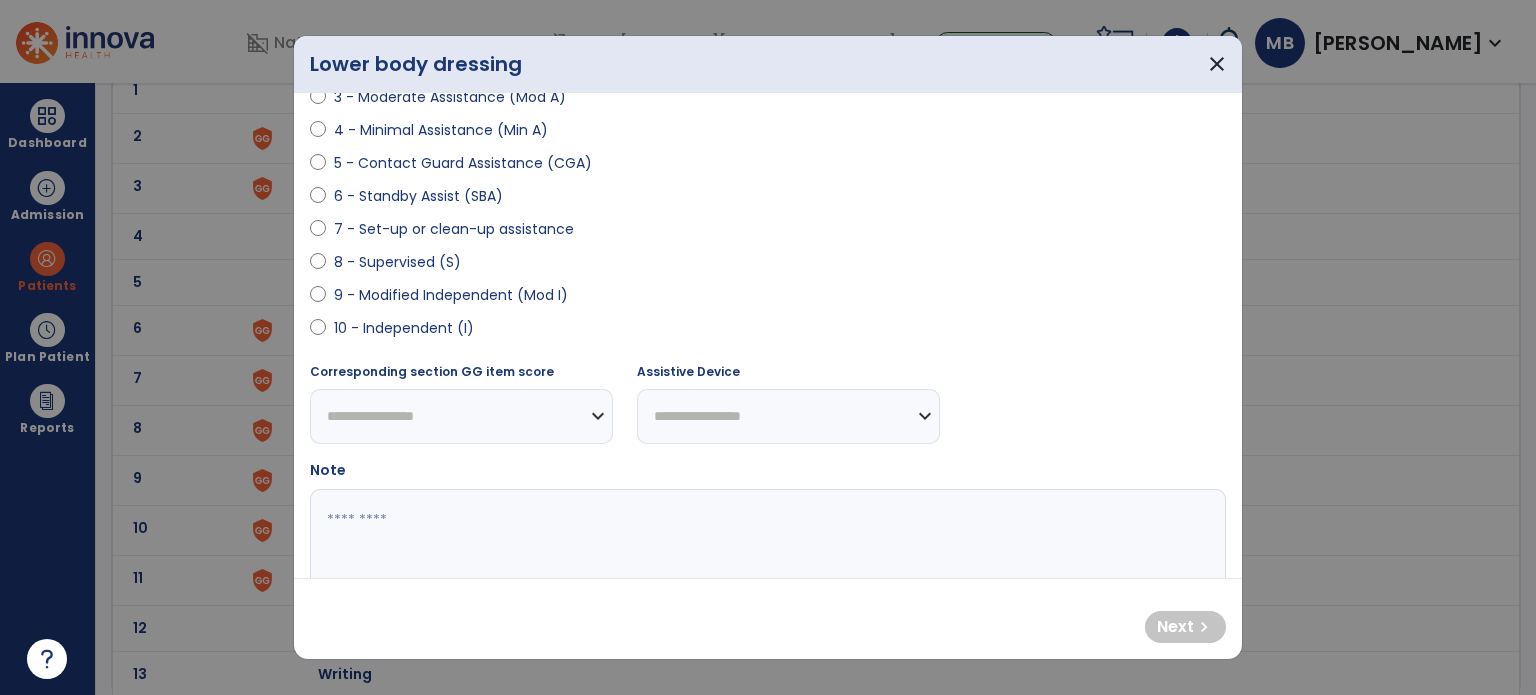 click on "10 - Independent (I)" at bounding box center (404, 328) 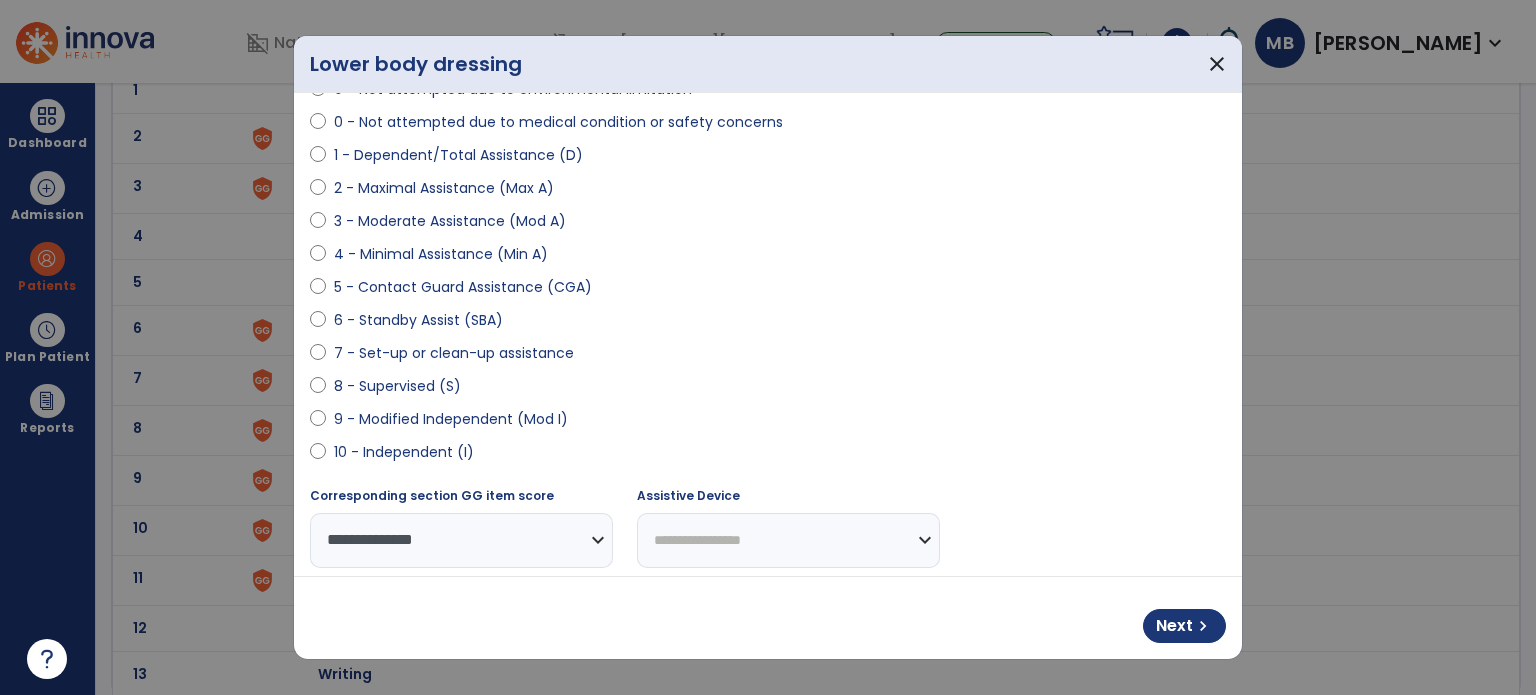 scroll, scrollTop: 184, scrollLeft: 0, axis: vertical 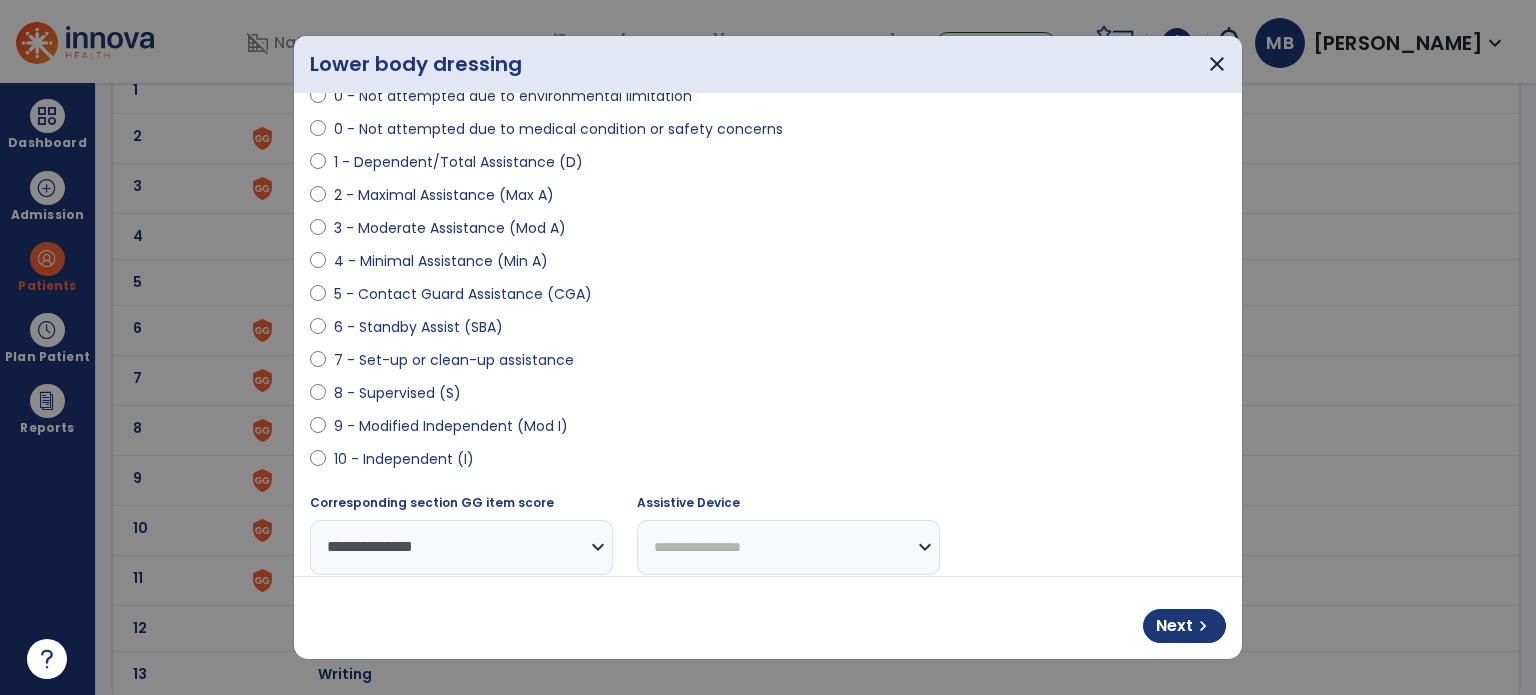 click on "6 - Standby Assist (SBA)" at bounding box center (418, 327) 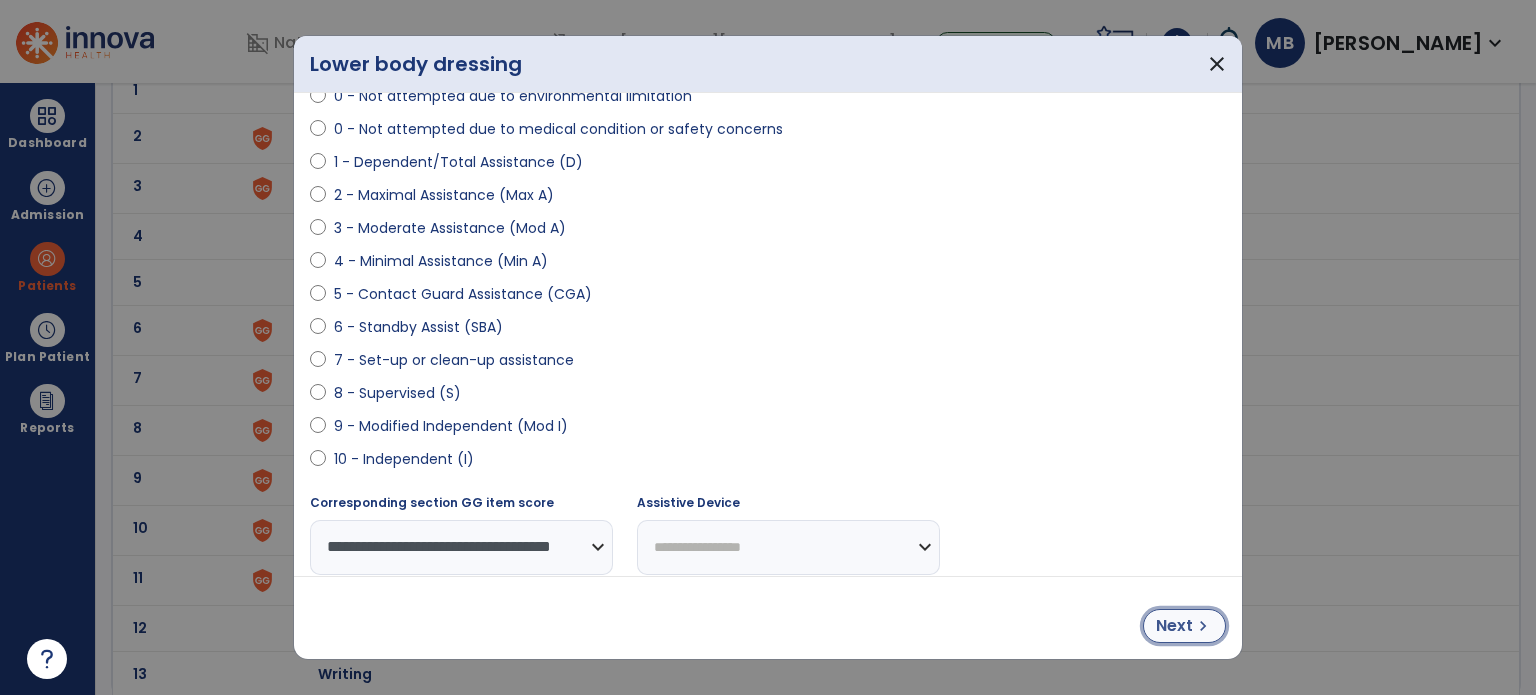 click on "Next" at bounding box center (1174, 626) 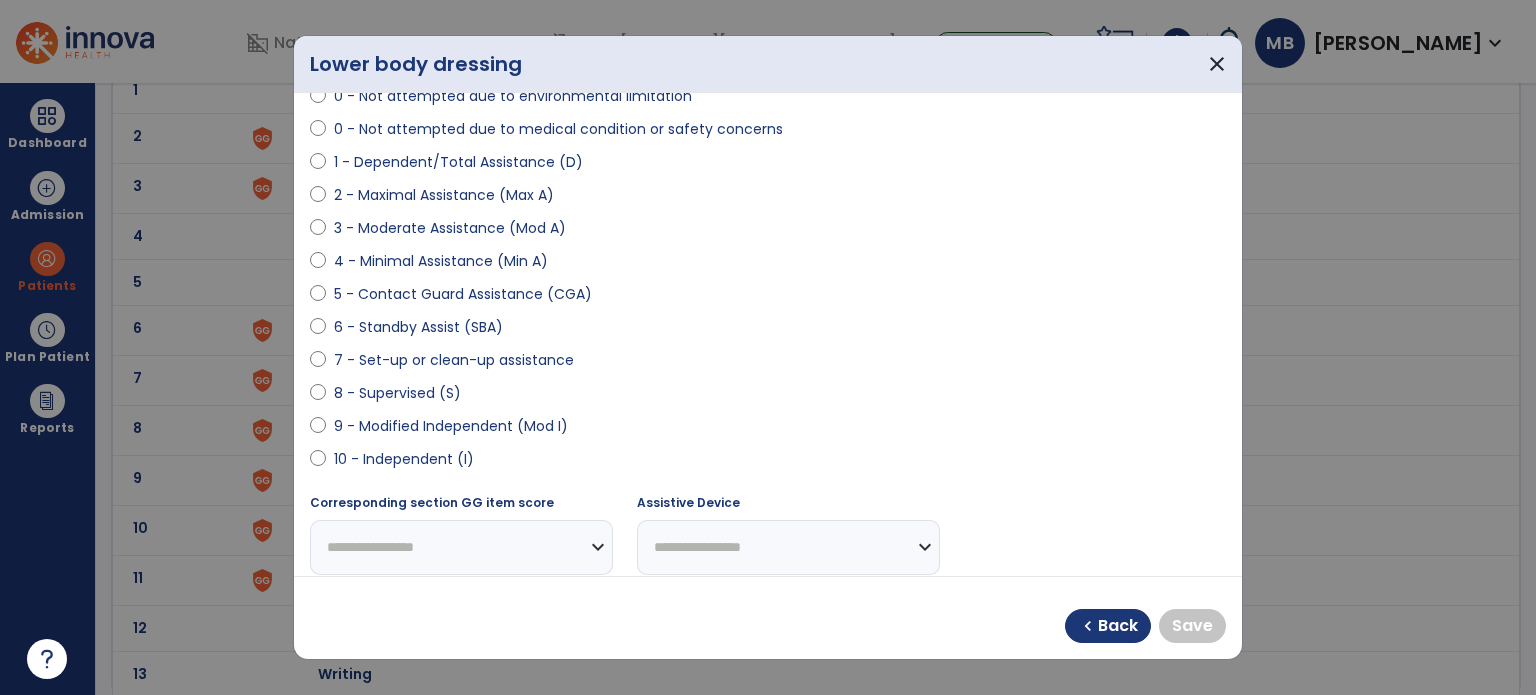 click on "10 - Independent (I)" at bounding box center (404, 459) 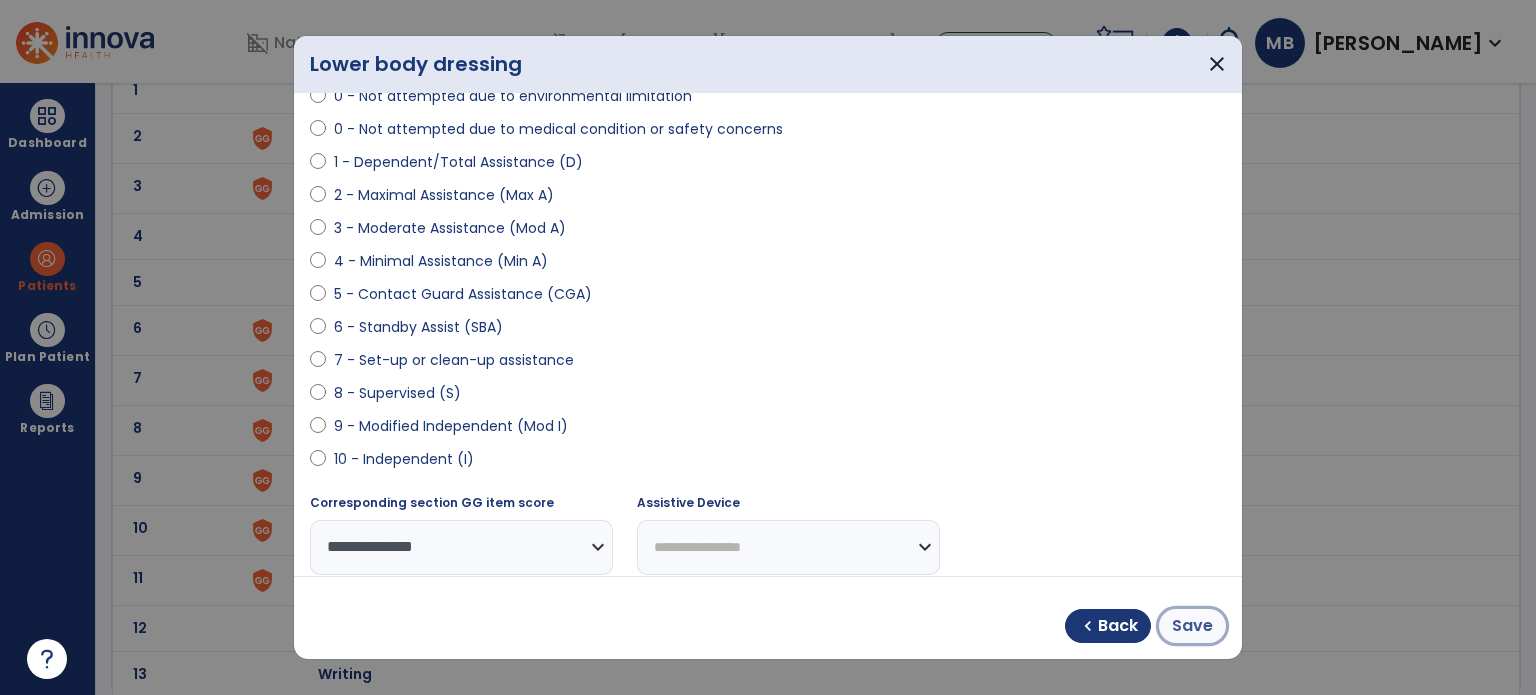 click on "Save" at bounding box center (1192, 626) 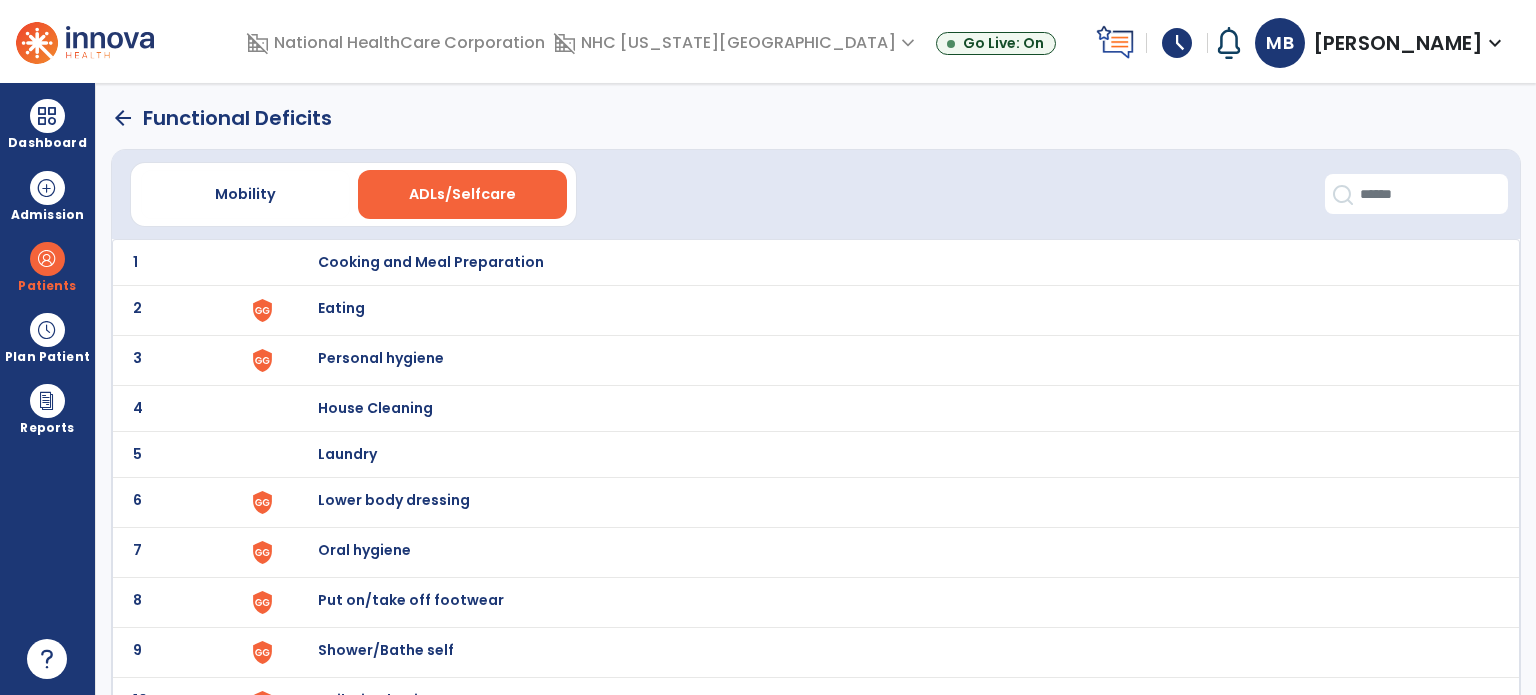 scroll, scrollTop: 172, scrollLeft: 0, axis: vertical 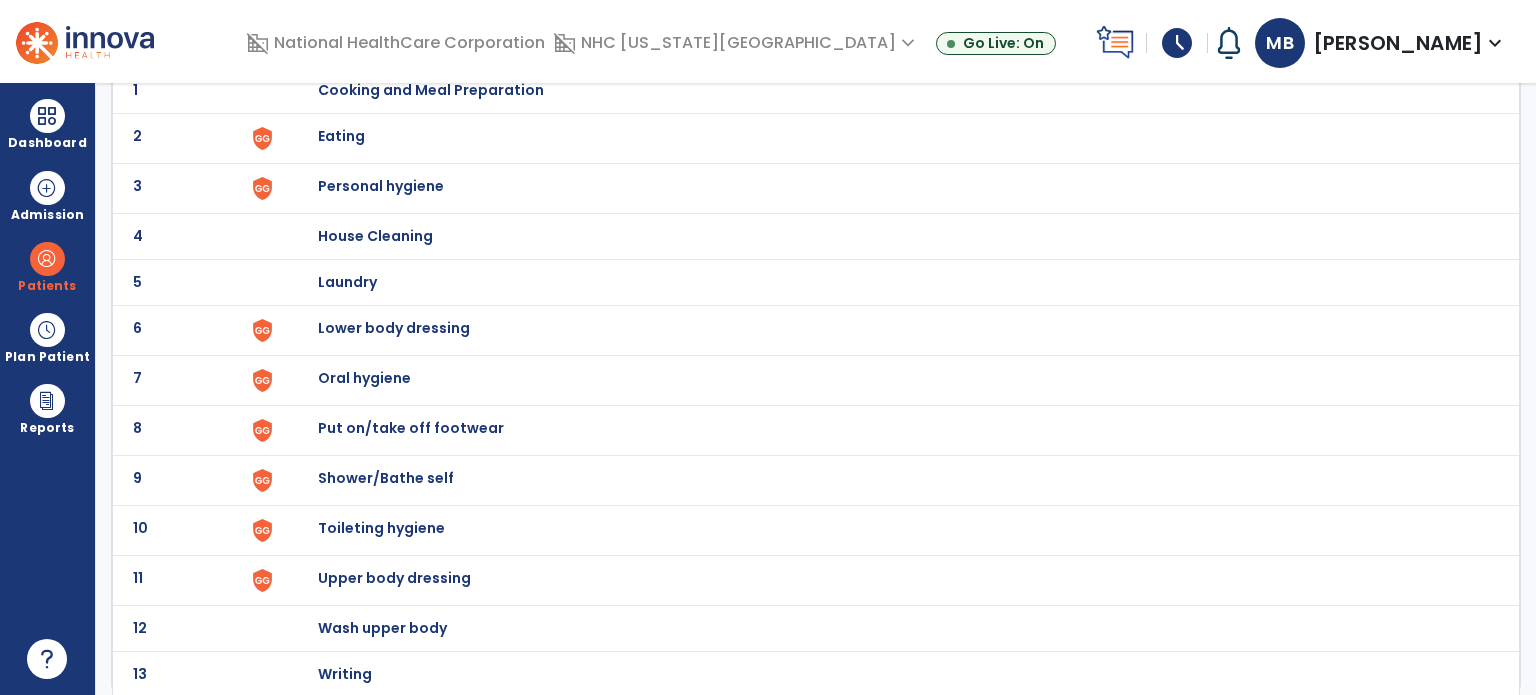 click on "Lower body dressing" at bounding box center (888, 90) 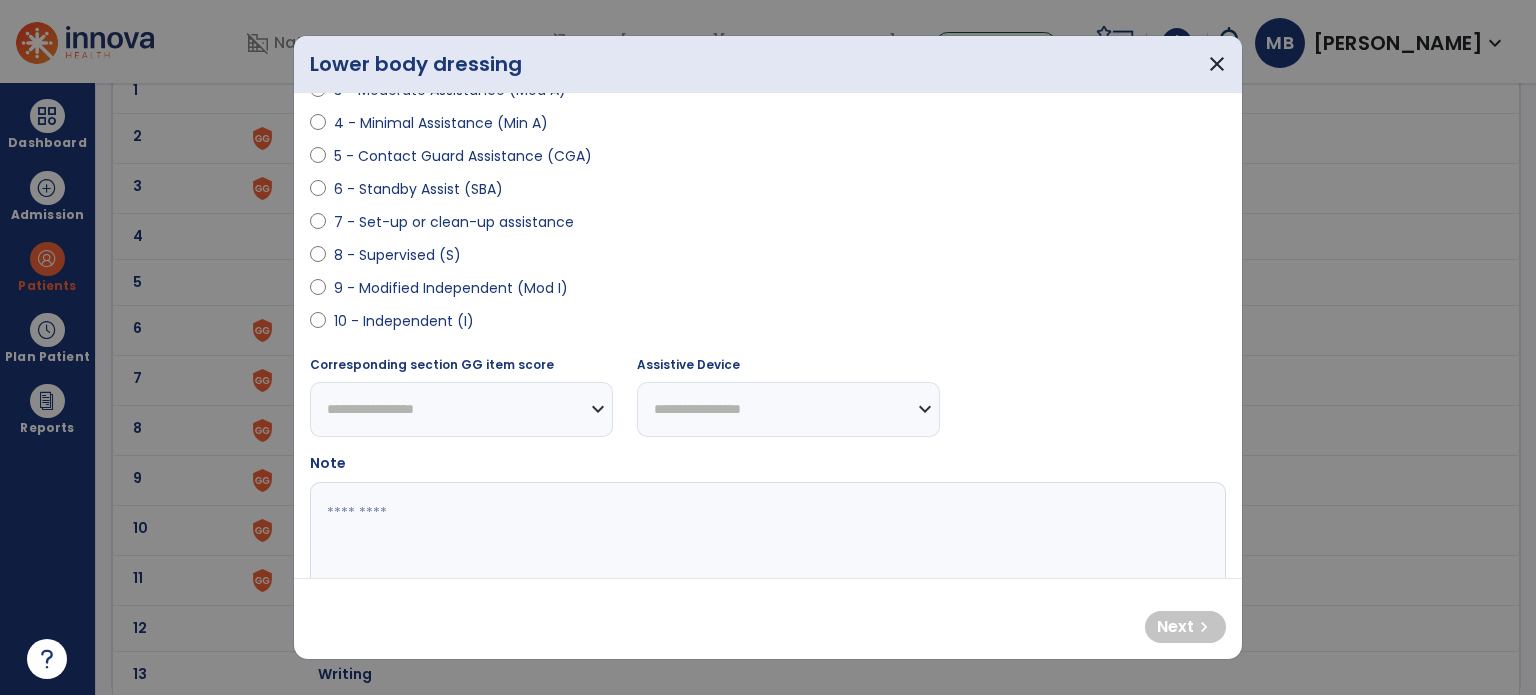 scroll, scrollTop: 323, scrollLeft: 0, axis: vertical 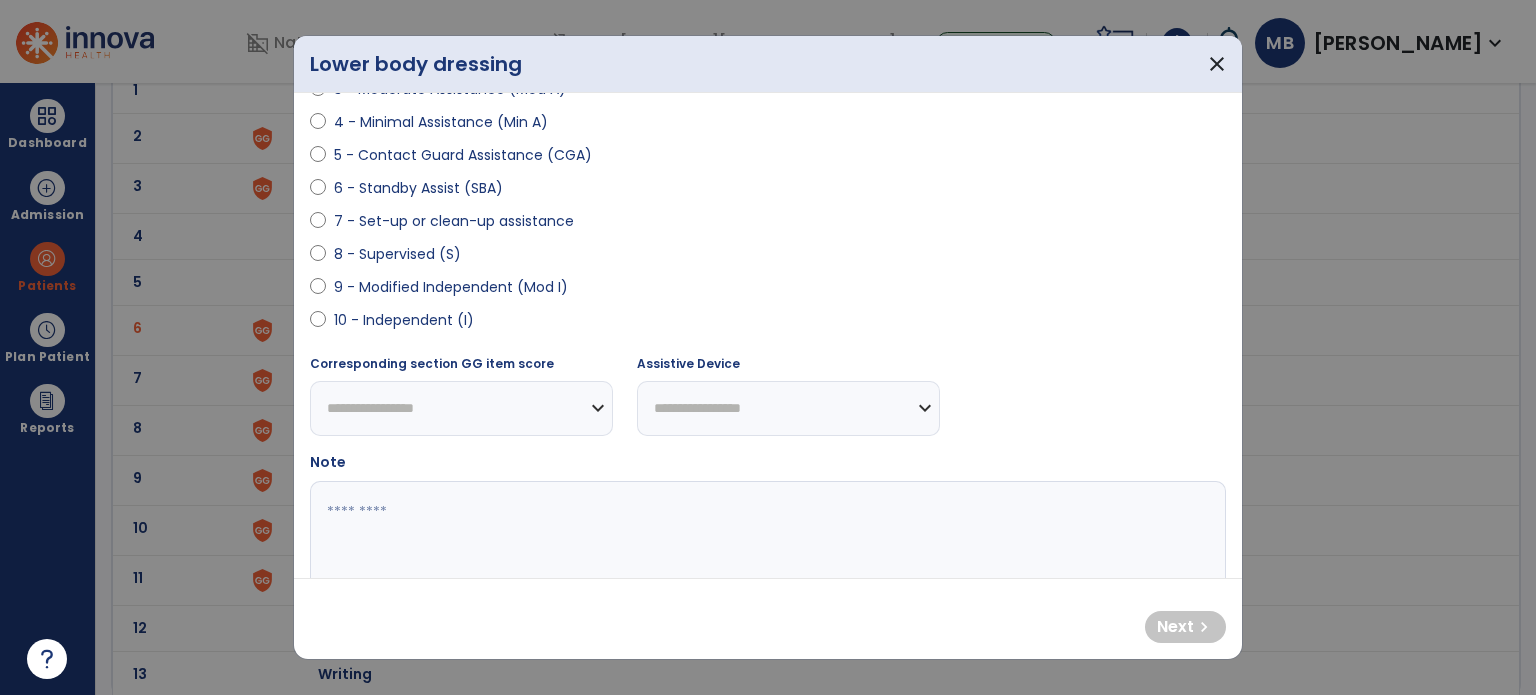 click on "6 - Standby Assist (SBA)" at bounding box center (418, 188) 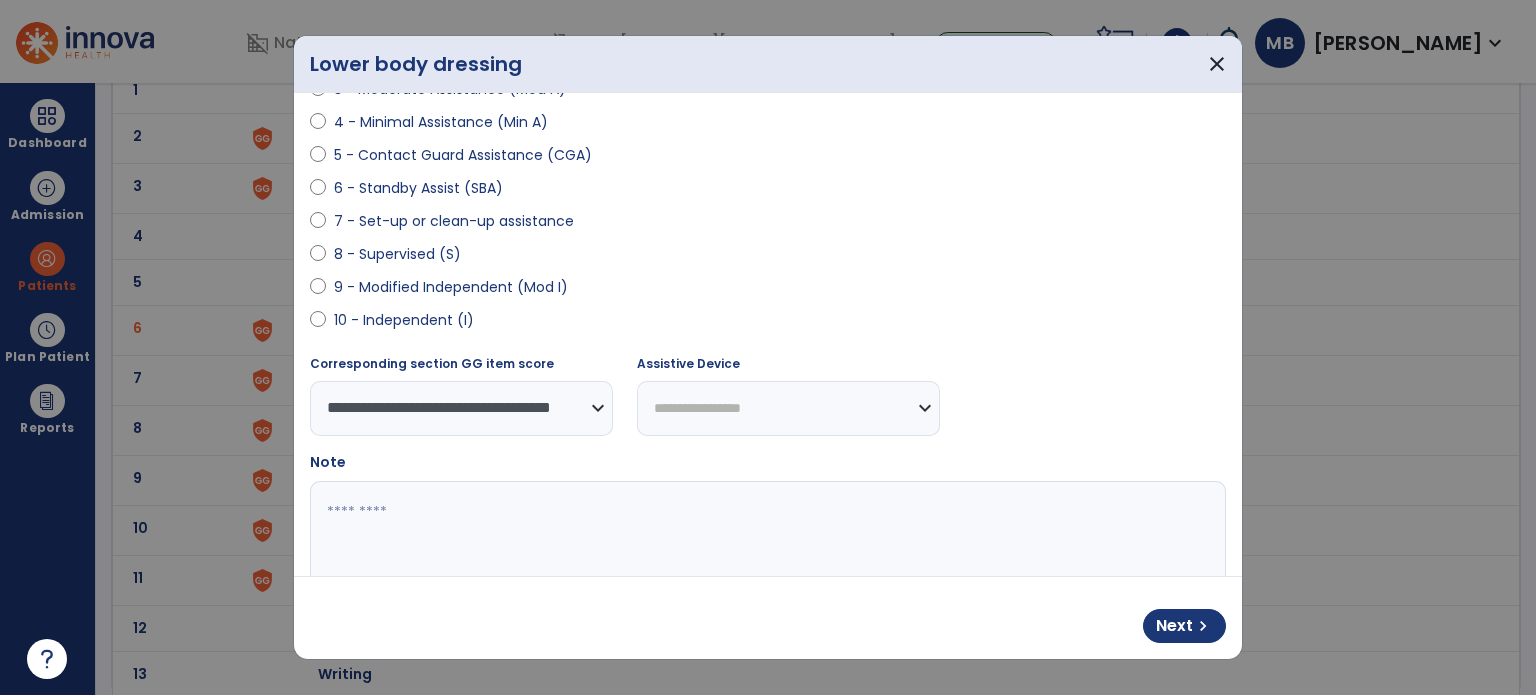 click on "Next  chevron_right" at bounding box center (768, 618) 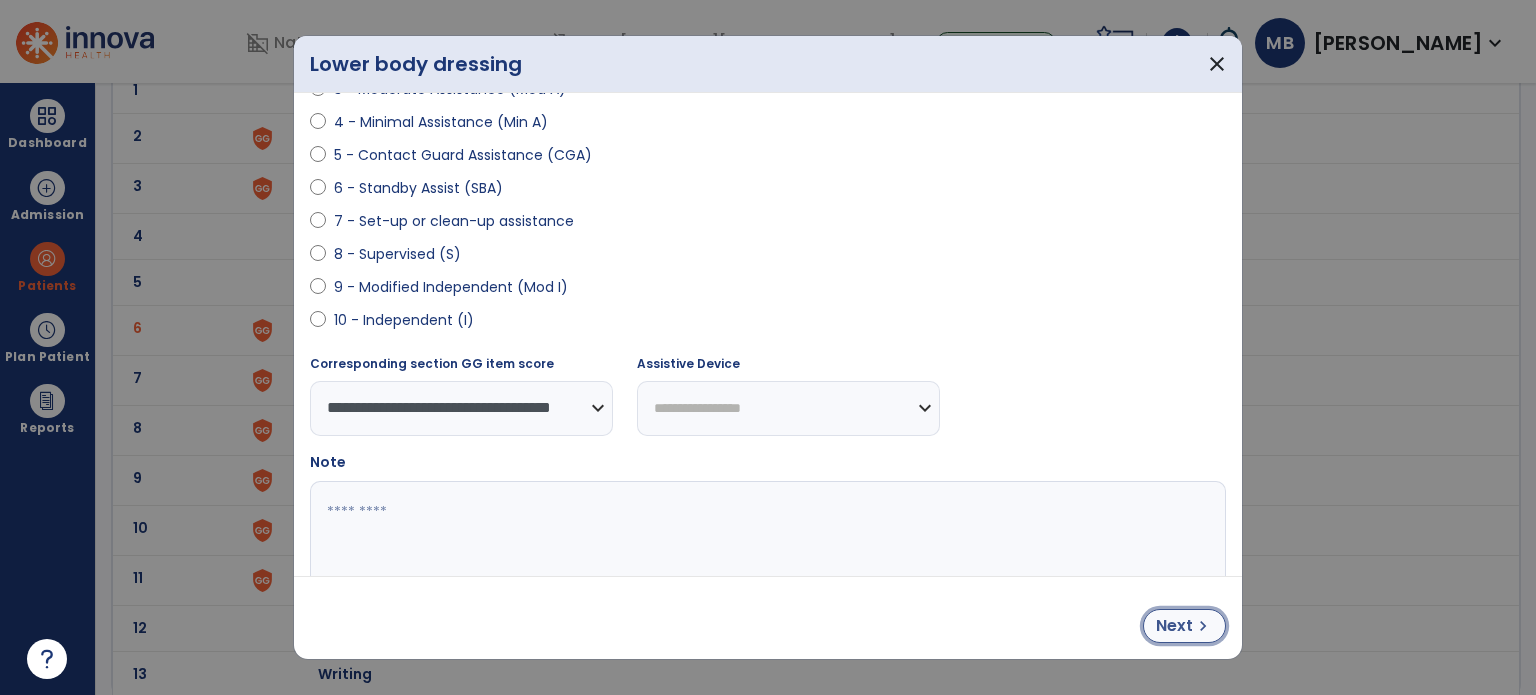 click on "Next  chevron_right" at bounding box center (1184, 626) 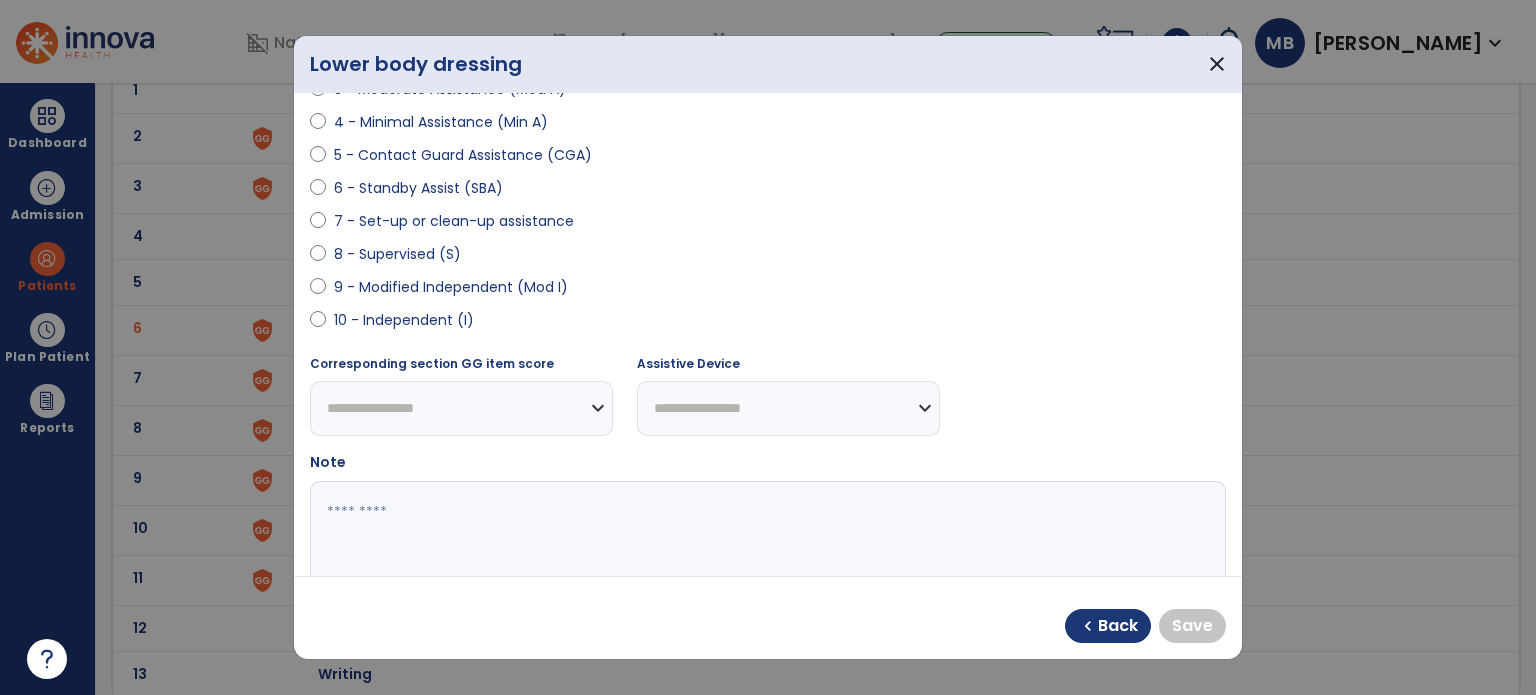 click on "10 - Independent (I)" at bounding box center (404, 320) 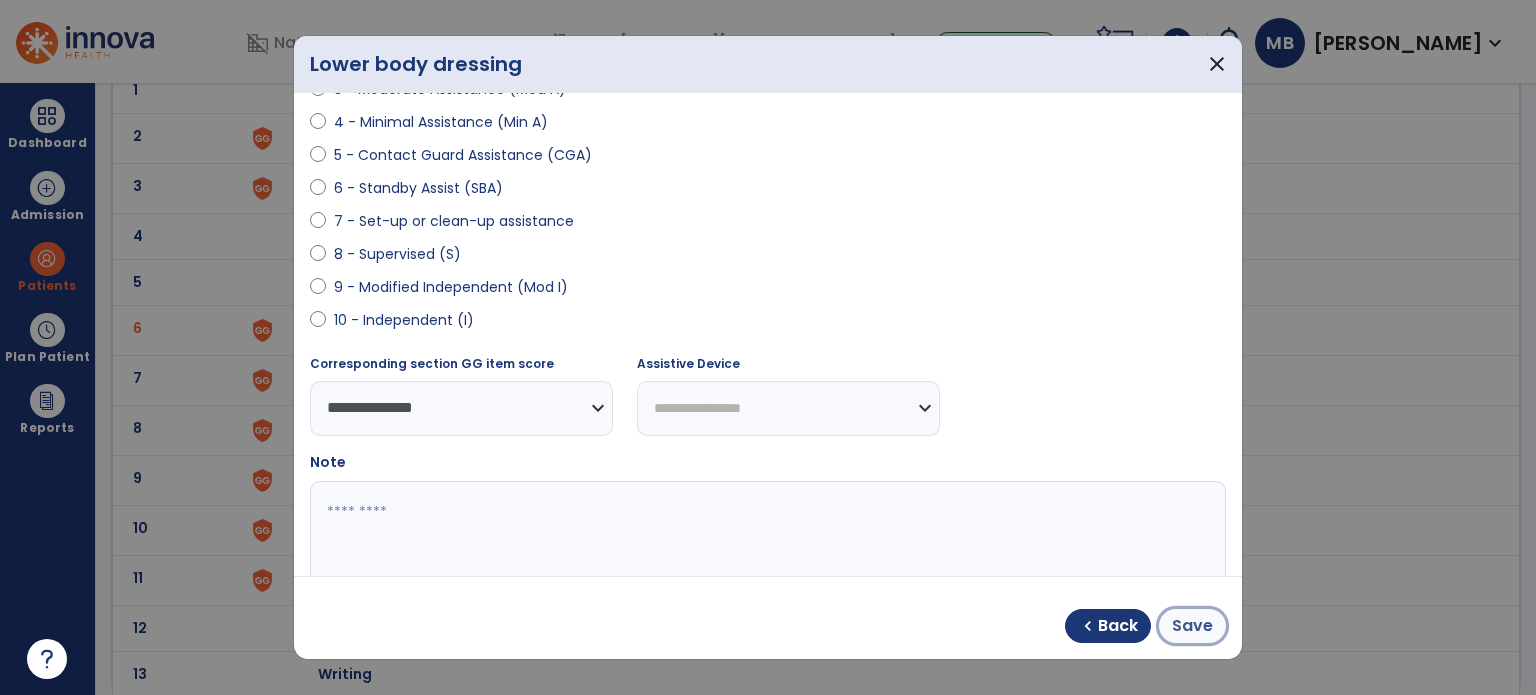 click on "Save" at bounding box center [1192, 626] 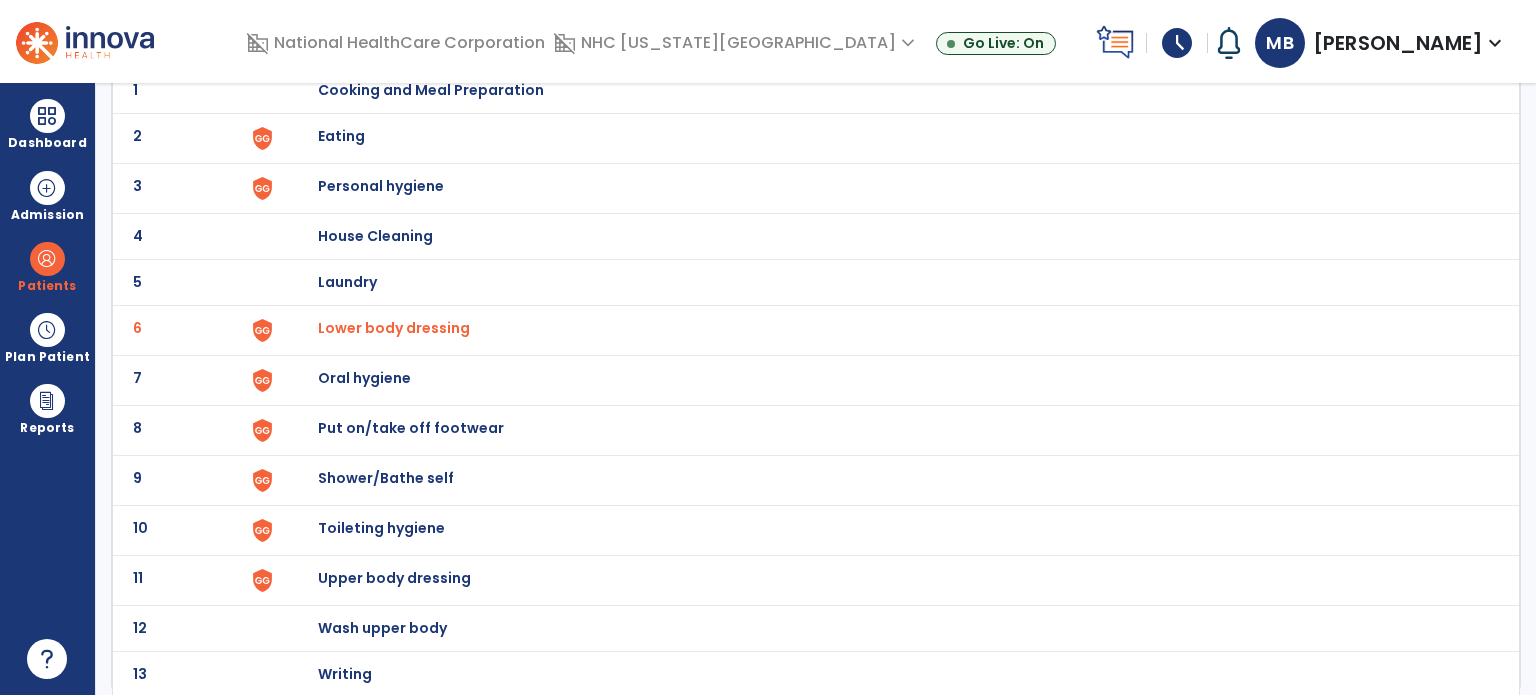 click on "Upper body dressing" at bounding box center [431, 90] 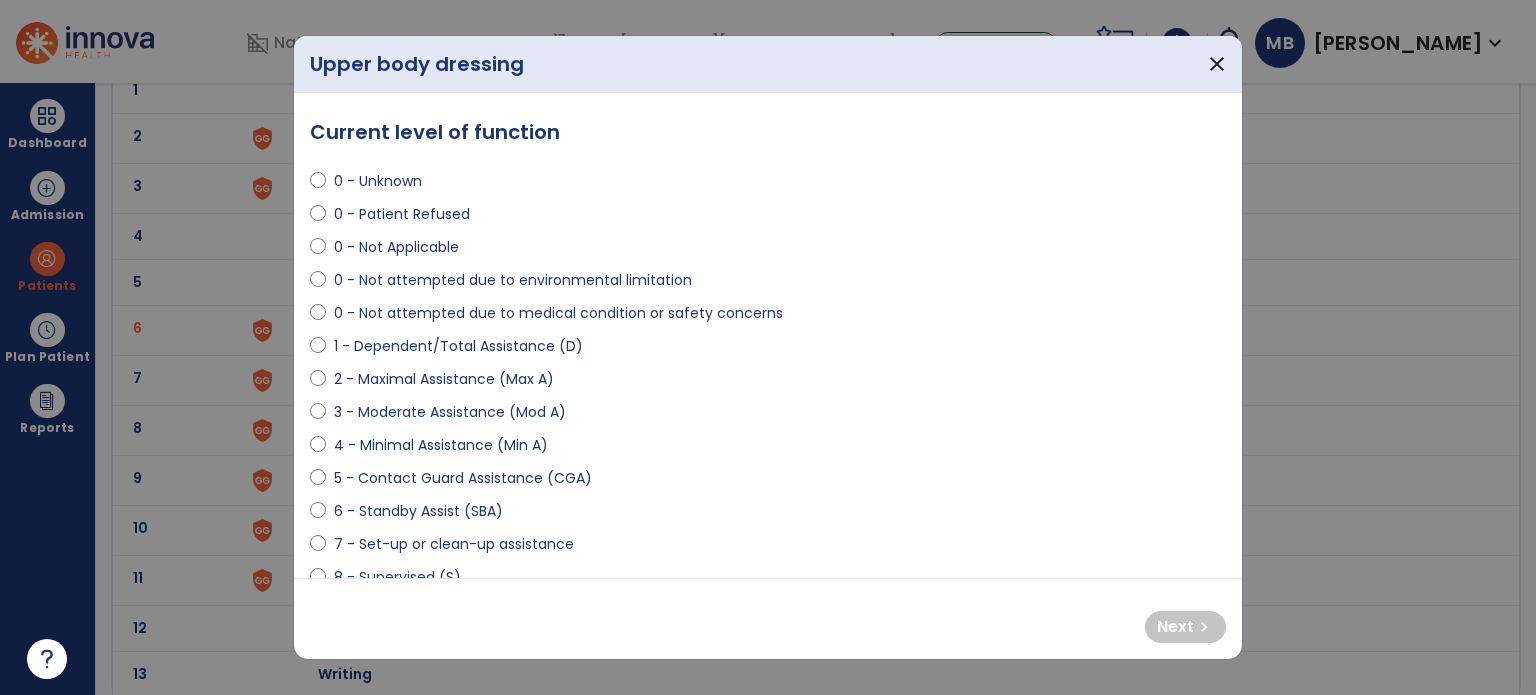 click on "5 - Contact Guard Assistance (CGA)" at bounding box center (463, 478) 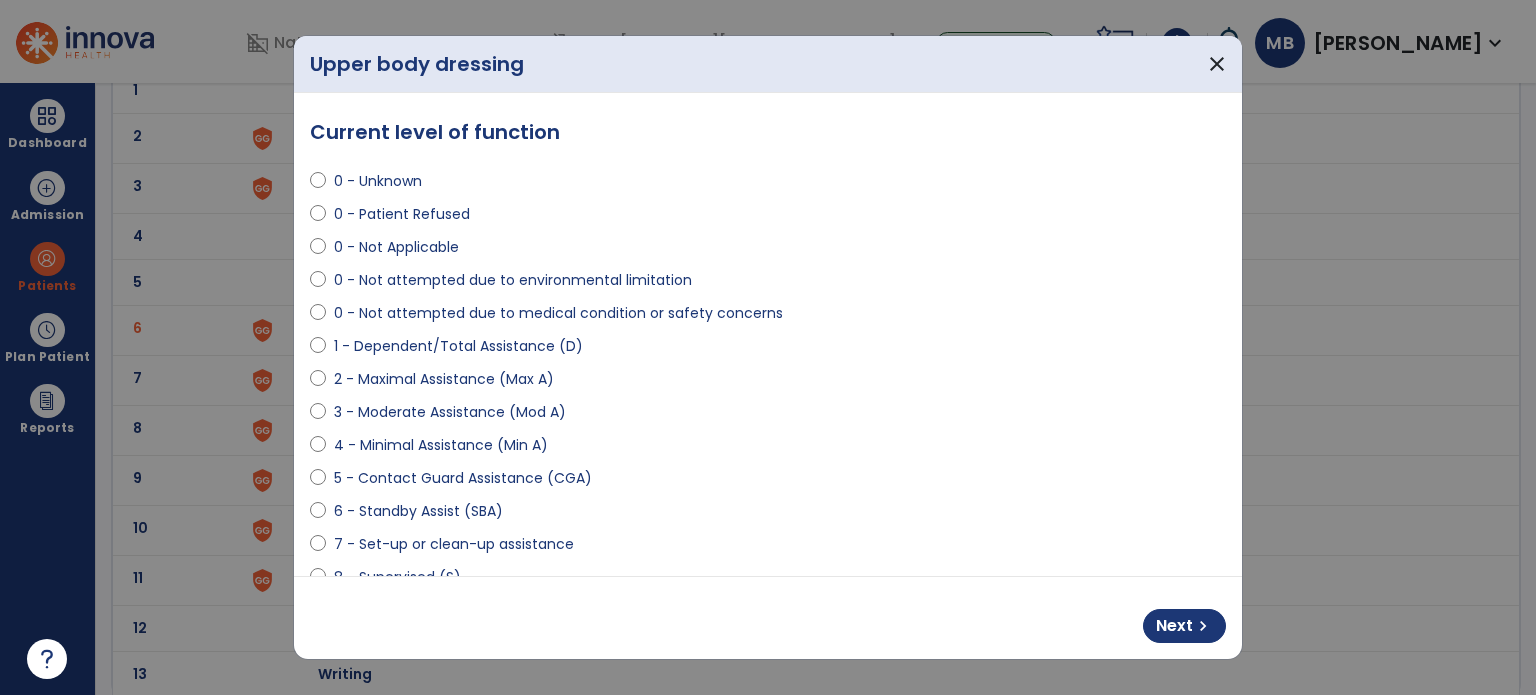 click on "6 - Standby Assist (SBA)" at bounding box center [418, 511] 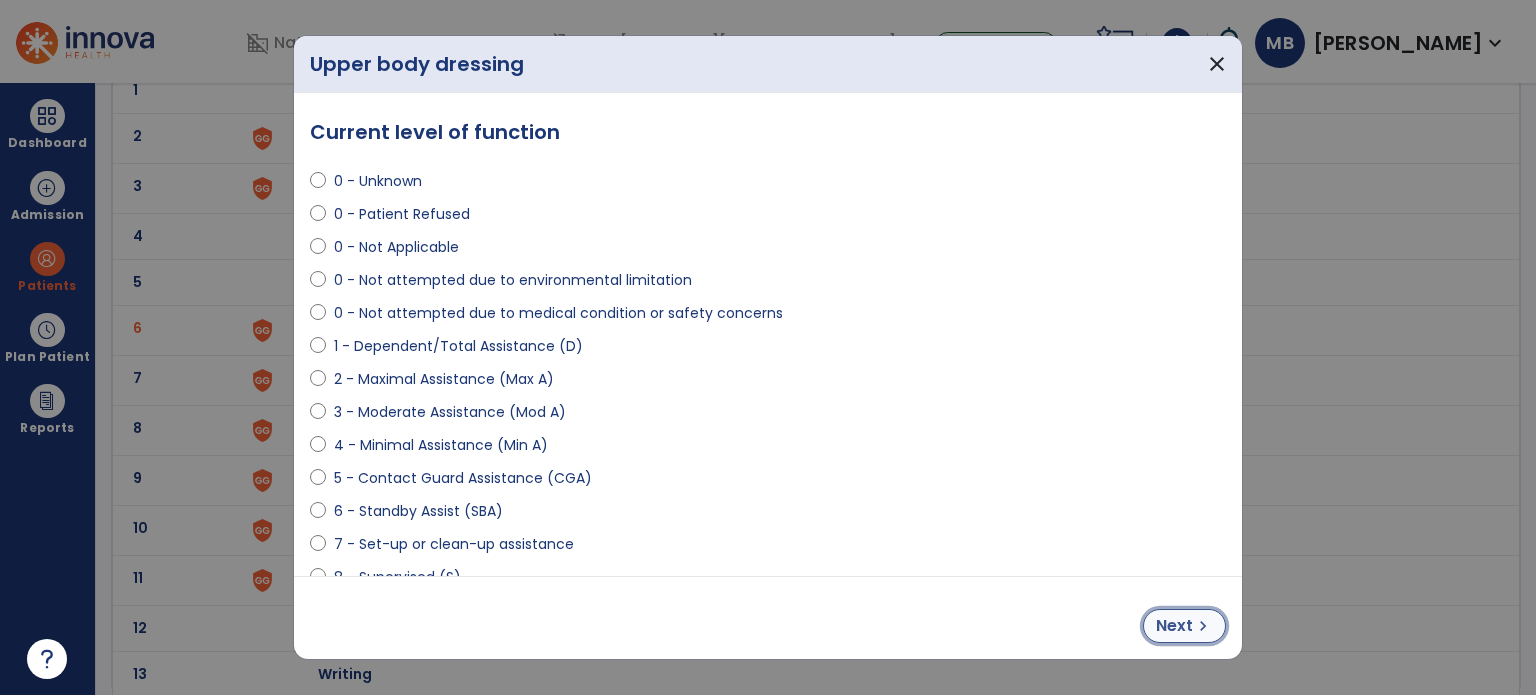 click on "Next  chevron_right" at bounding box center (1184, 626) 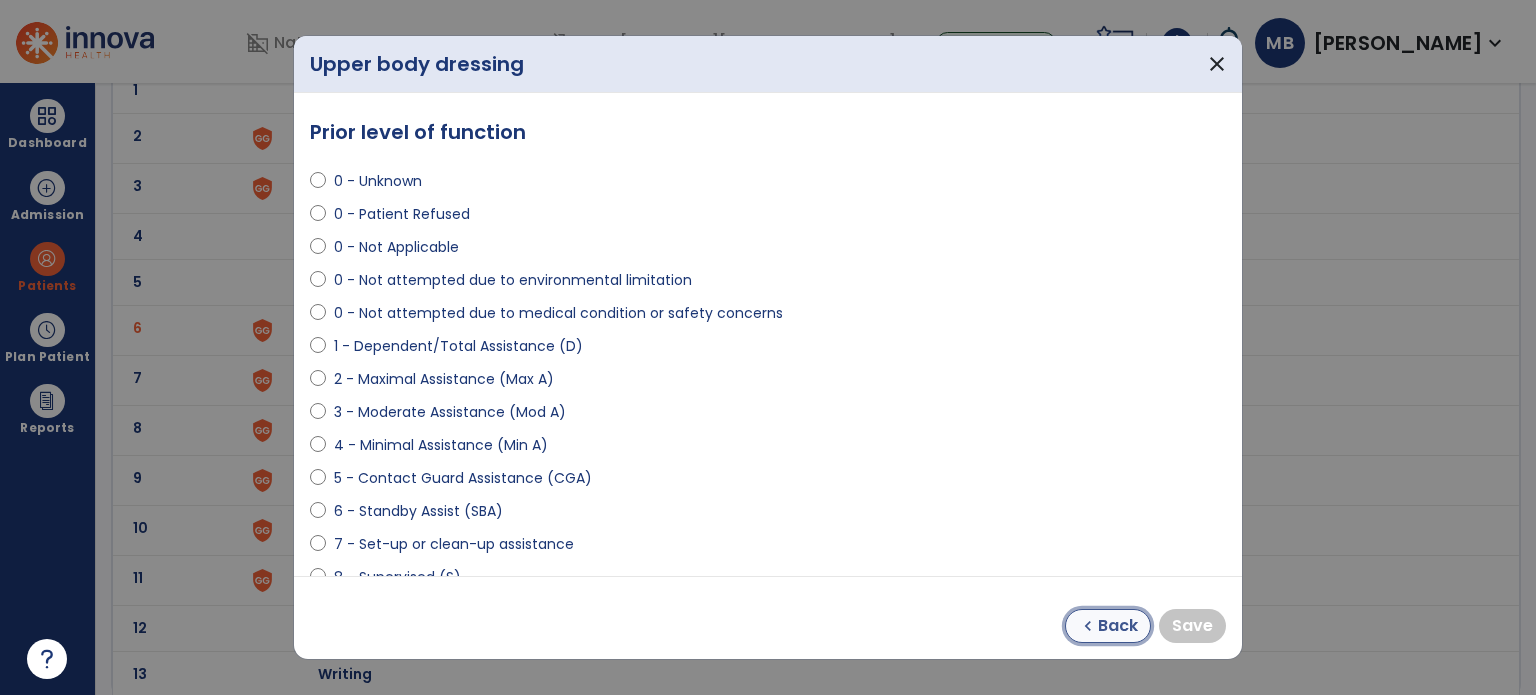 click on "Back" at bounding box center [1118, 626] 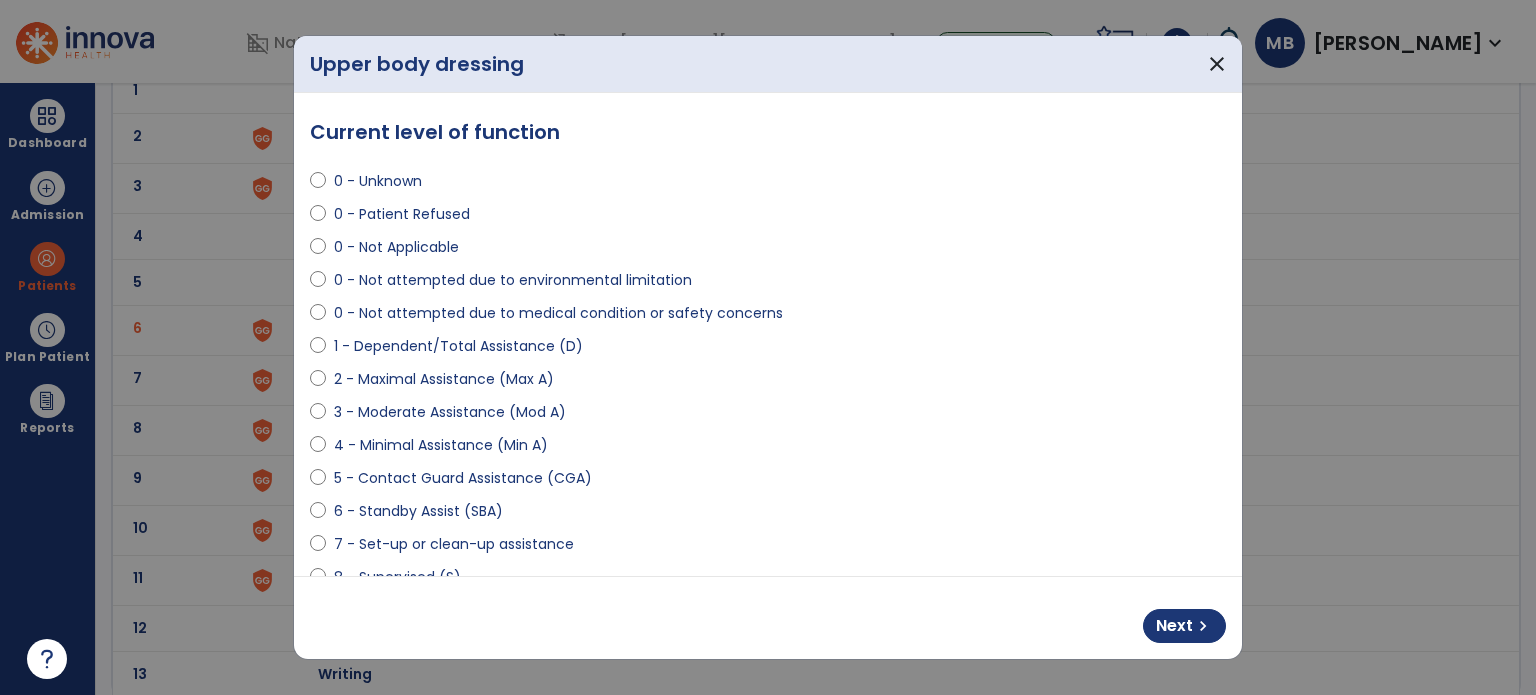 click on "4 - Minimal Assistance (Min A)" at bounding box center (441, 445) 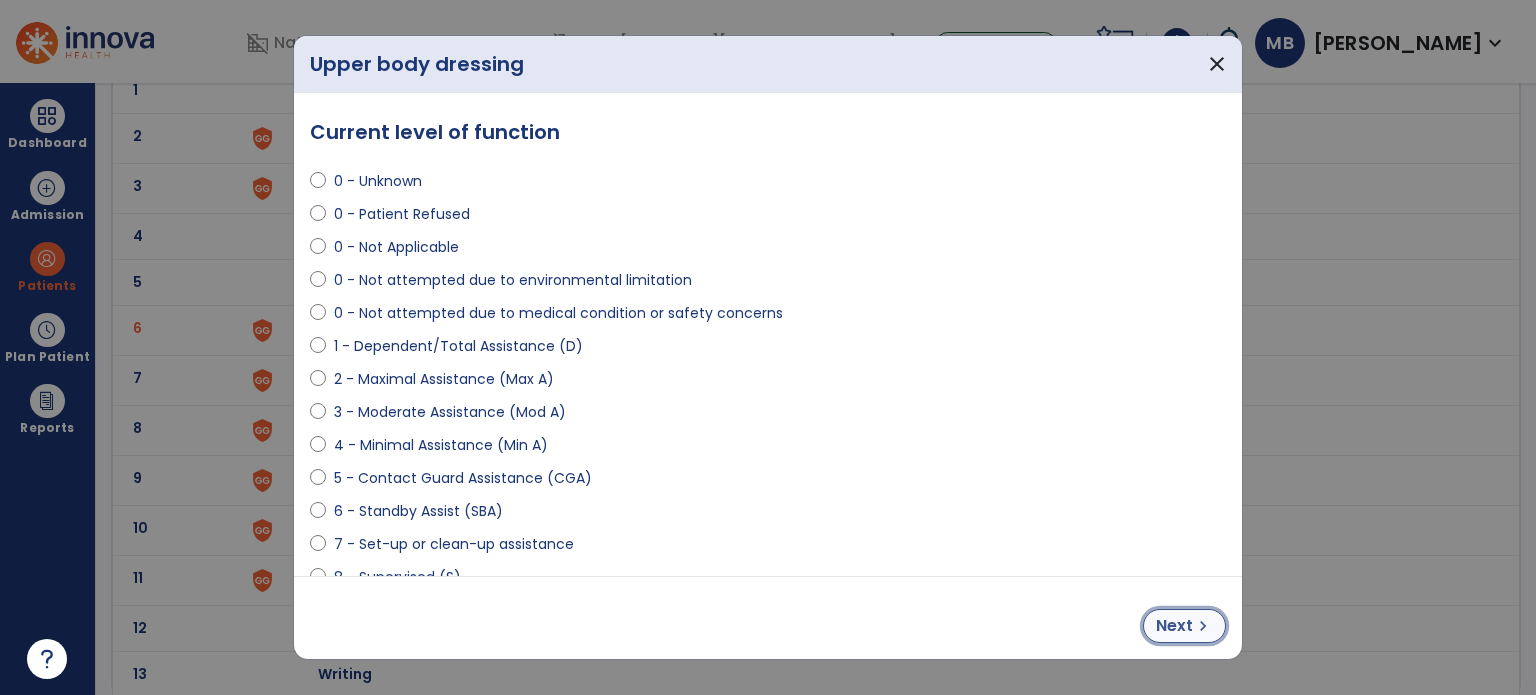 click on "chevron_right" at bounding box center [1203, 626] 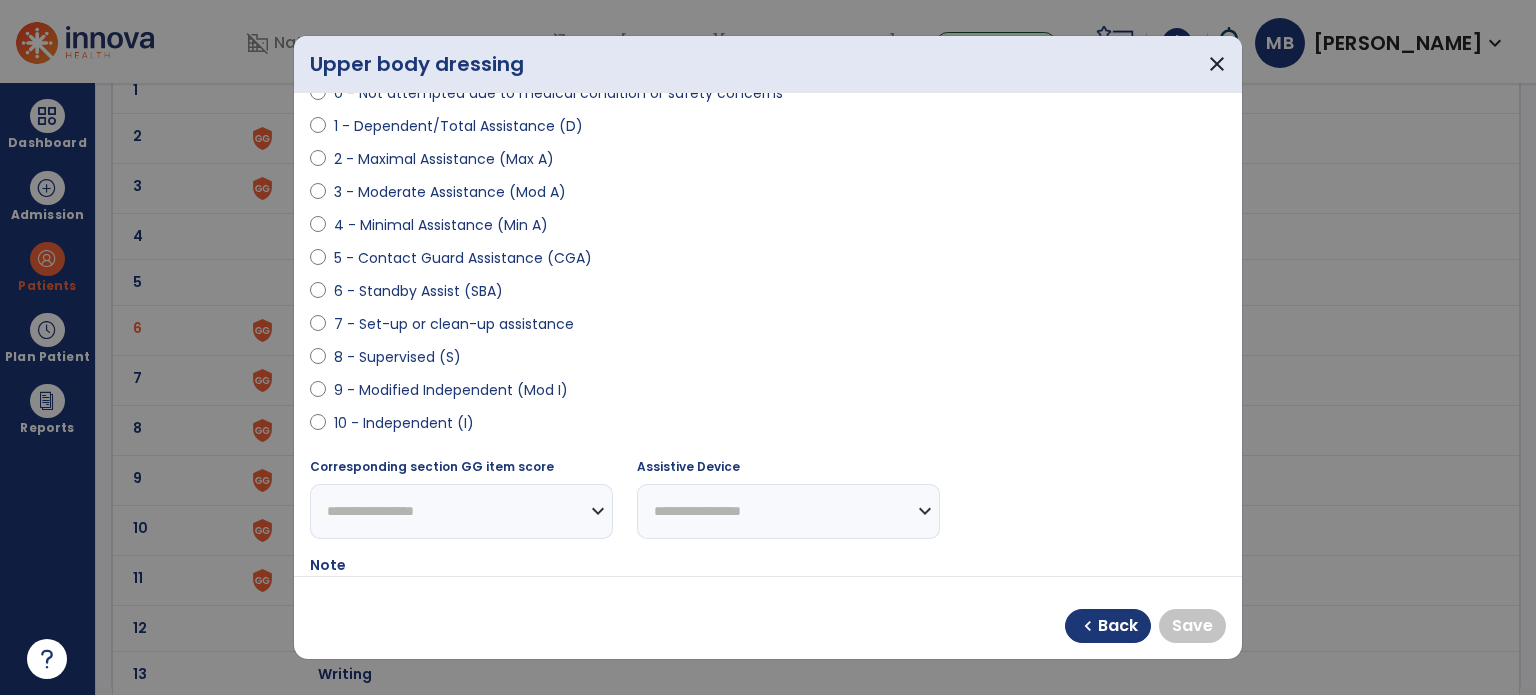 scroll, scrollTop: 231, scrollLeft: 0, axis: vertical 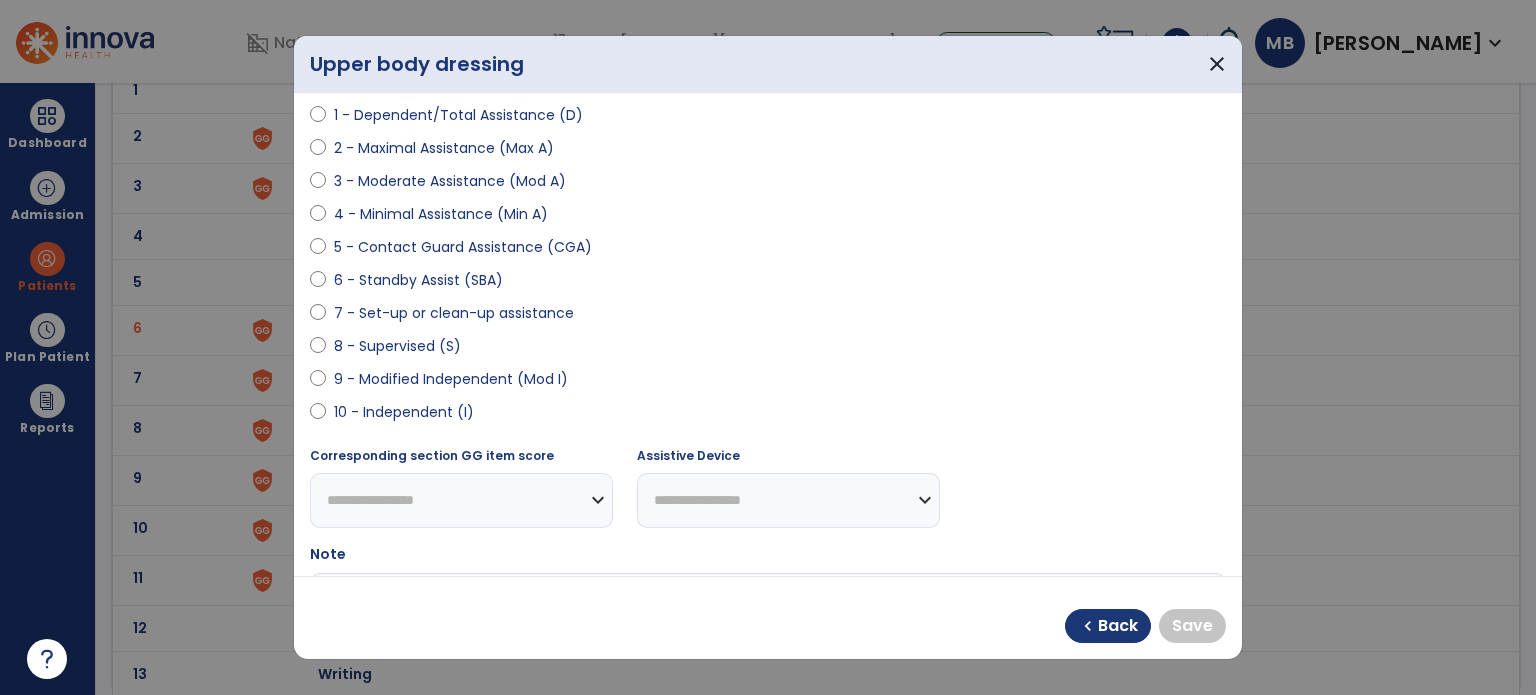 click on "9 - Modified Independent (Mod I)" at bounding box center [768, 383] 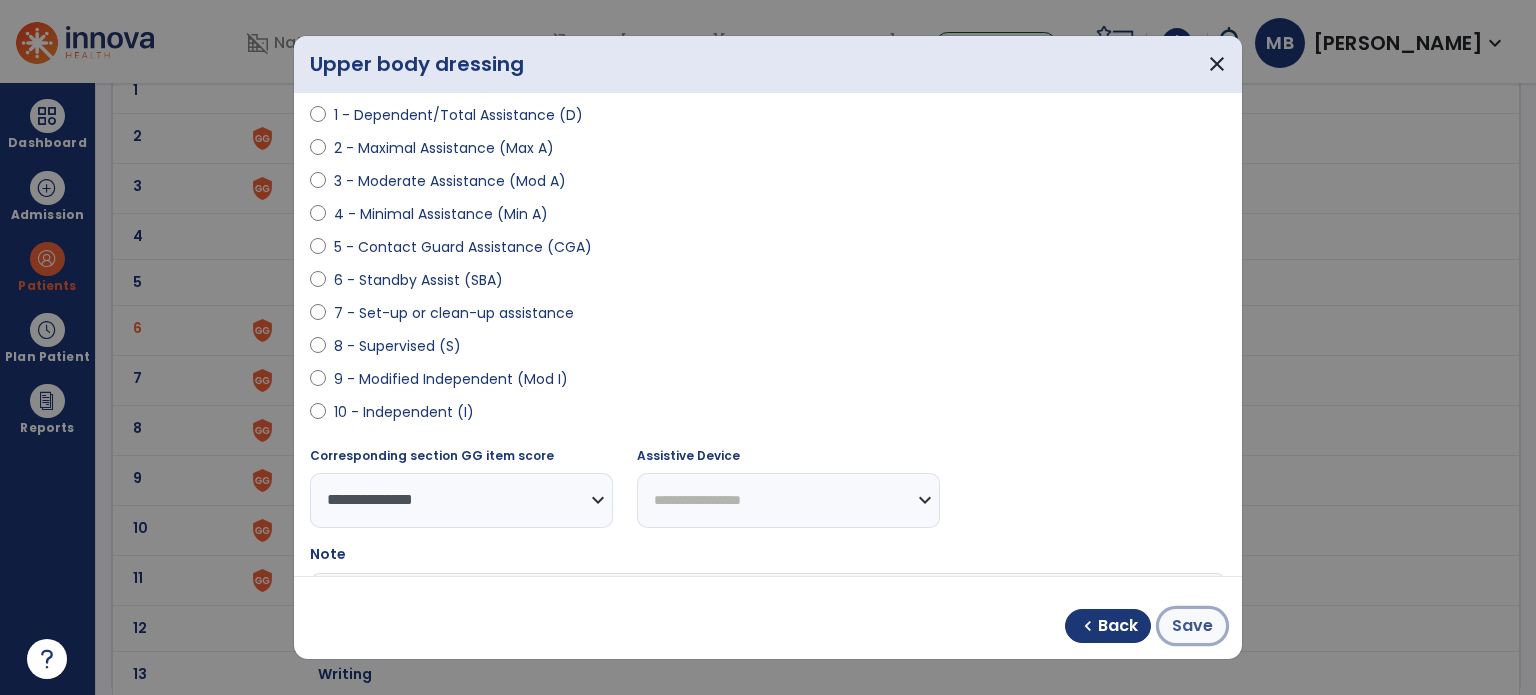 click on "Save" at bounding box center (1192, 626) 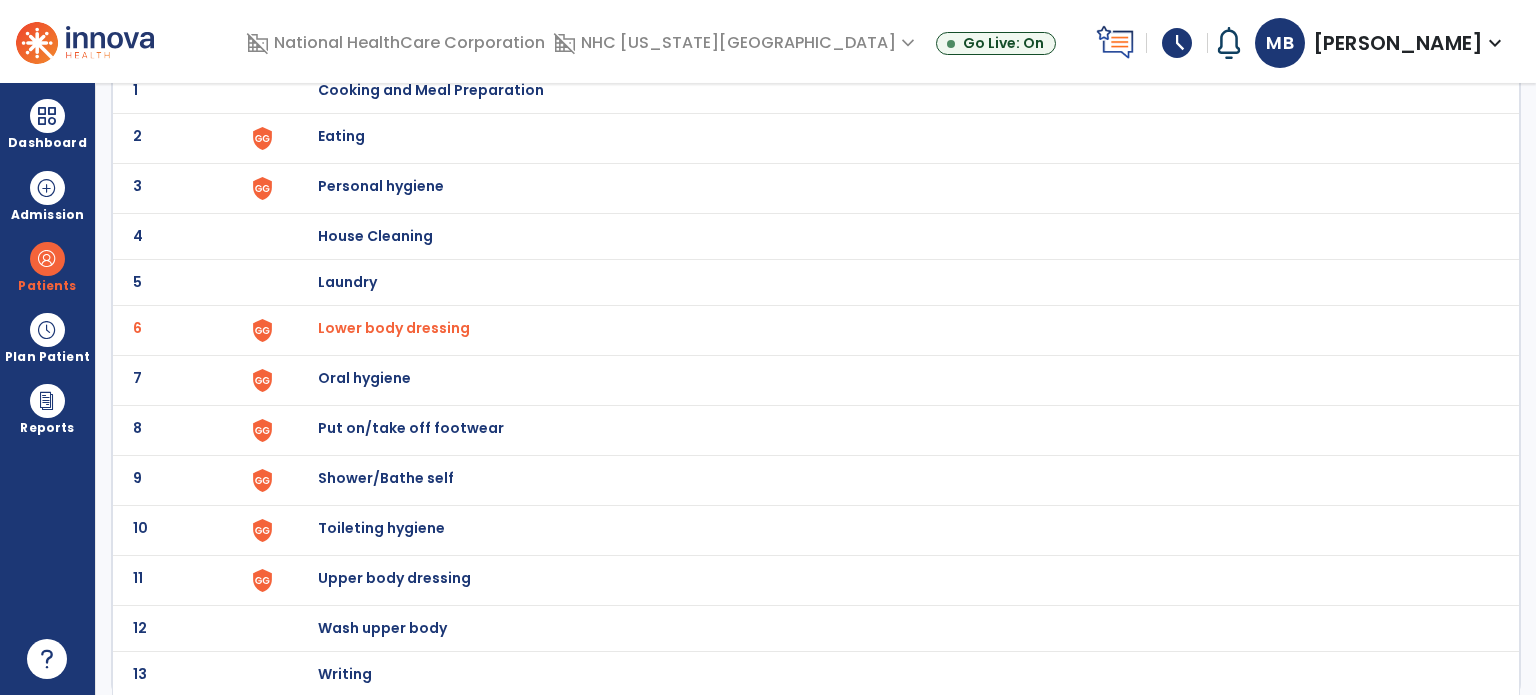 click on "11 Upper body dressing" 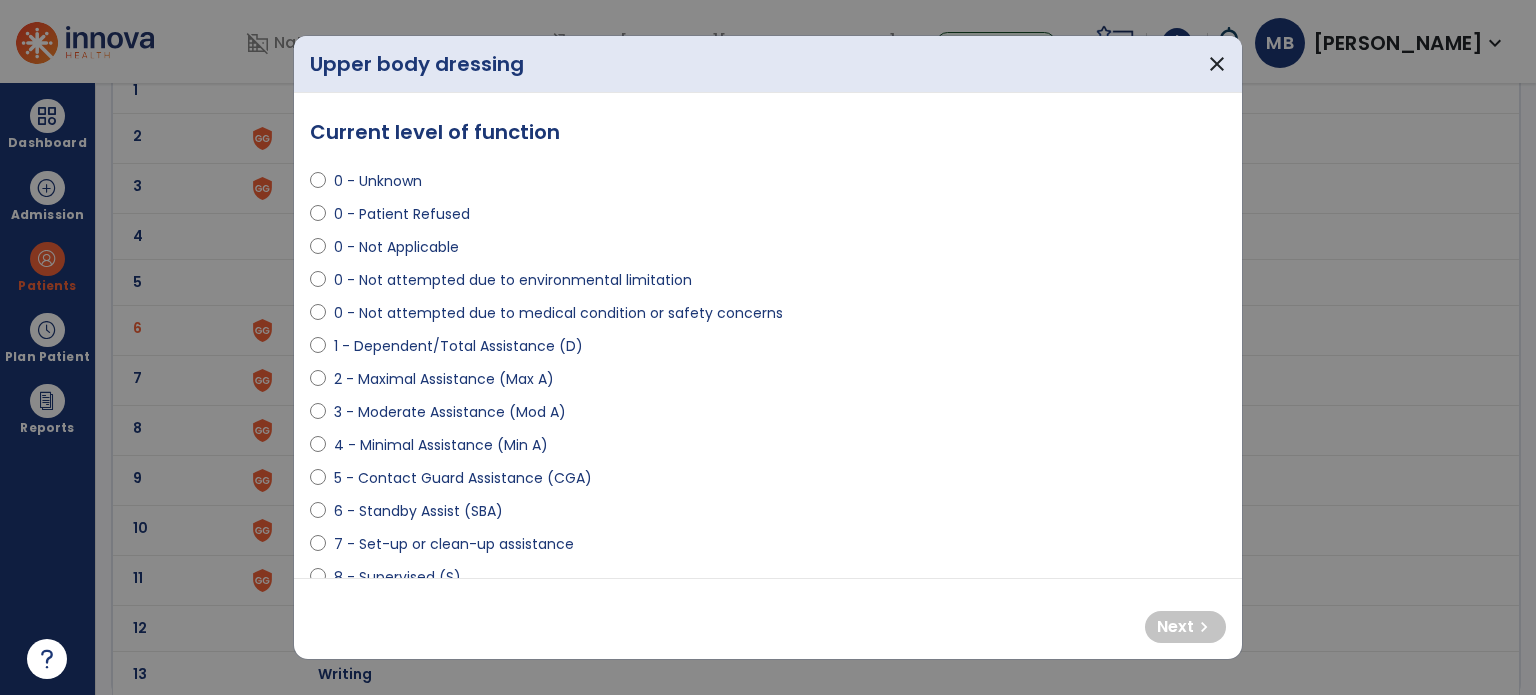 click on "4 - Minimal Assistance (Min A)" at bounding box center (441, 445) 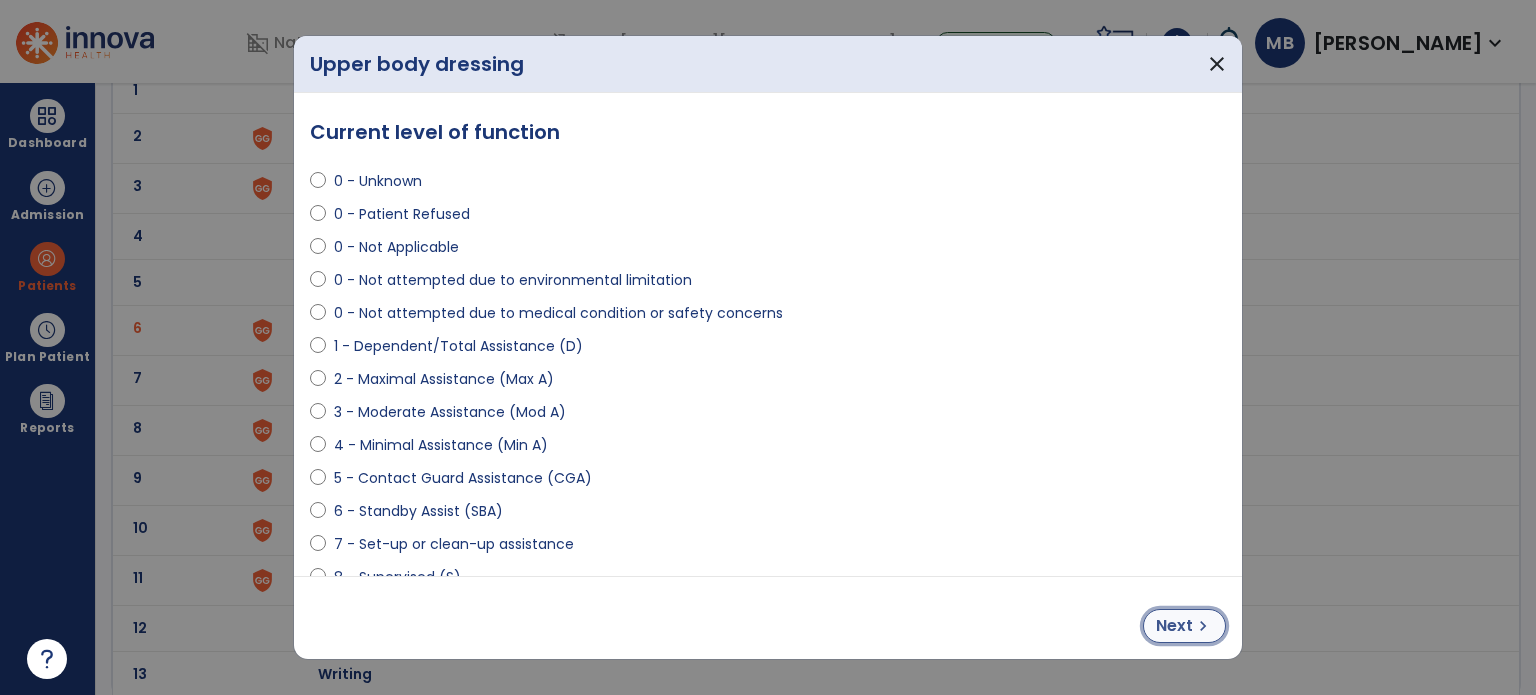 click on "chevron_right" at bounding box center [1203, 626] 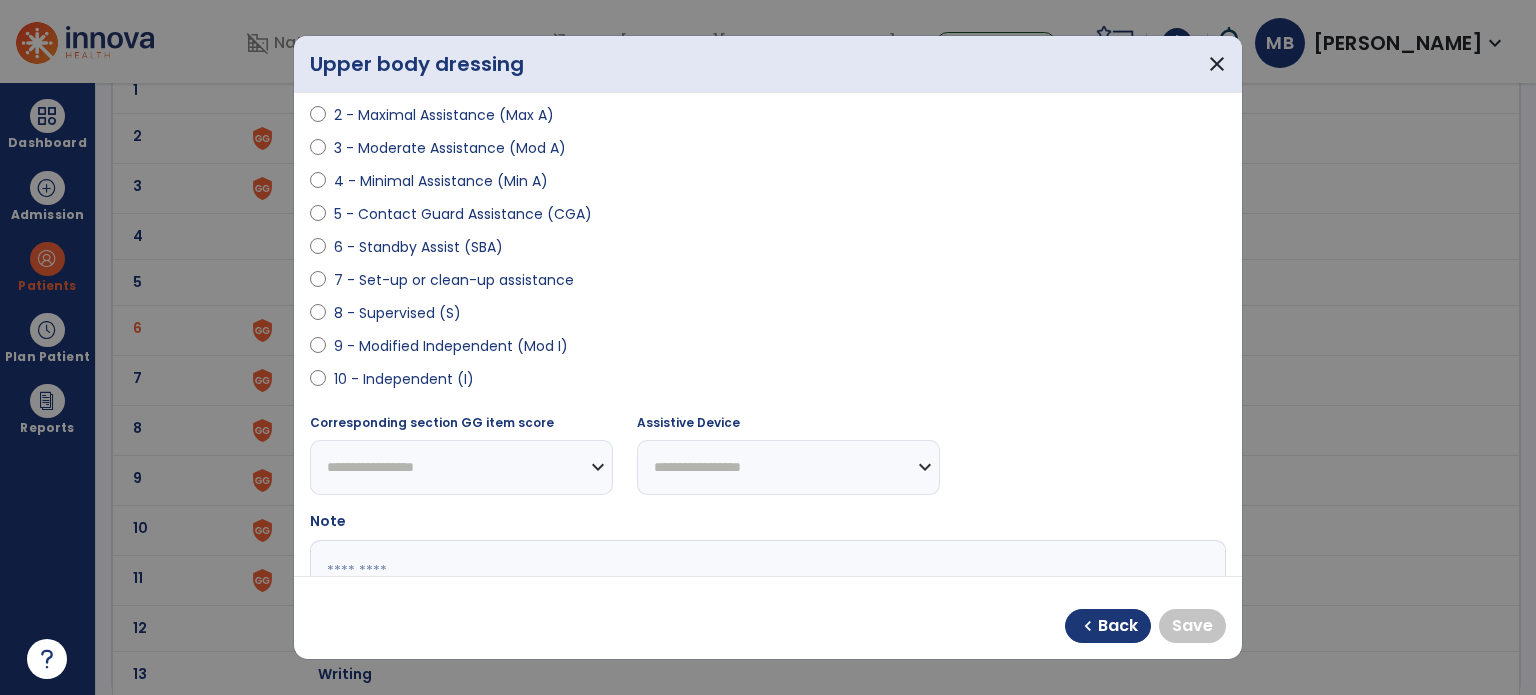 scroll, scrollTop: 264, scrollLeft: 0, axis: vertical 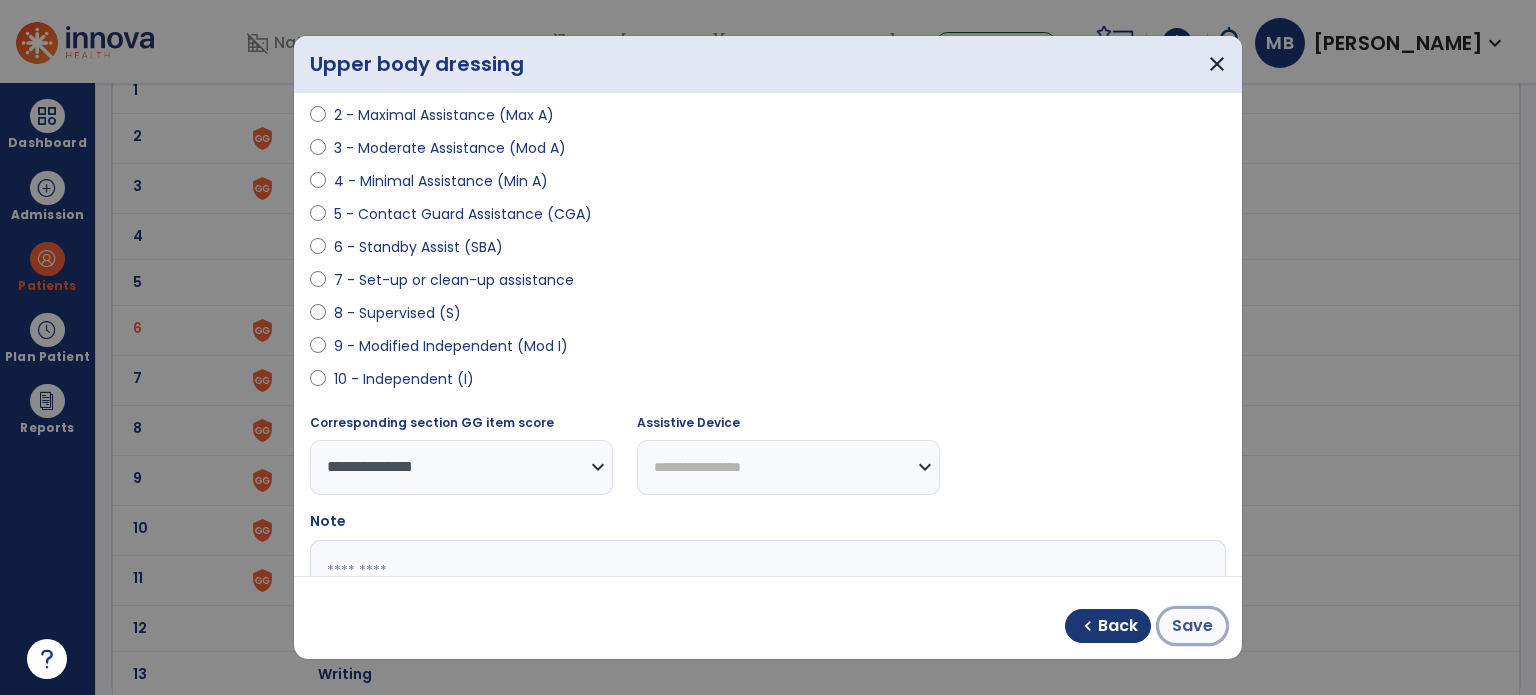 click on "Save" at bounding box center [1192, 626] 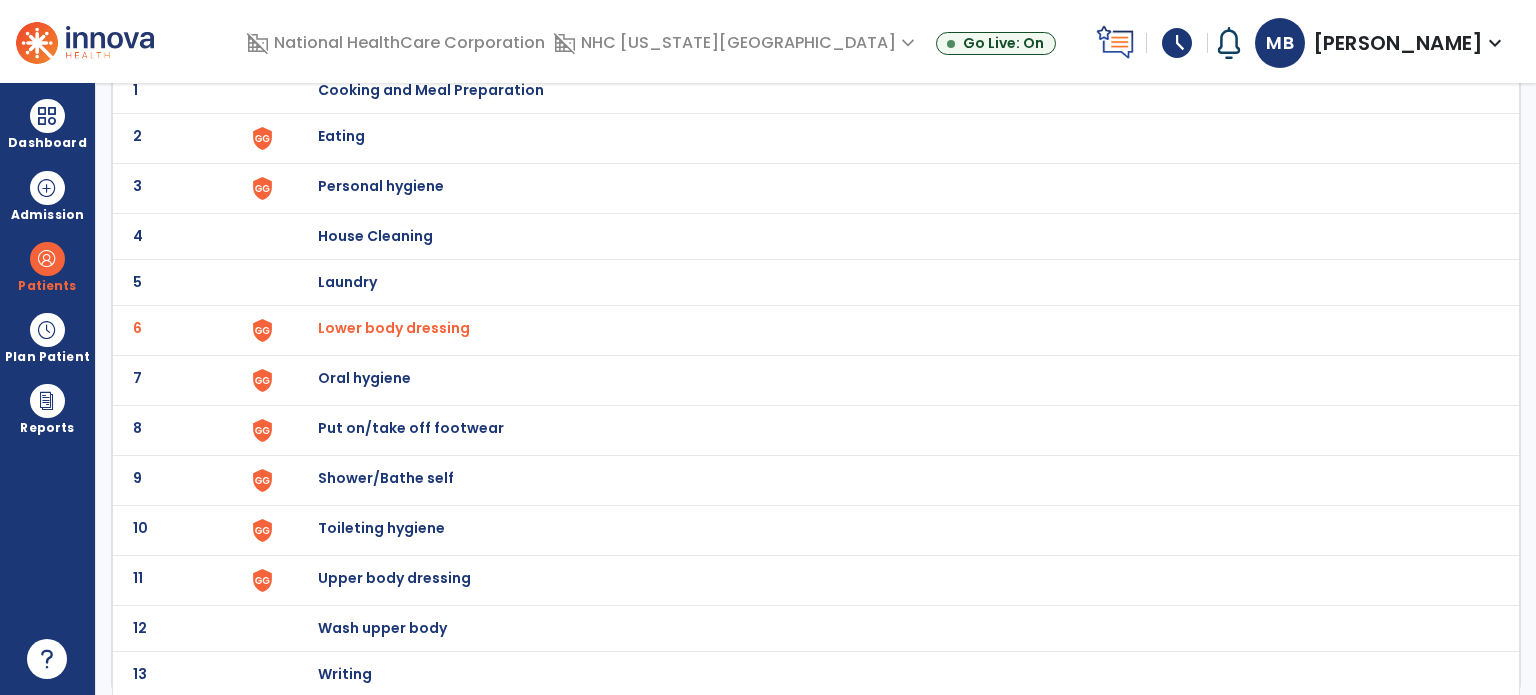 scroll, scrollTop: 0, scrollLeft: 0, axis: both 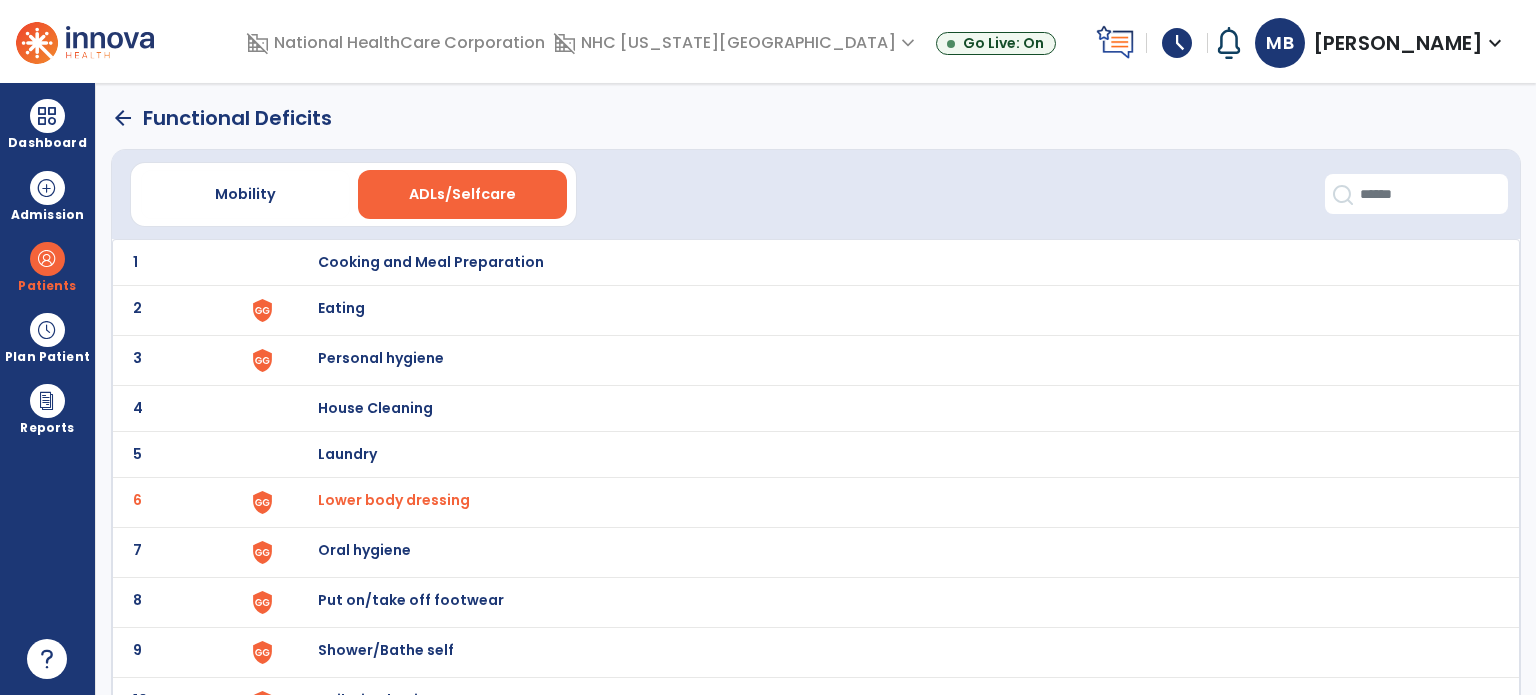 click on "arrow_back" 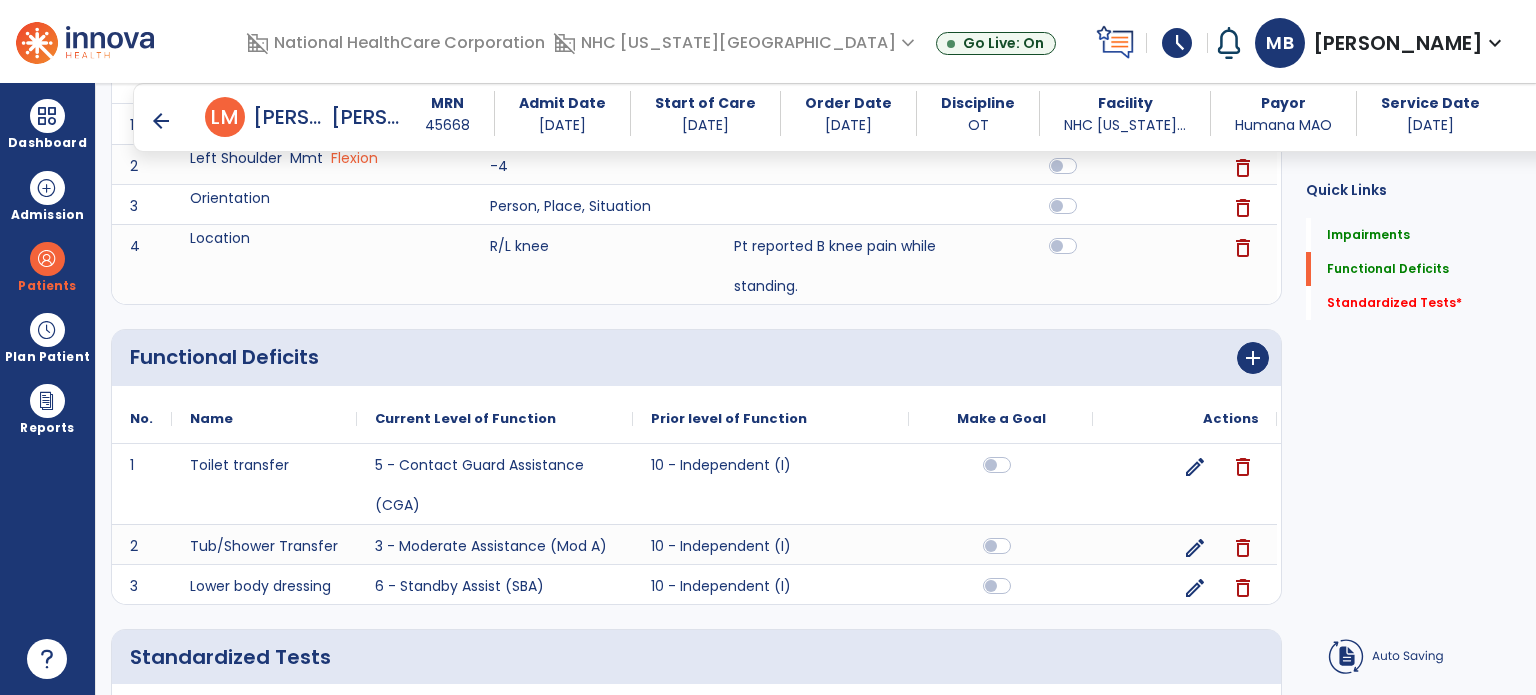 scroll, scrollTop: 366, scrollLeft: 0, axis: vertical 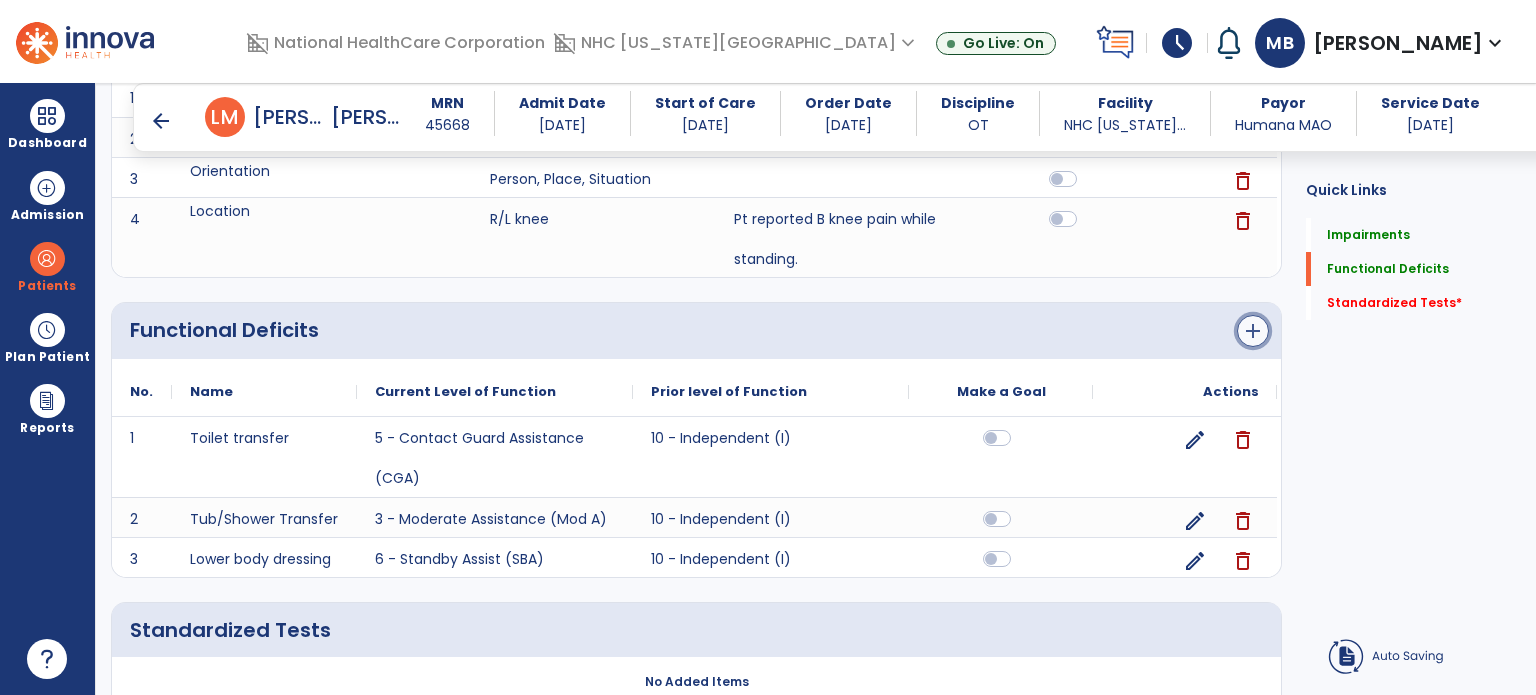 click on "add" 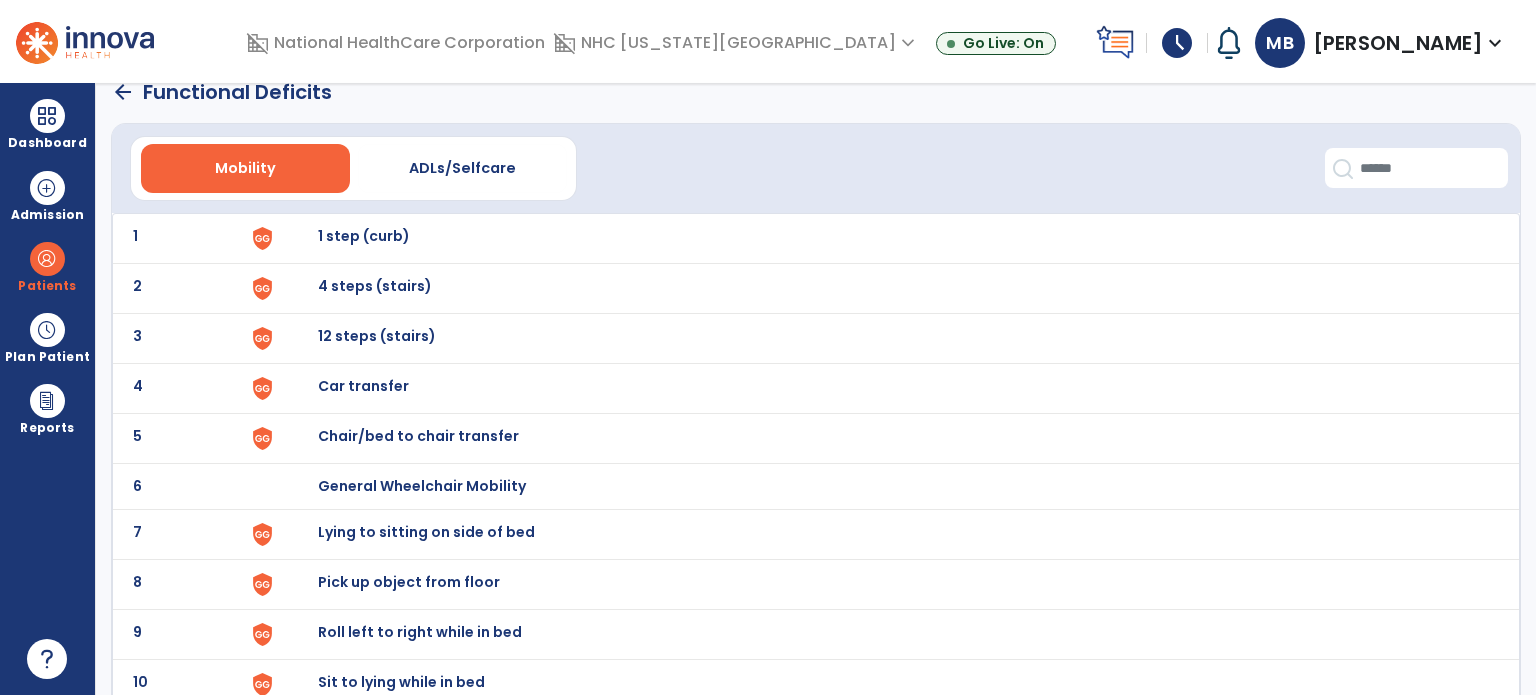 scroll, scrollTop: 0, scrollLeft: 0, axis: both 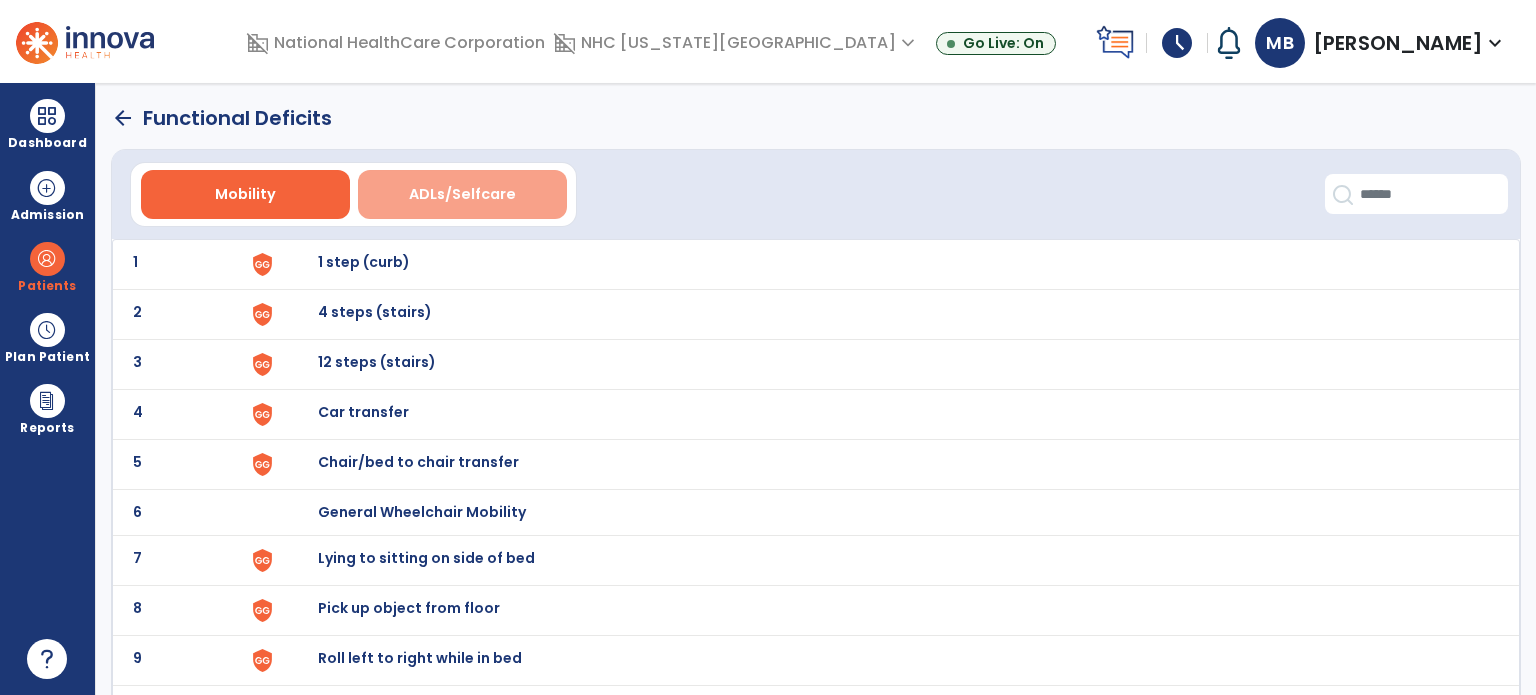 click on "ADLs/Selfcare" at bounding box center [462, 194] 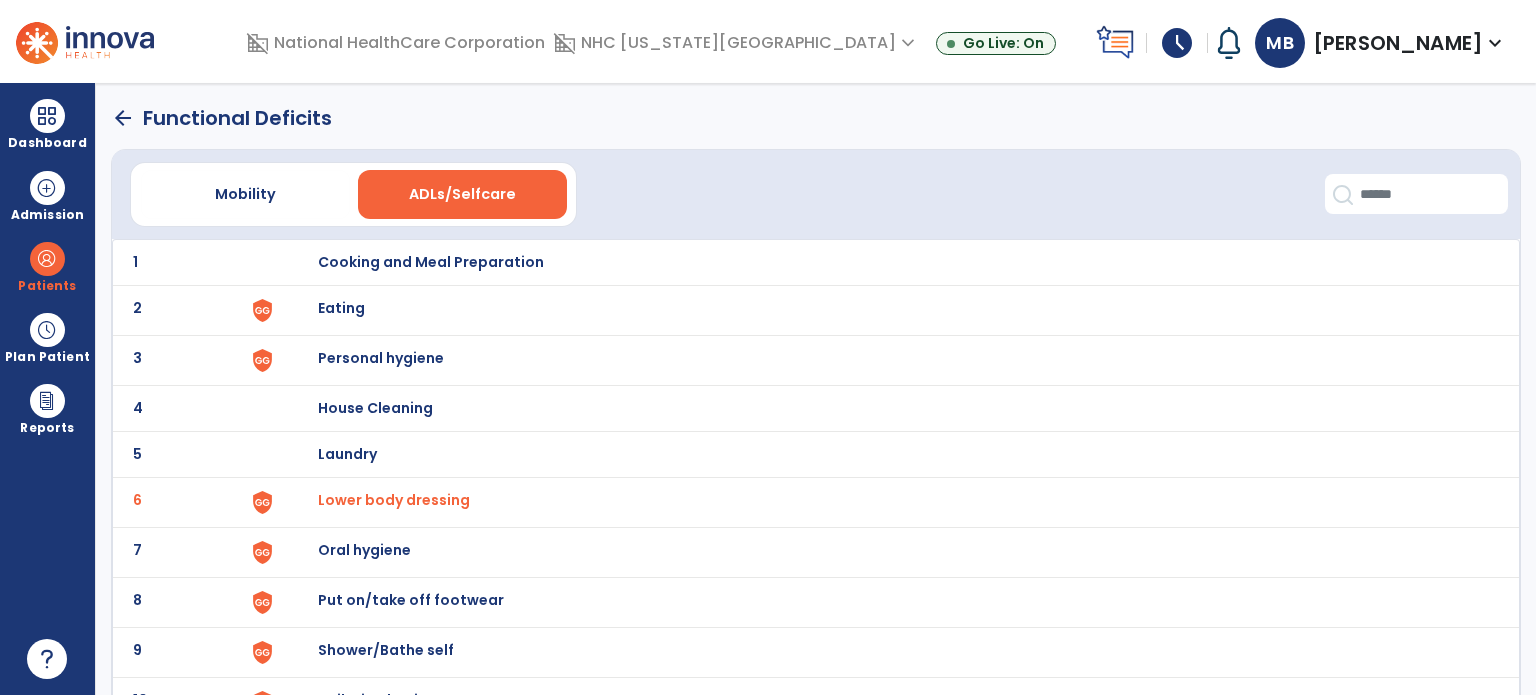 scroll, scrollTop: 172, scrollLeft: 0, axis: vertical 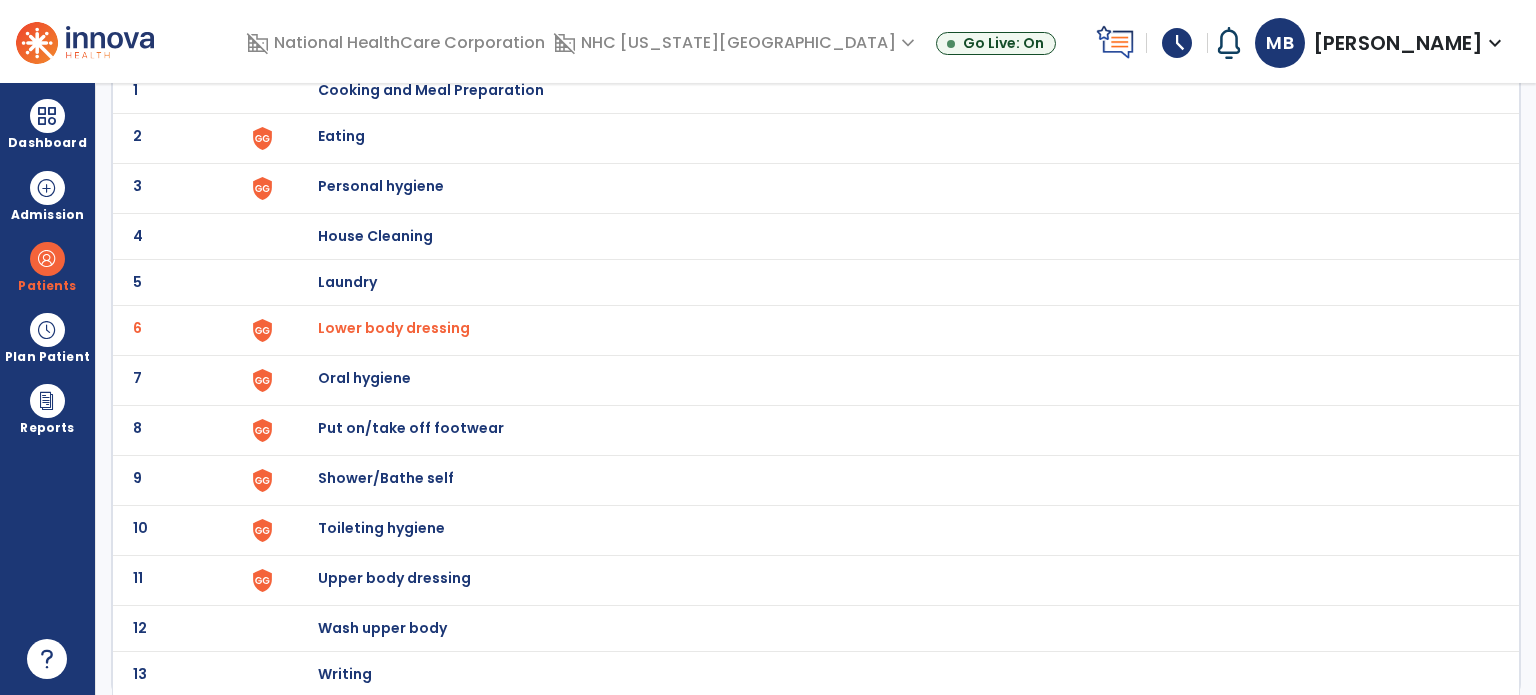 click on "Upper body dressing" at bounding box center (431, 90) 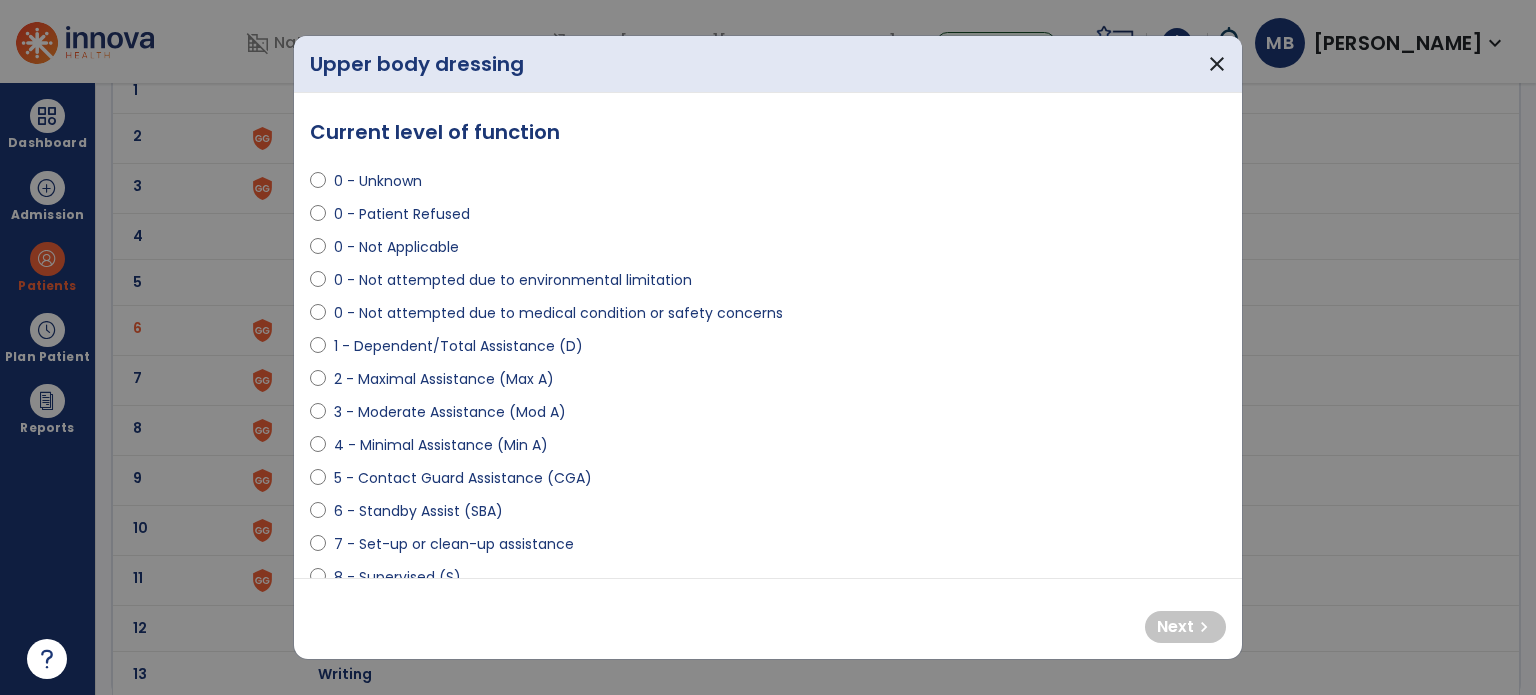 click on "4 - Minimal Assistance (Min A)" at bounding box center (441, 445) 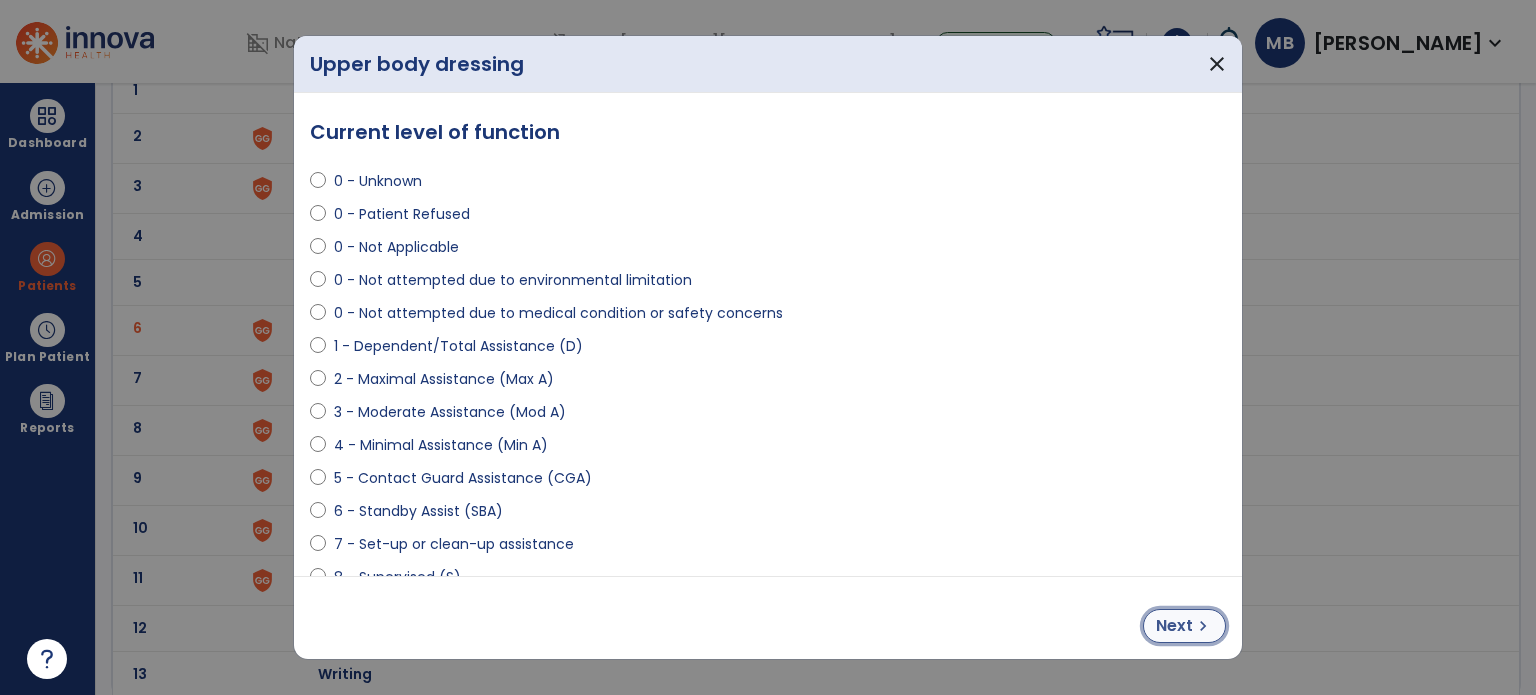 click on "Next  chevron_right" at bounding box center (1184, 626) 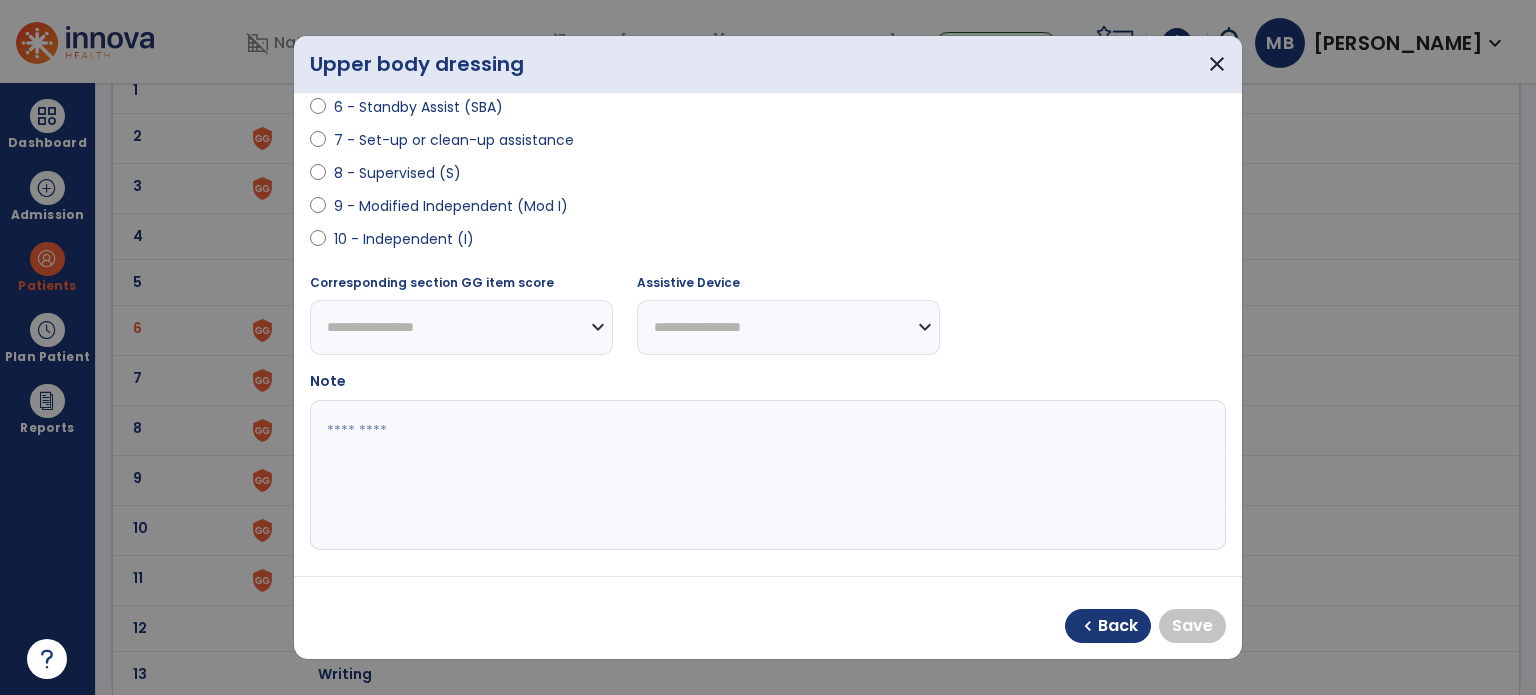 scroll, scrollTop: 408, scrollLeft: 0, axis: vertical 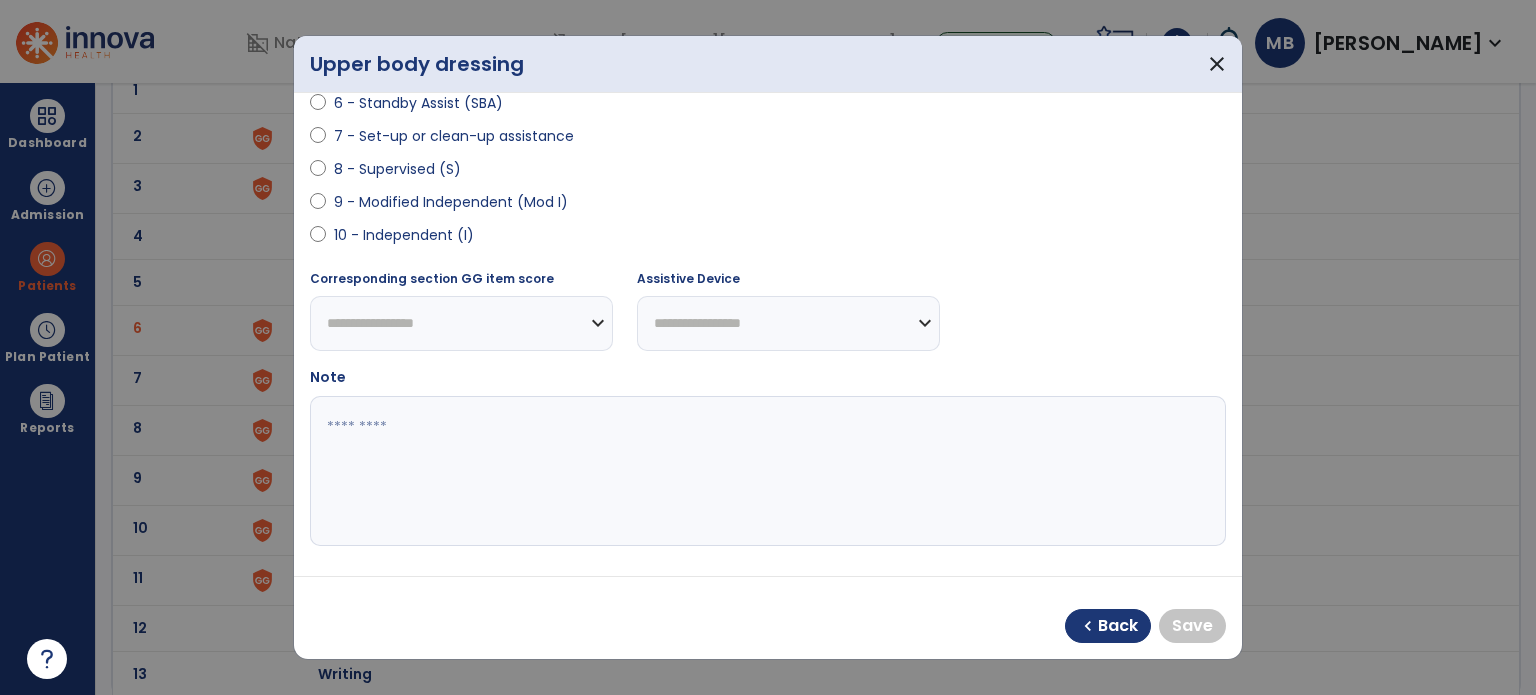 click on "10 - Independent (I)" at bounding box center [404, 235] 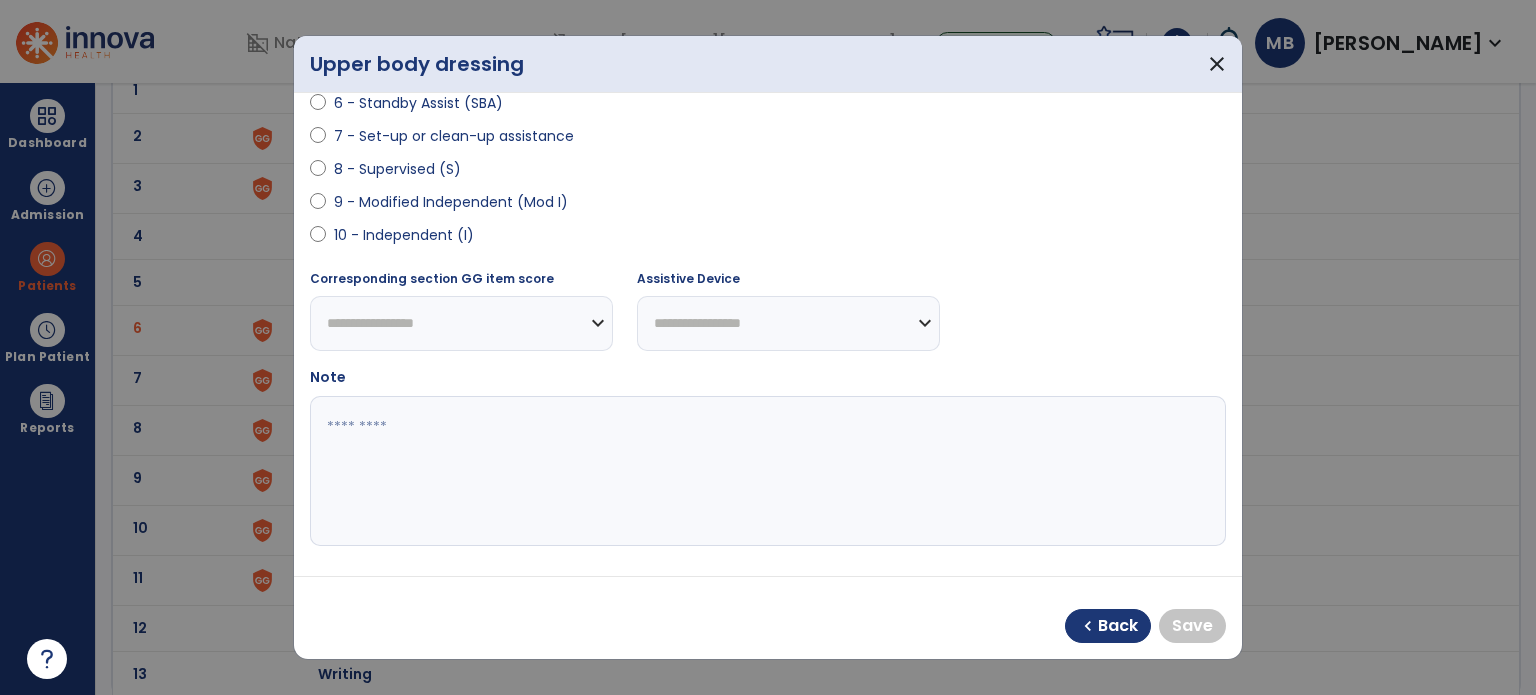 select on "**********" 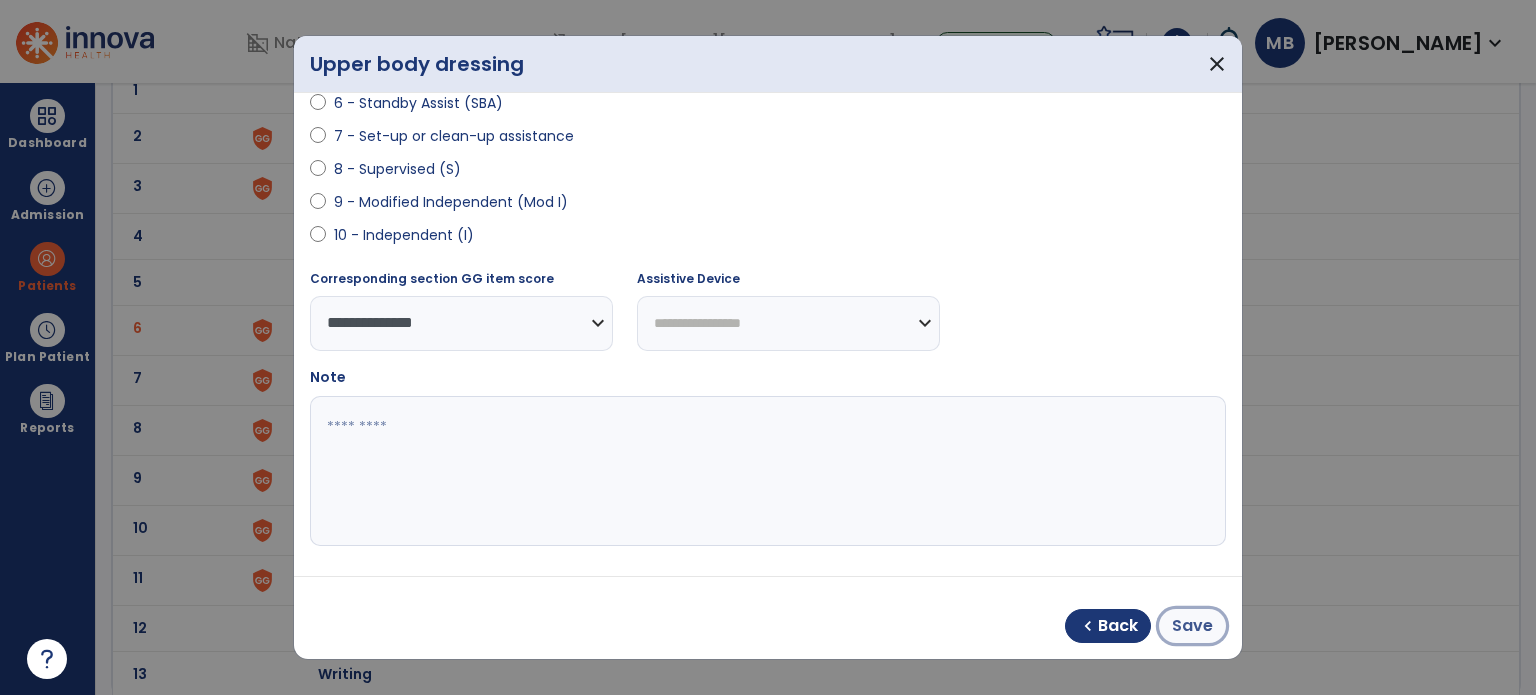 click on "Save" at bounding box center [1192, 626] 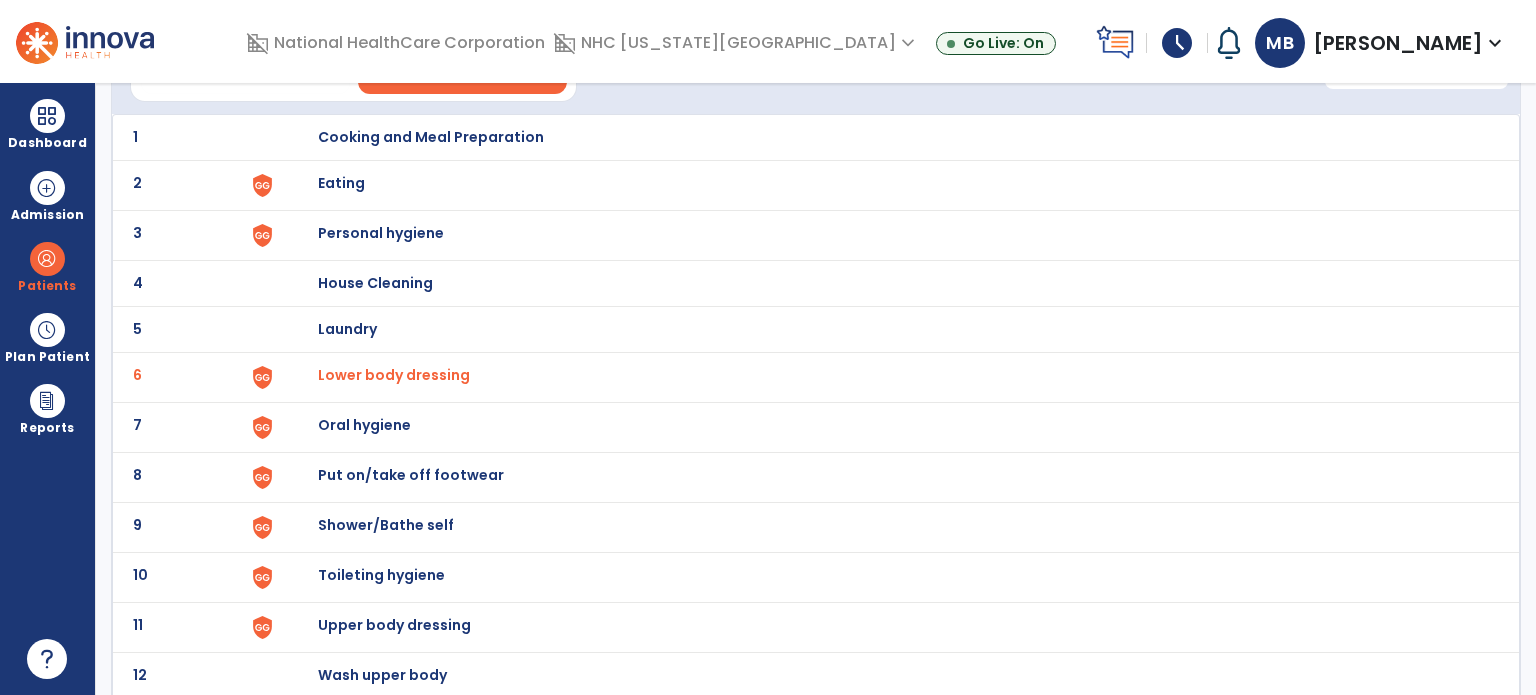 scroll, scrollTop: 0, scrollLeft: 0, axis: both 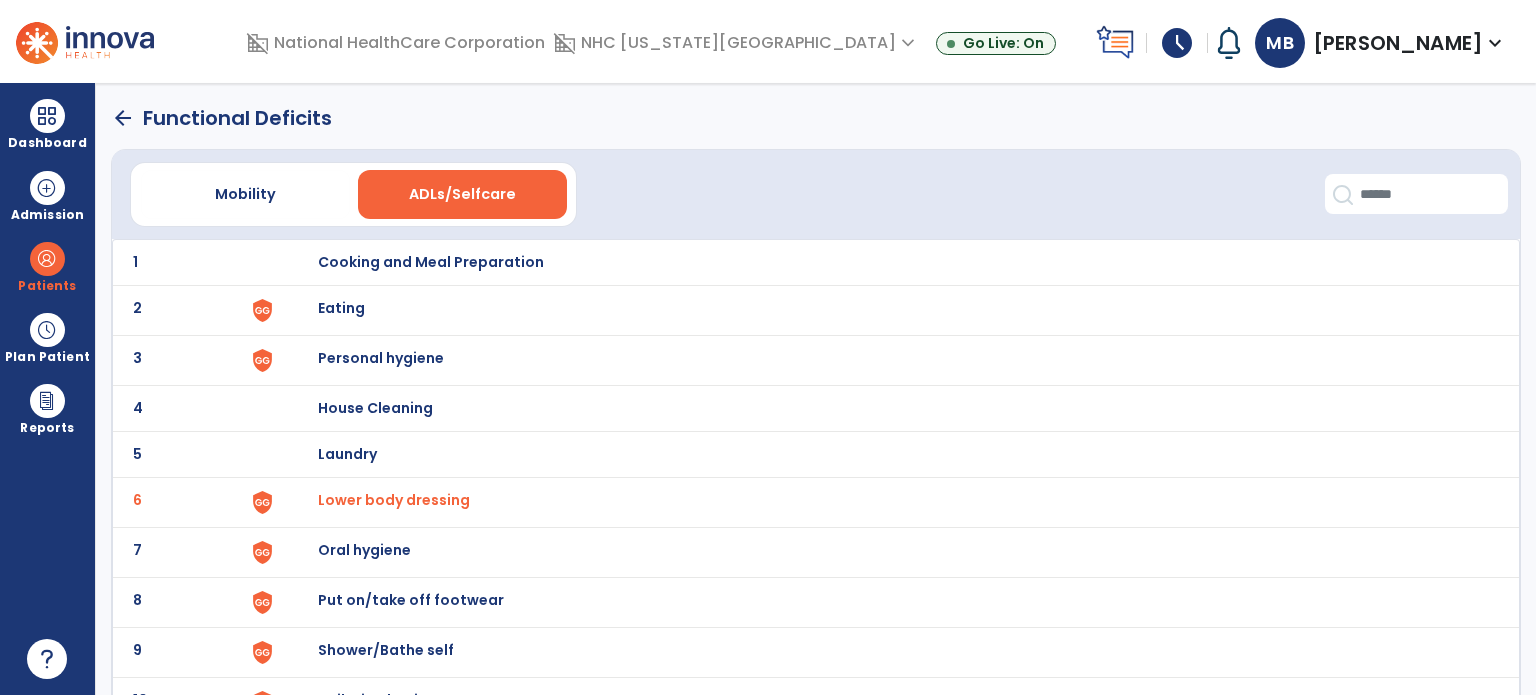 click on "arrow_back" 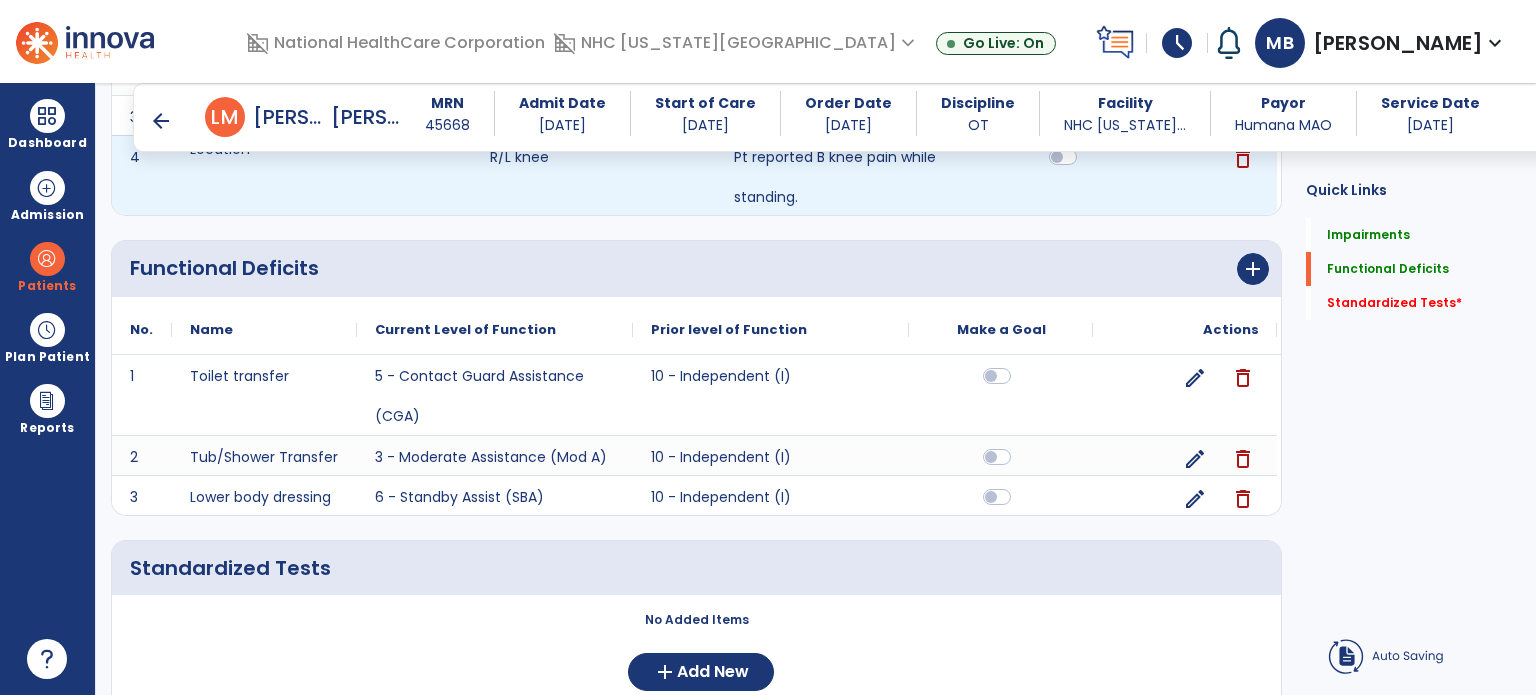 scroll, scrollTop: 0, scrollLeft: 0, axis: both 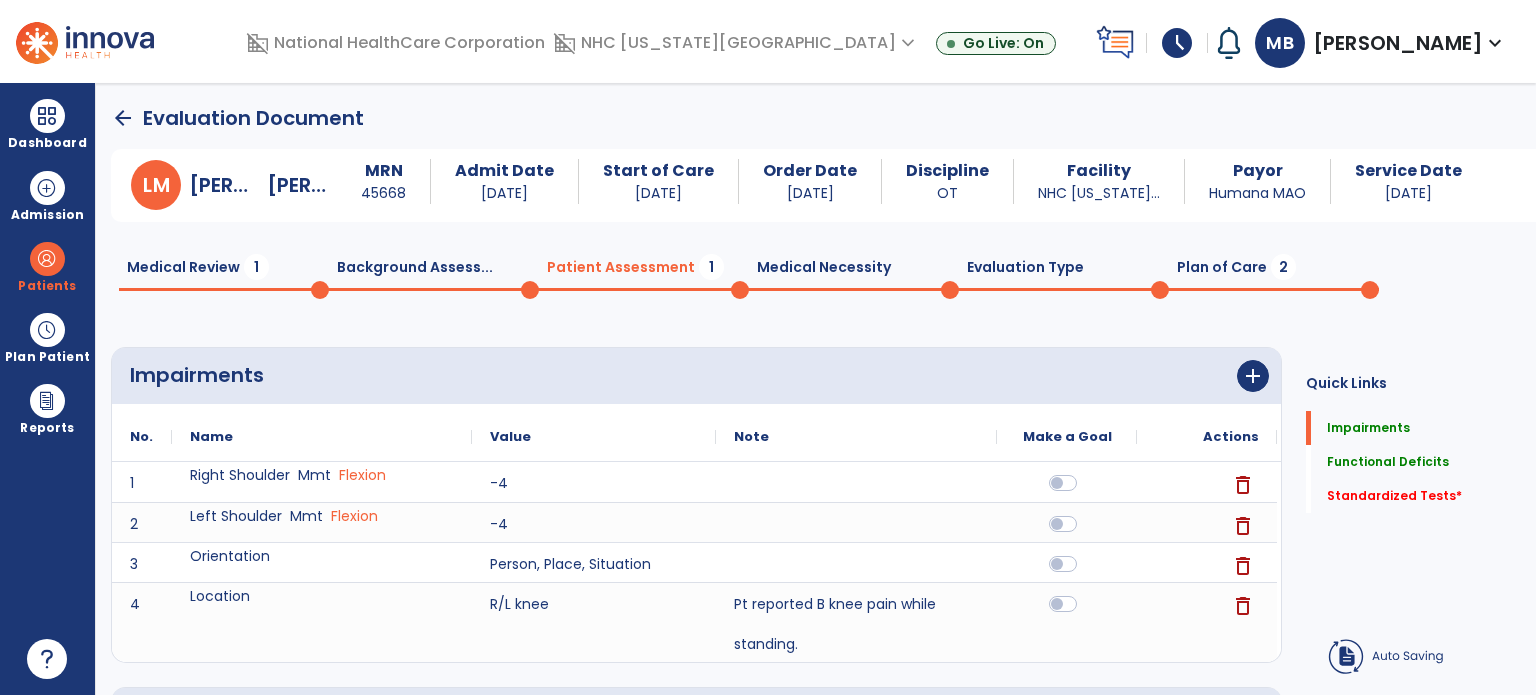 click on "arrow_back" 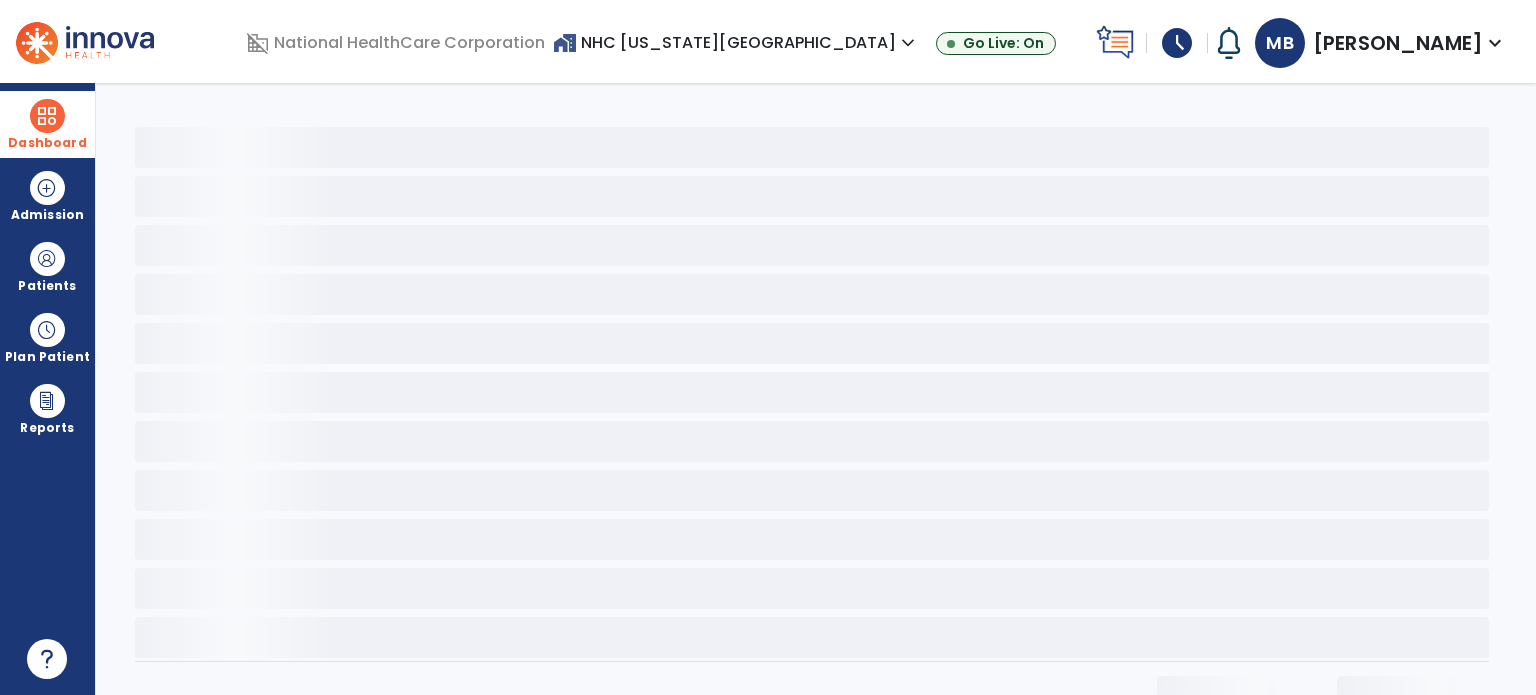 click on "Dashboard" at bounding box center [47, 124] 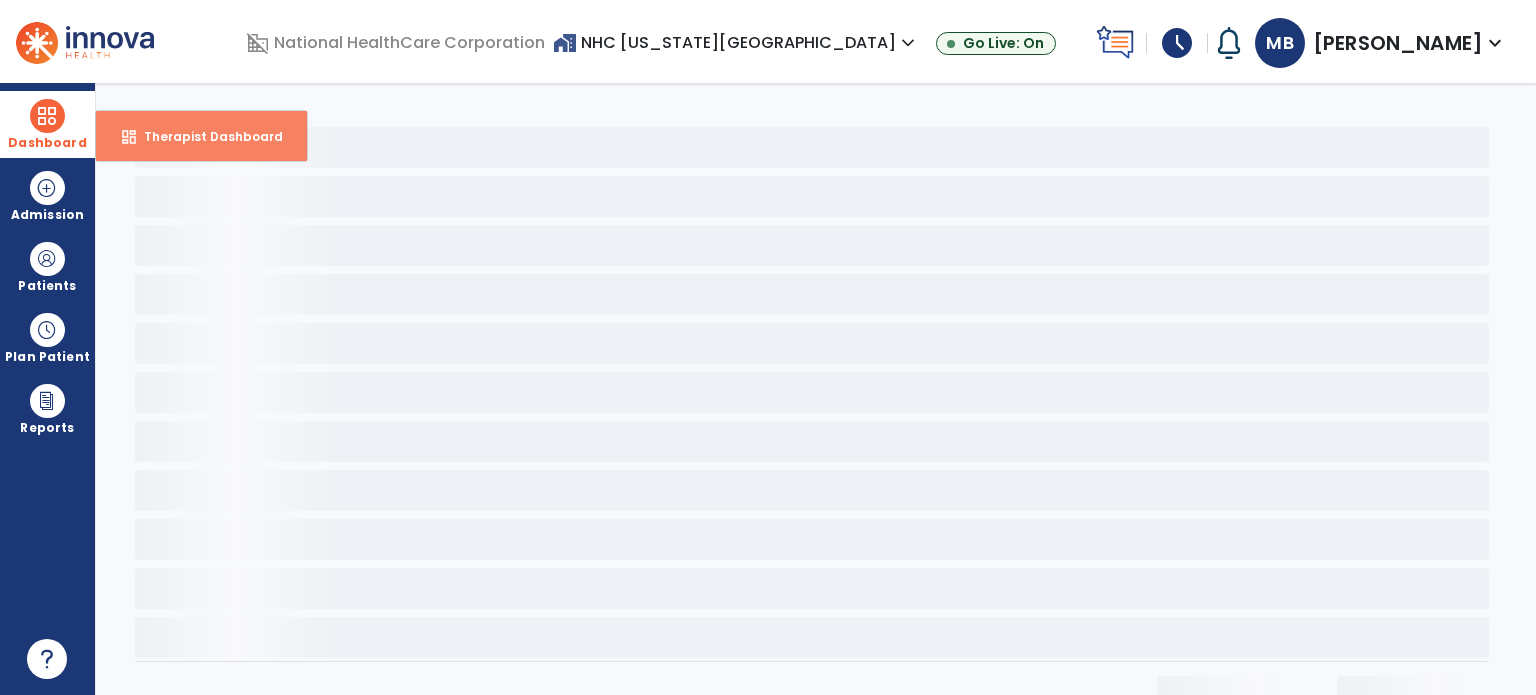 click on "dashboard  Therapist Dashboard" at bounding box center (201, 136) 